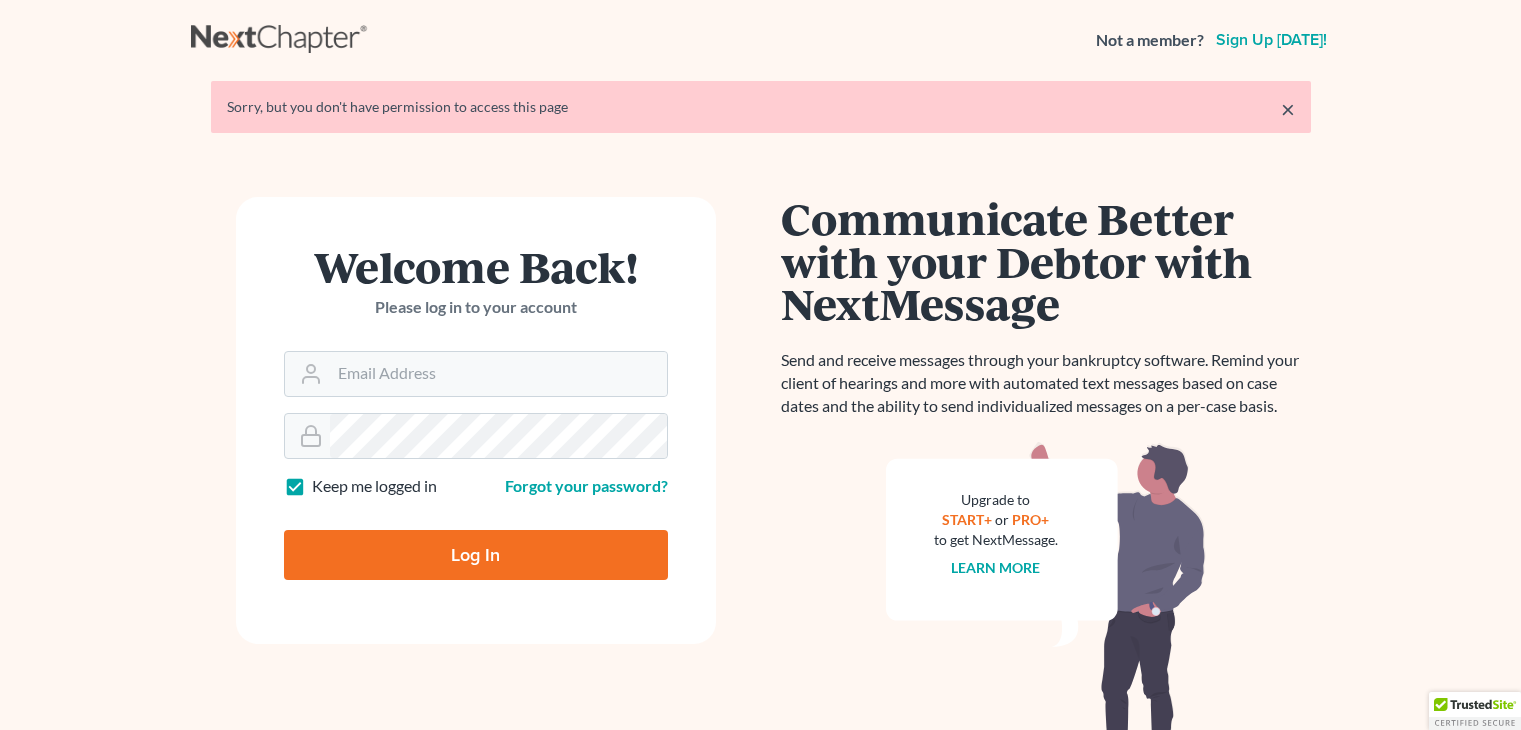 scroll, scrollTop: 0, scrollLeft: 0, axis: both 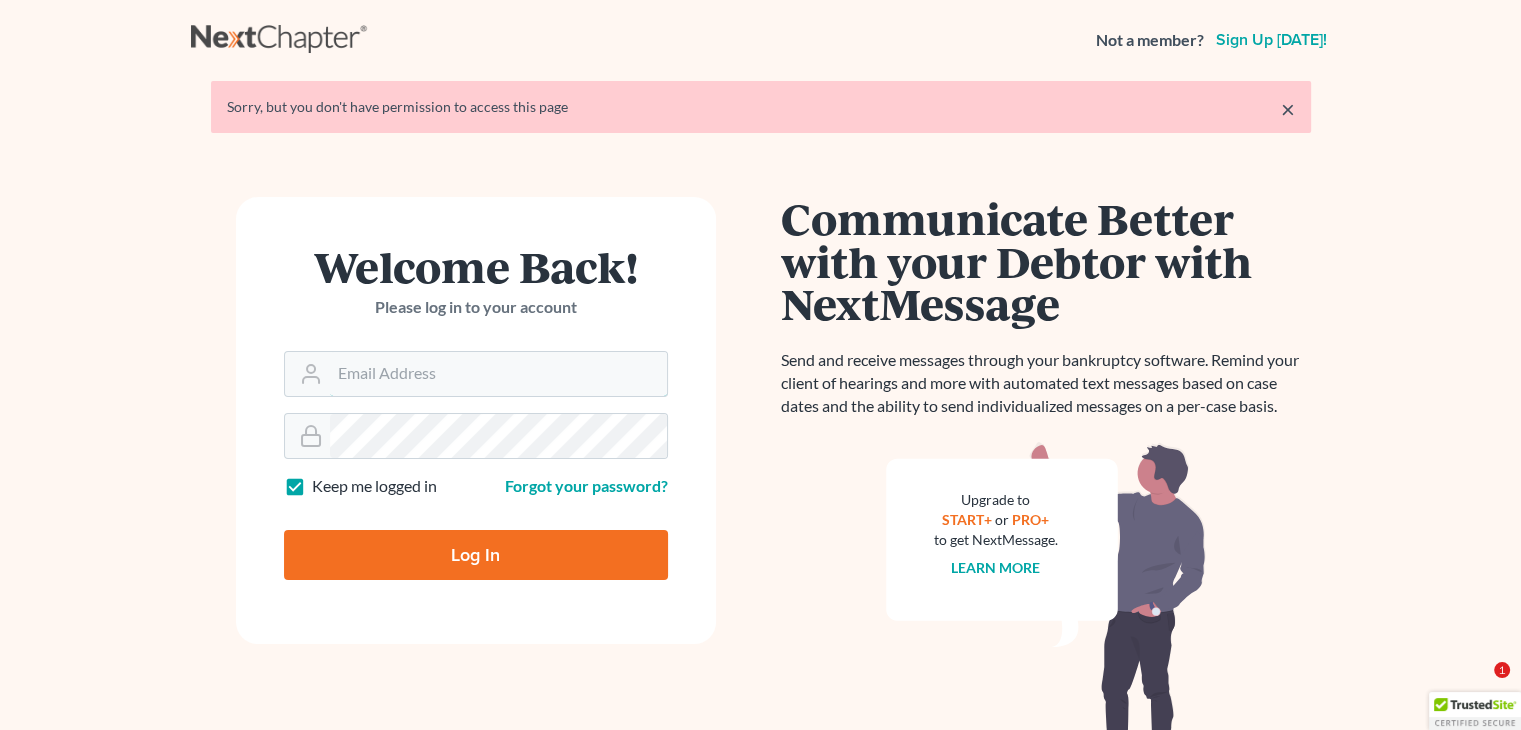 type on "[EMAIL_ADDRESS][DOMAIN_NAME]" 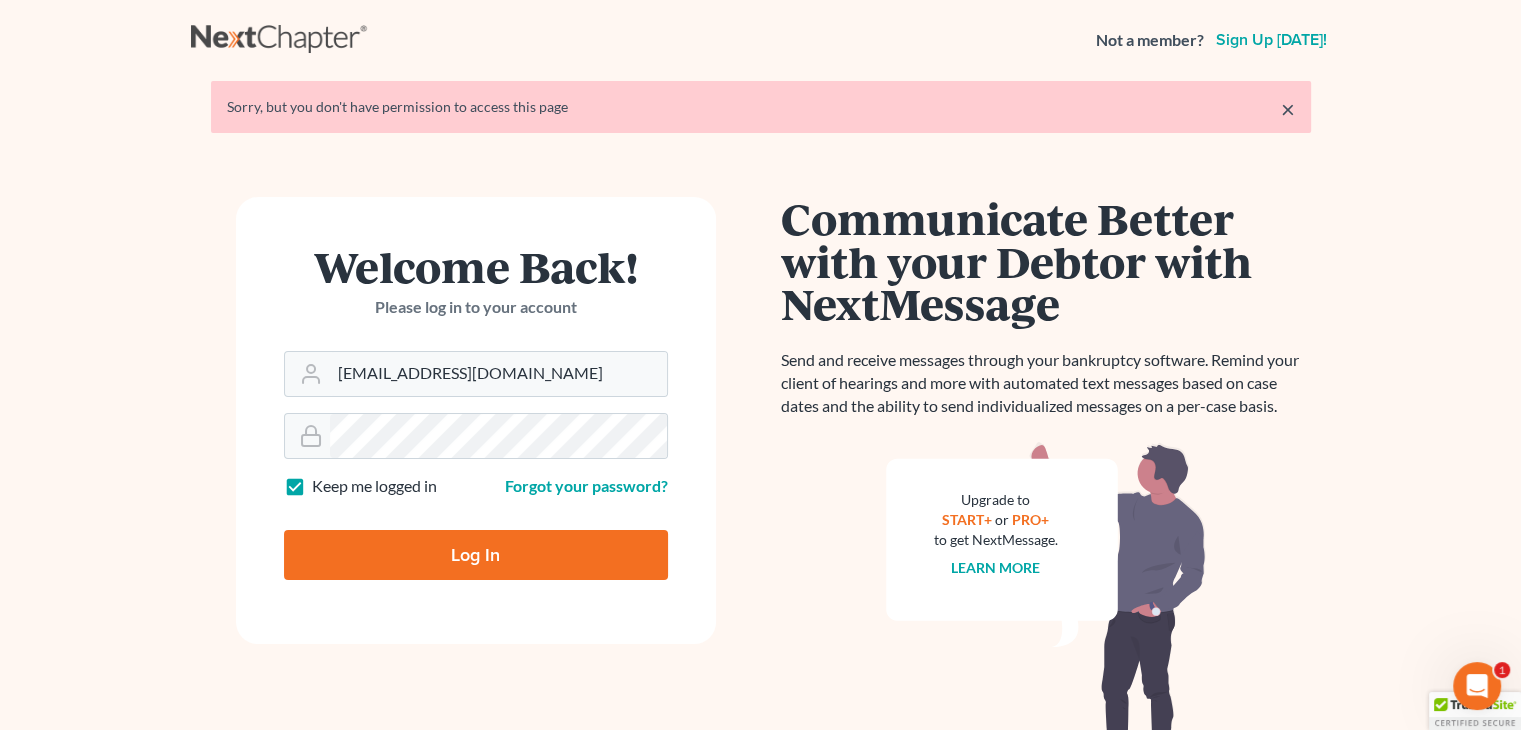 scroll, scrollTop: 0, scrollLeft: 0, axis: both 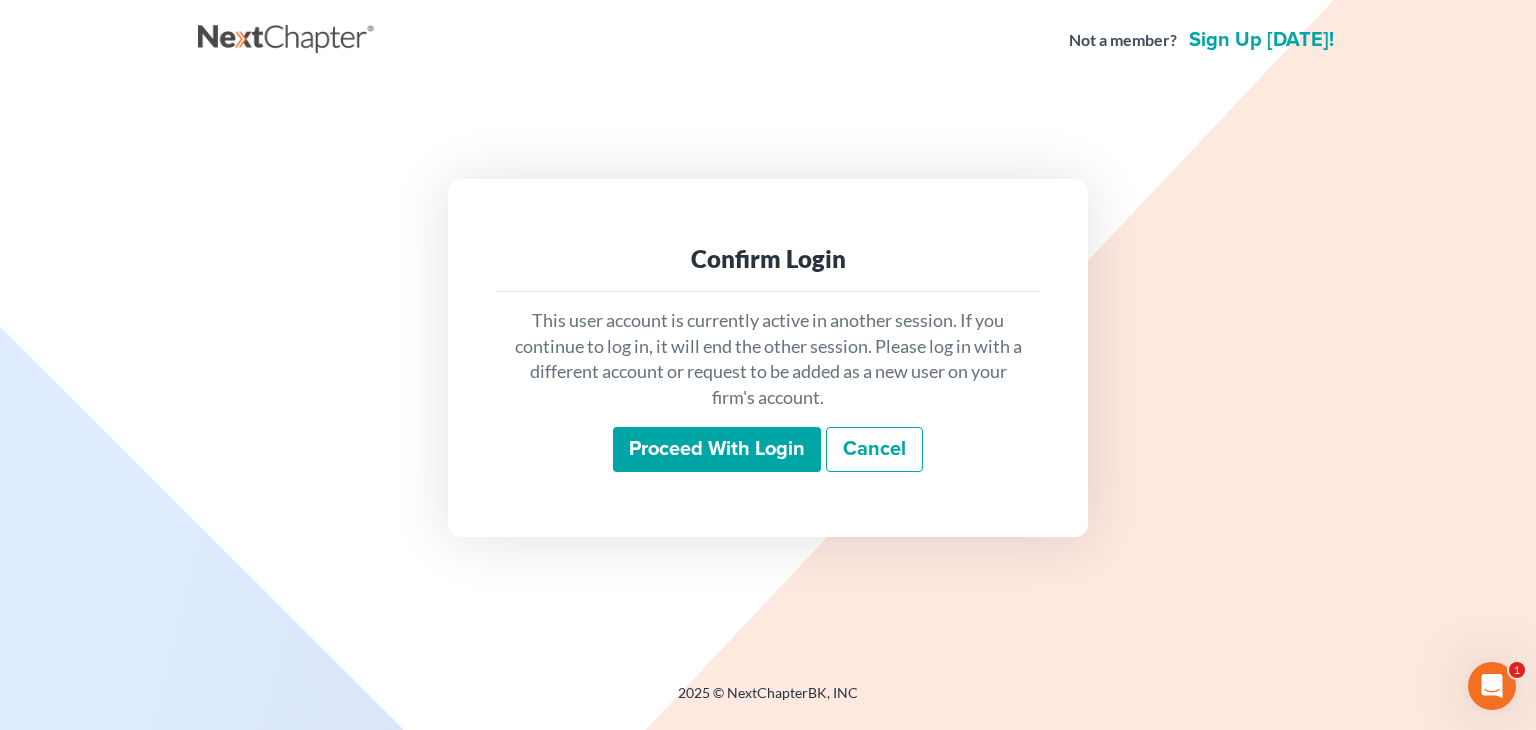 click on "Proceed with login" at bounding box center [717, 450] 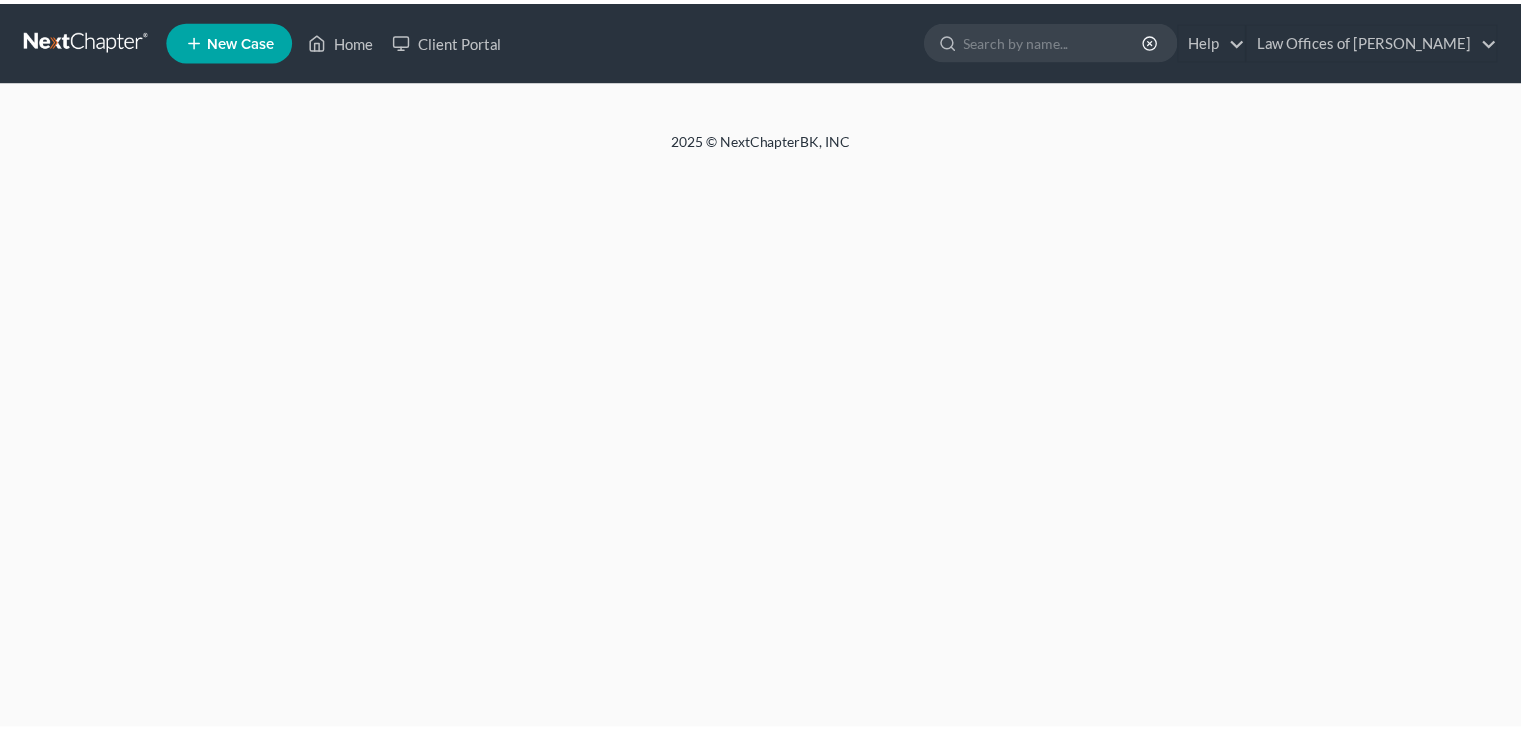scroll, scrollTop: 0, scrollLeft: 0, axis: both 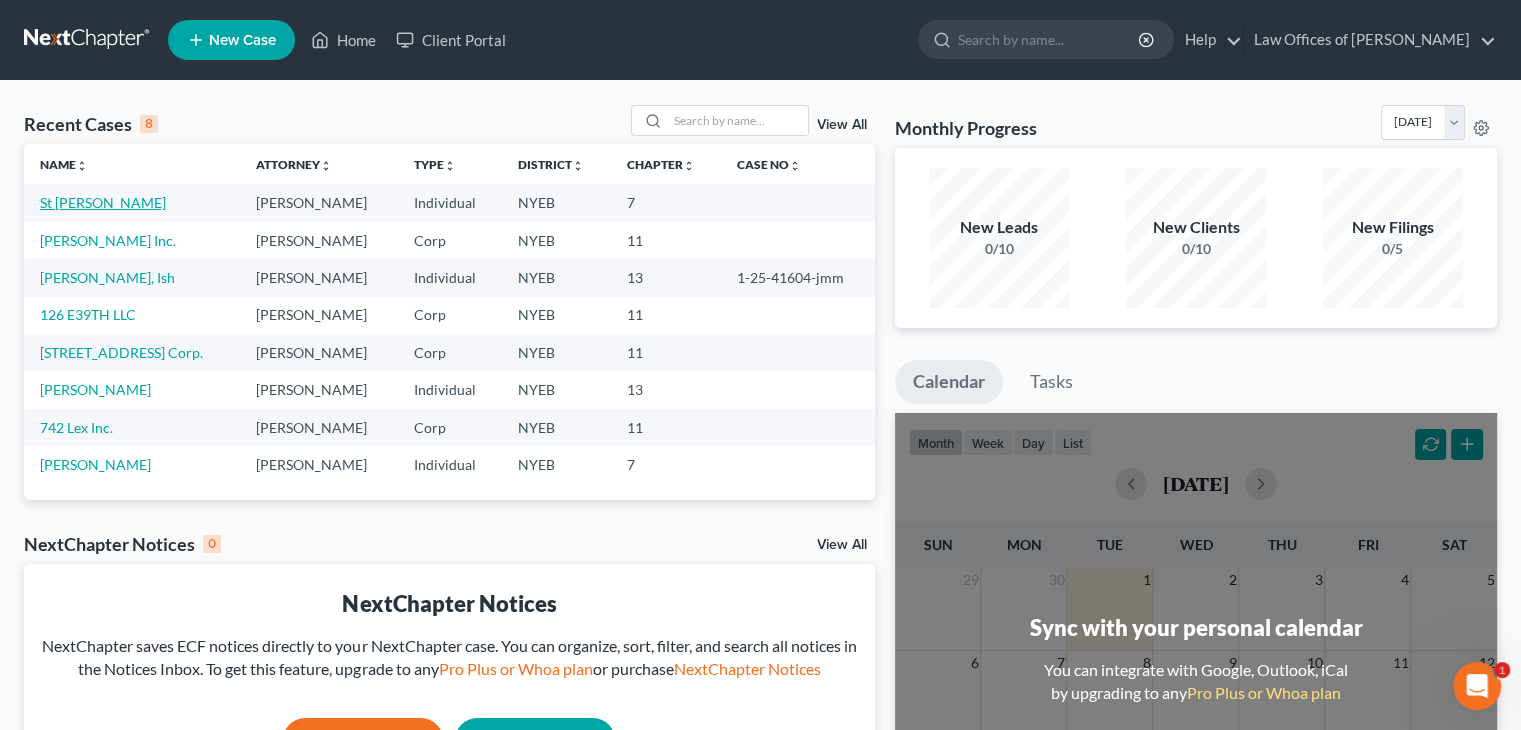 click on "St [PERSON_NAME]" at bounding box center (103, 202) 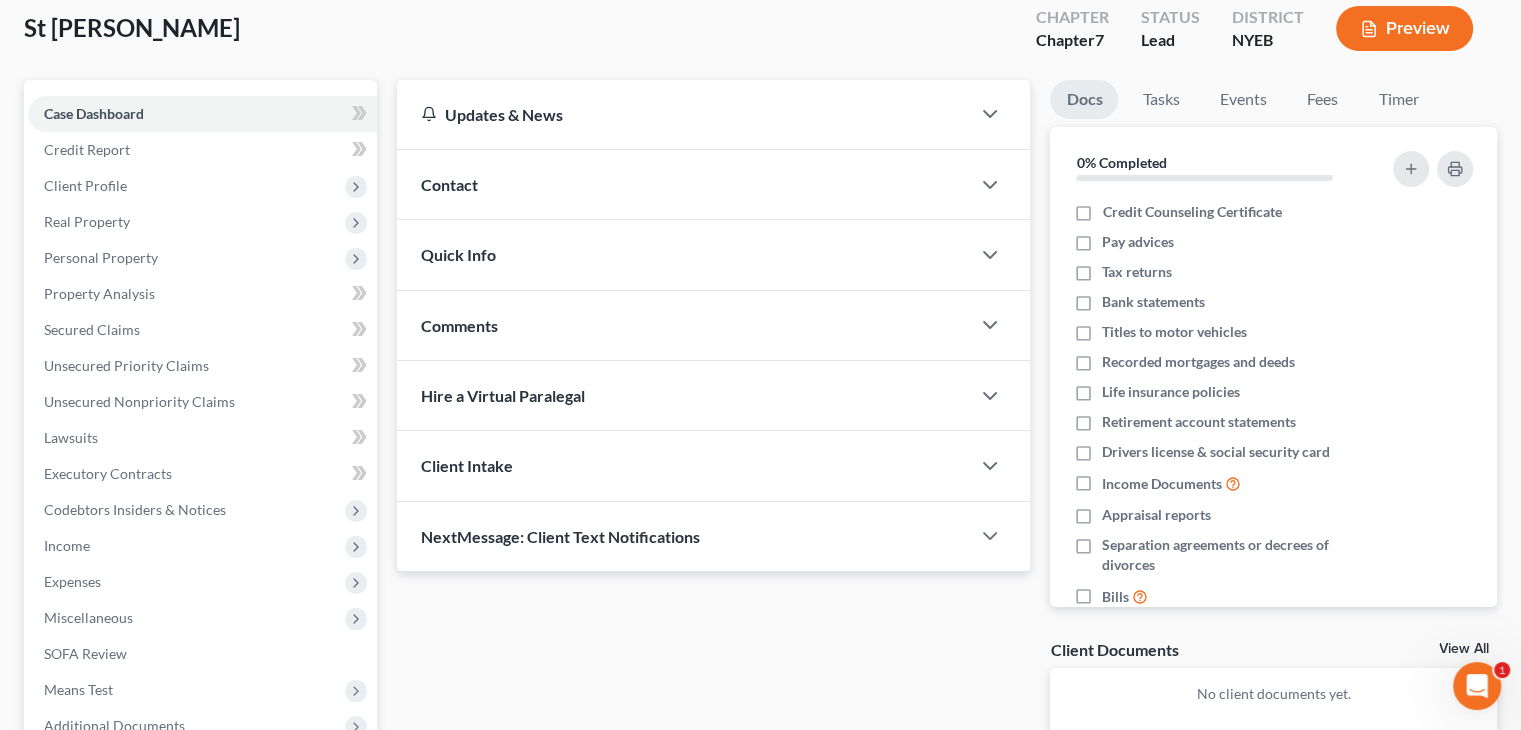 scroll, scrollTop: 127, scrollLeft: 0, axis: vertical 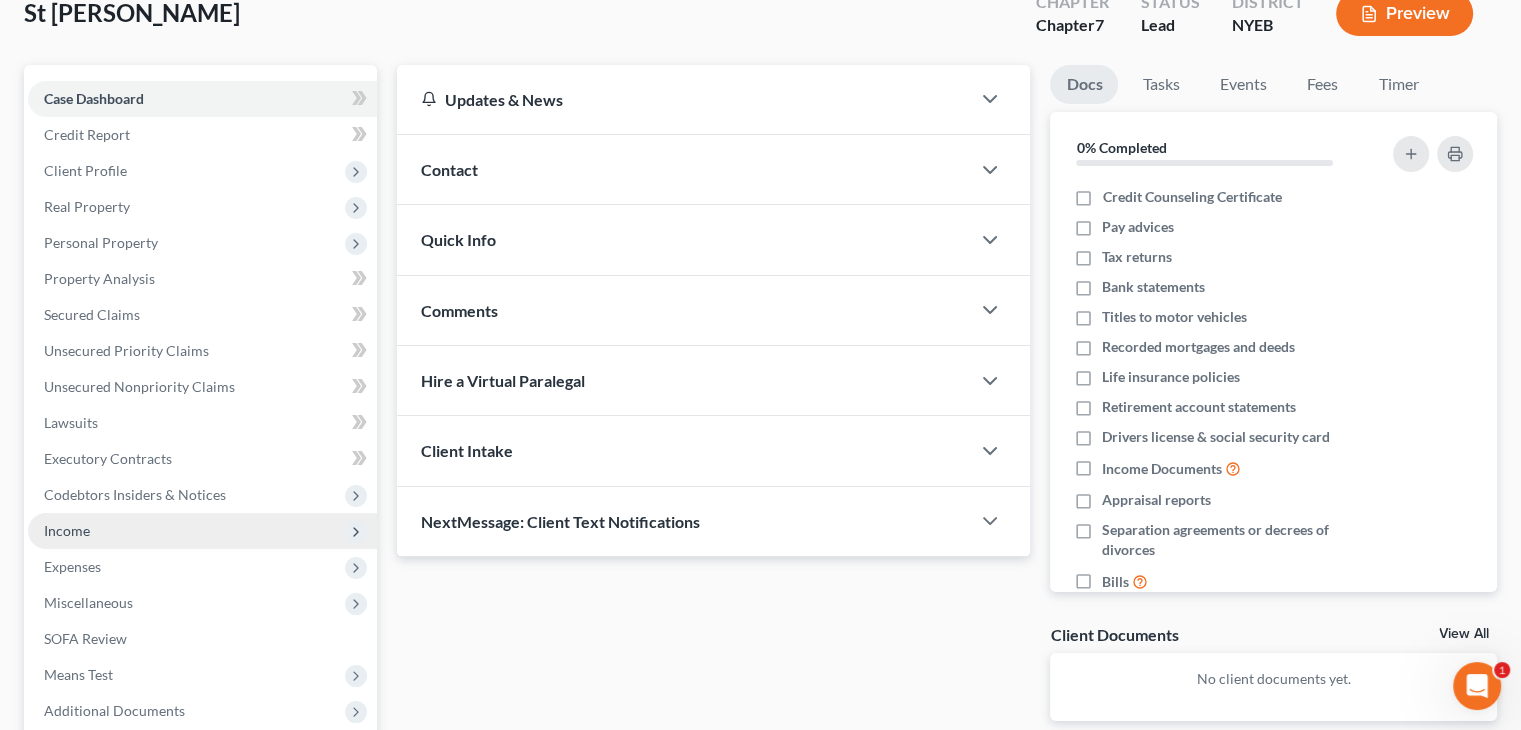 click on "Income" at bounding box center [67, 530] 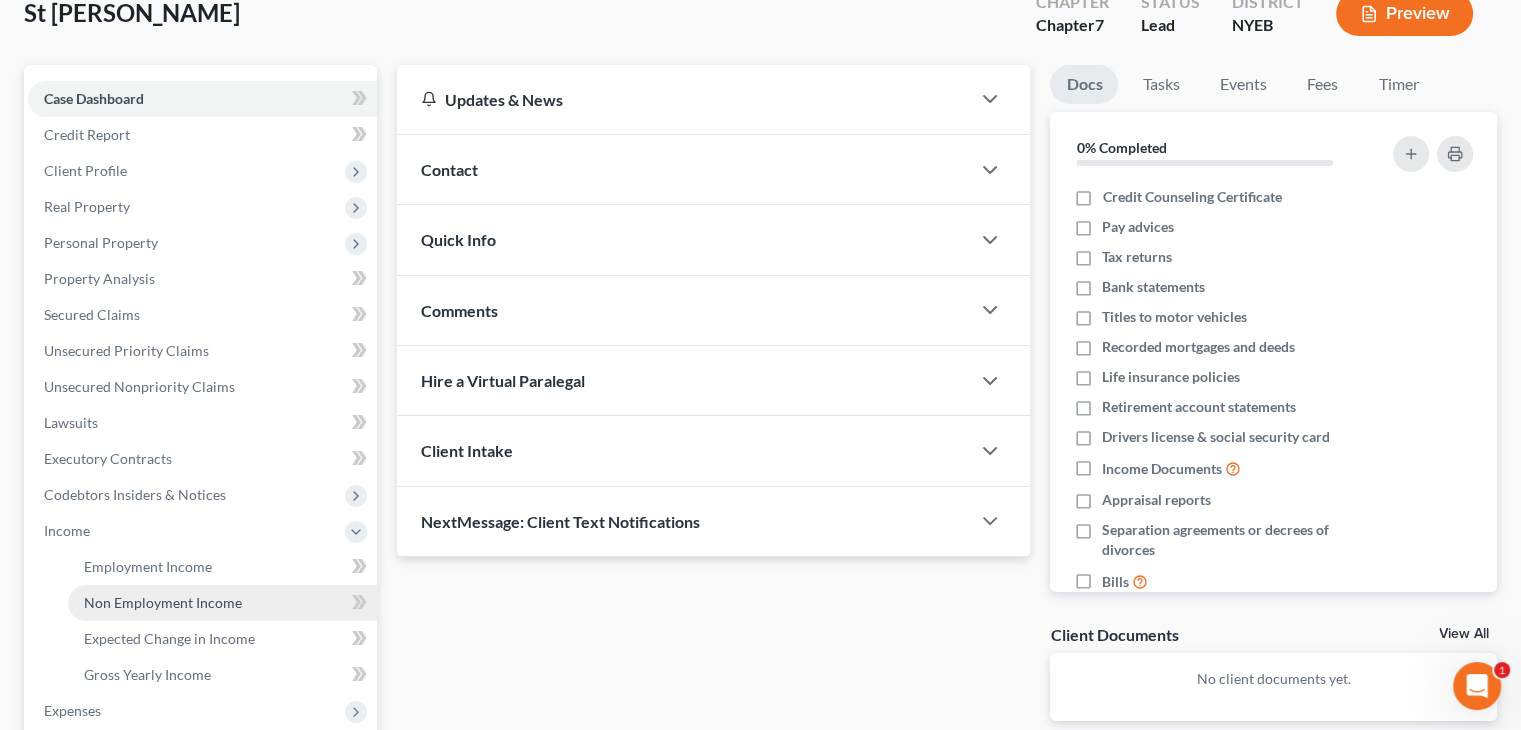 click on "Non Employment Income" at bounding box center [163, 602] 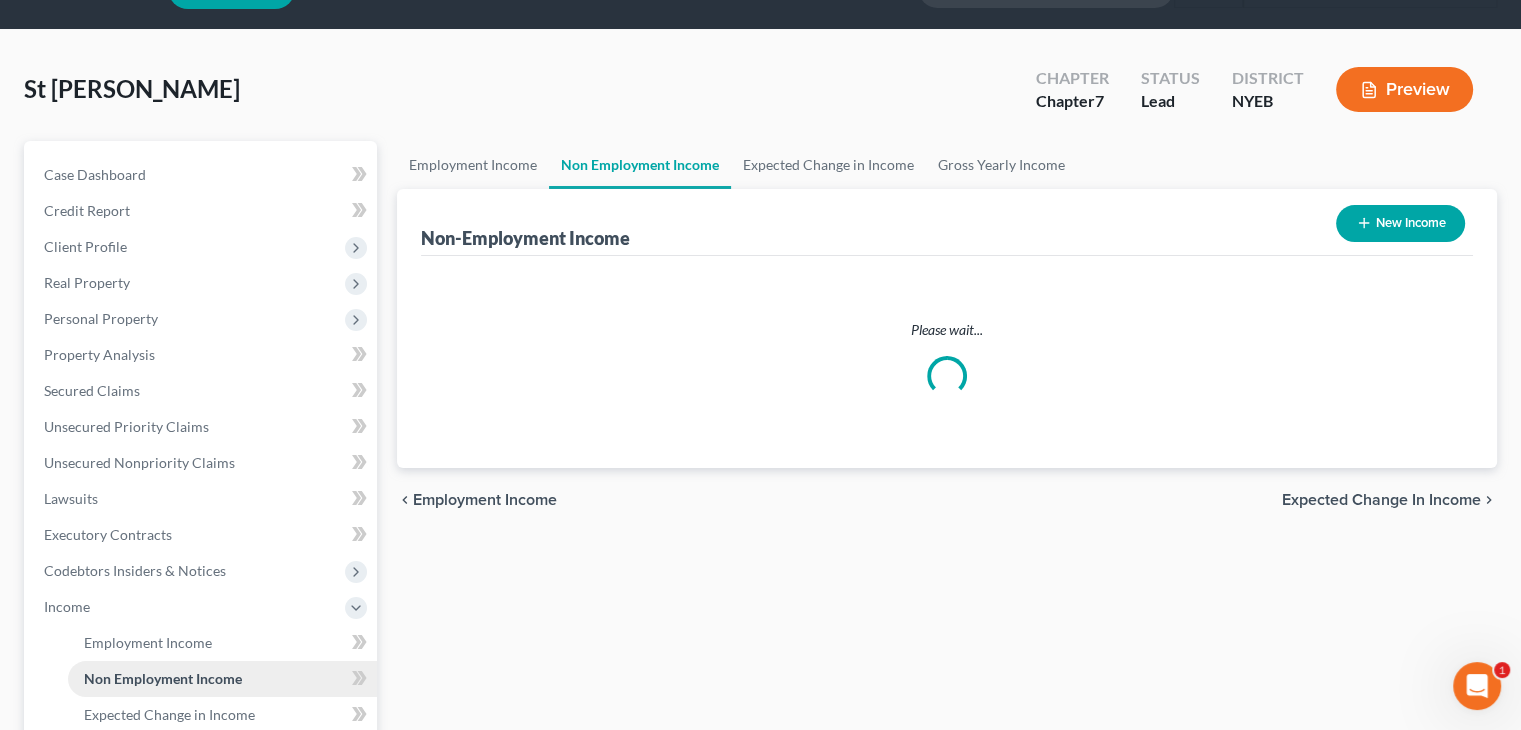 scroll, scrollTop: 0, scrollLeft: 0, axis: both 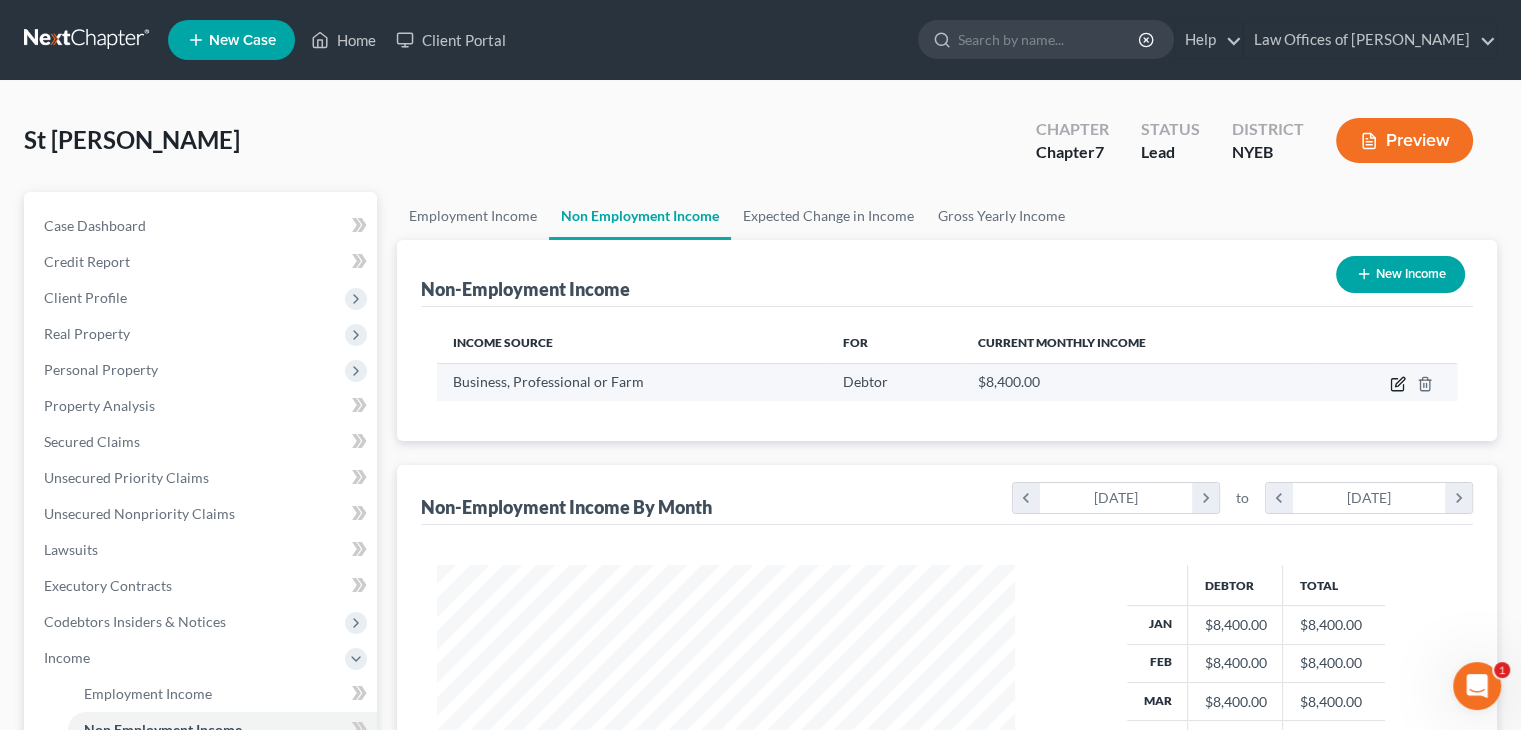 click 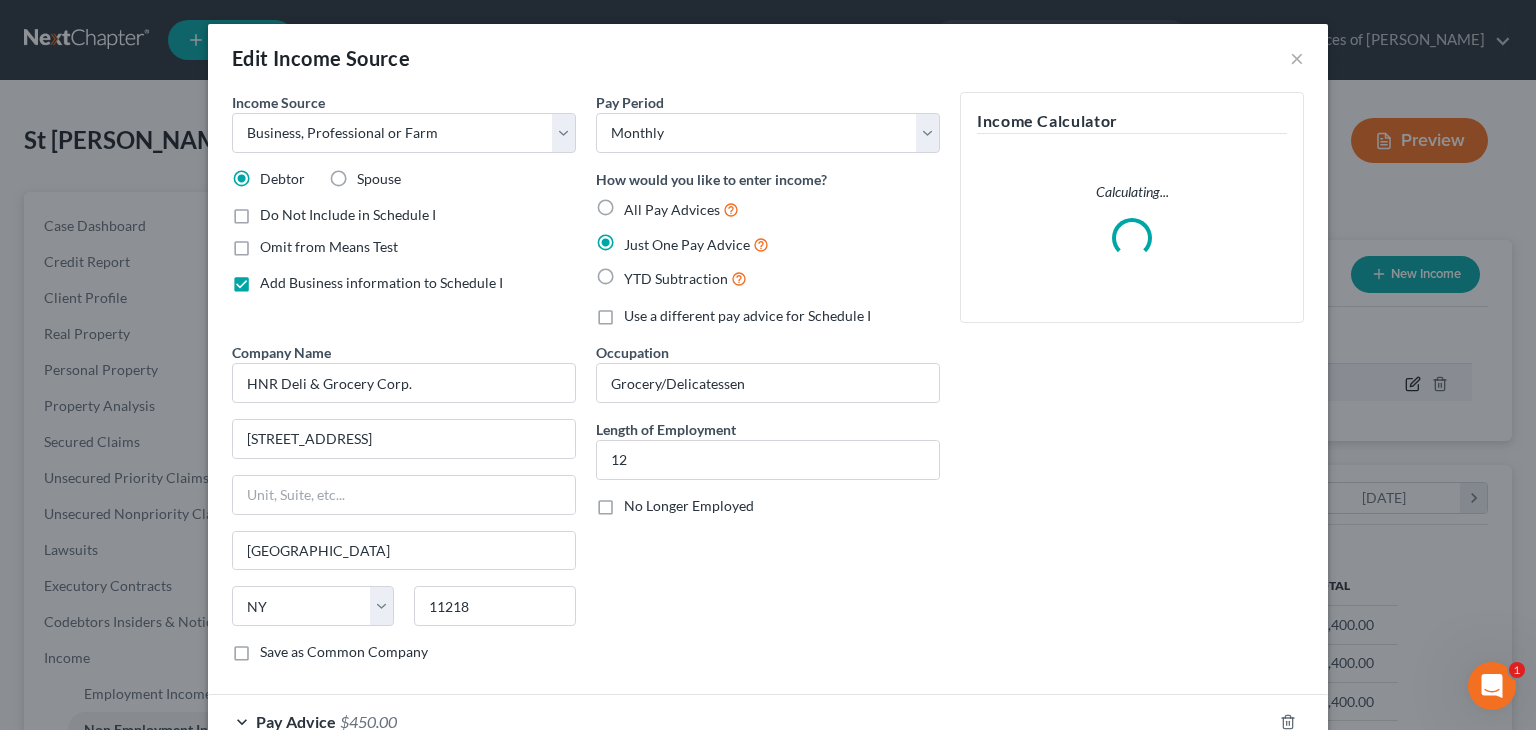 scroll, scrollTop: 999643, scrollLeft: 999375, axis: both 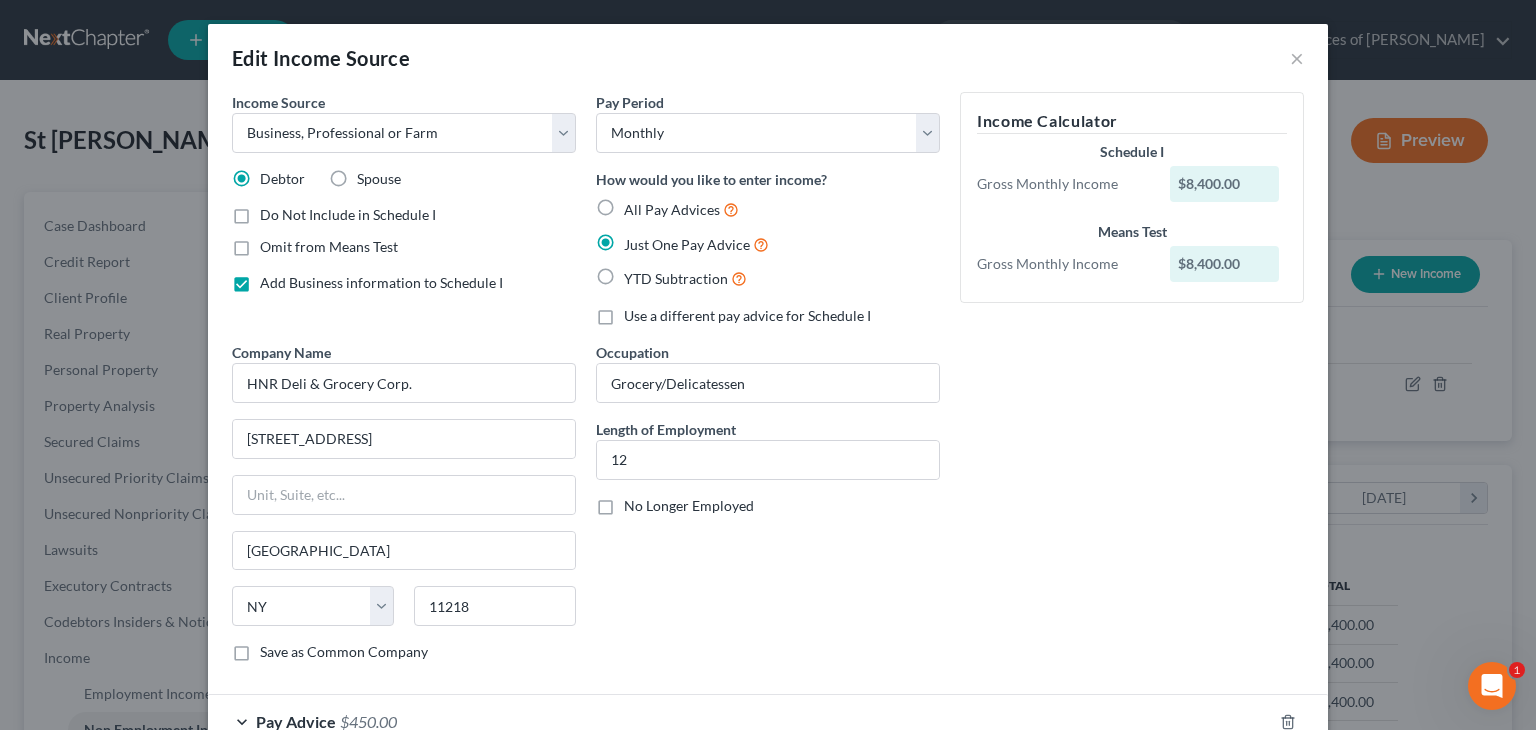 click on "$8,400.00" at bounding box center [1225, 184] 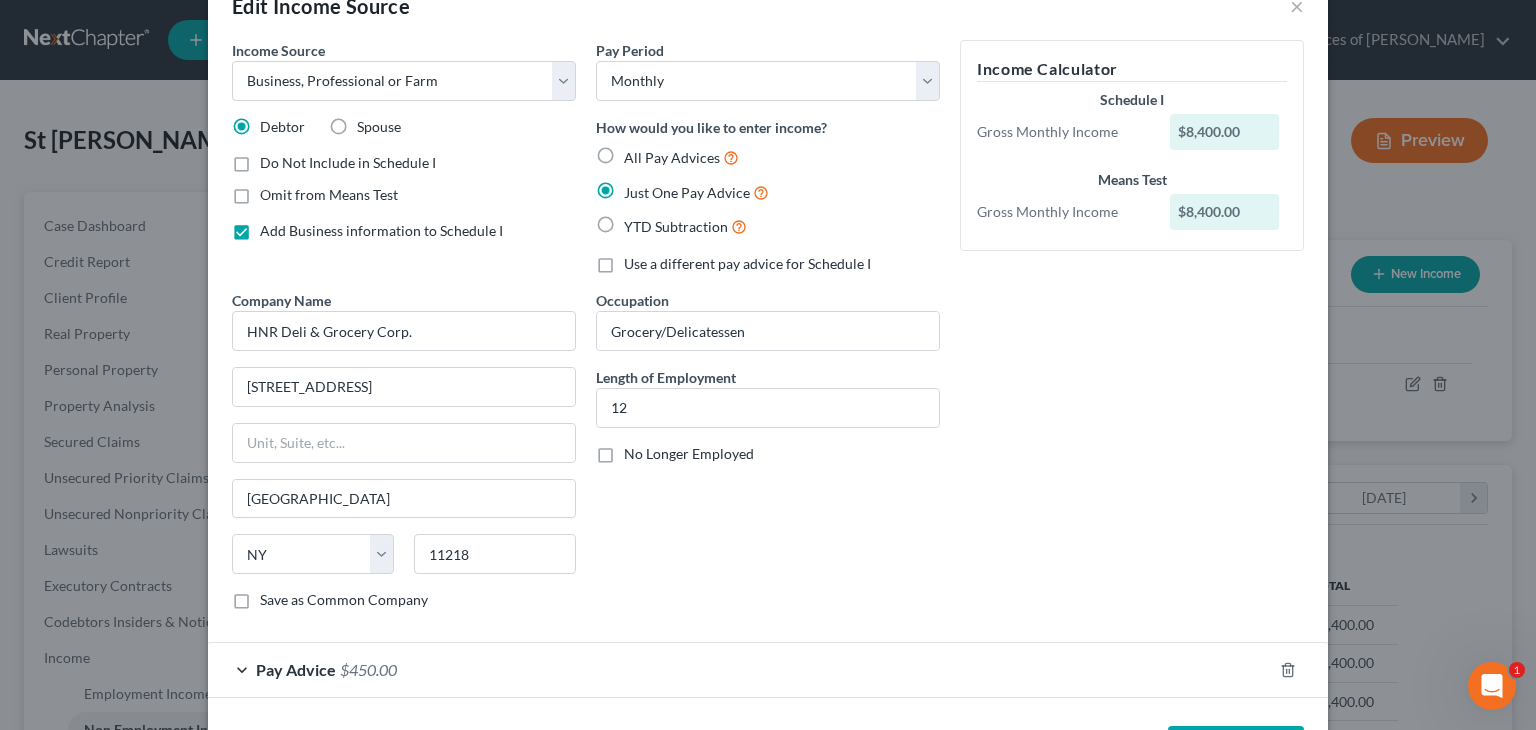scroll, scrollTop: 127, scrollLeft: 0, axis: vertical 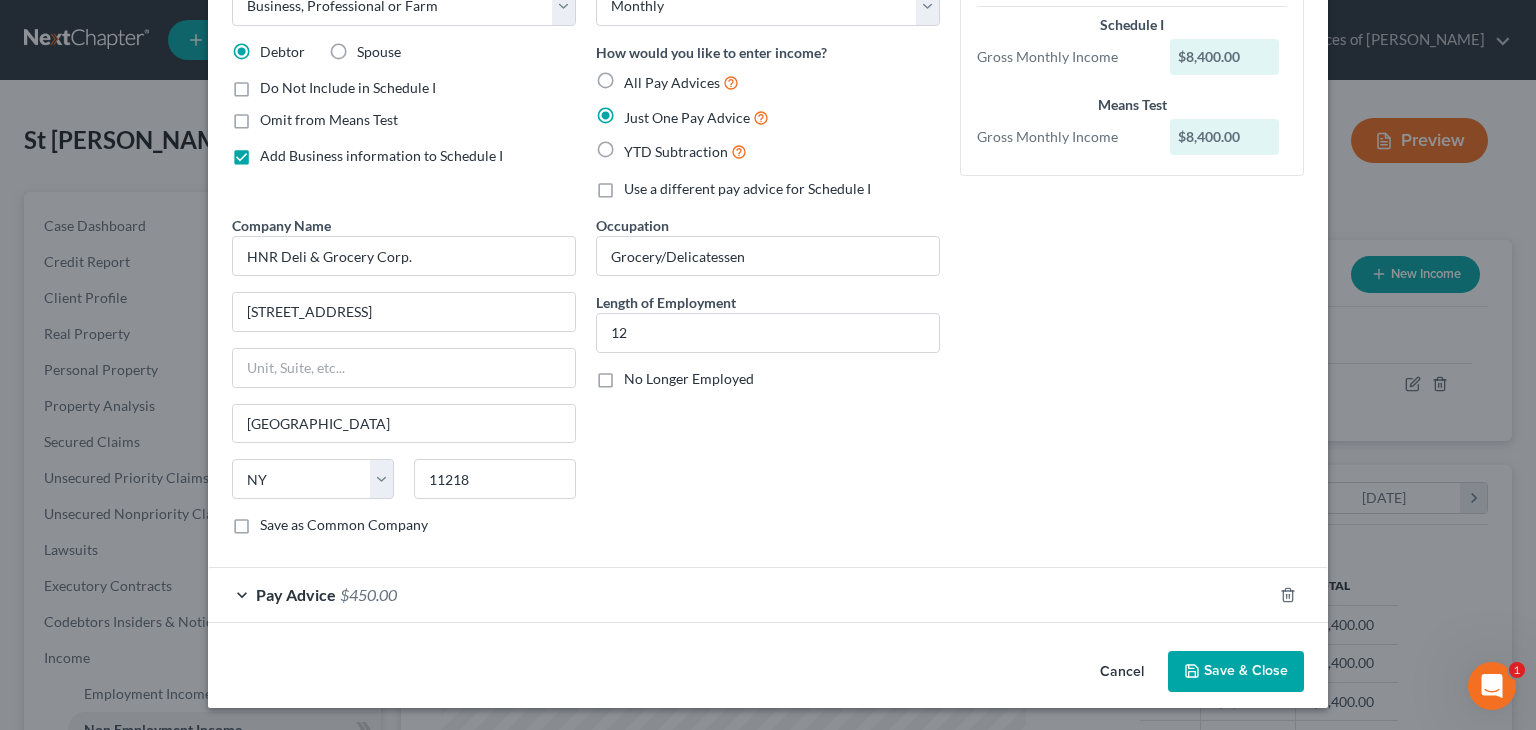 click on "Pay Advice" at bounding box center [296, 594] 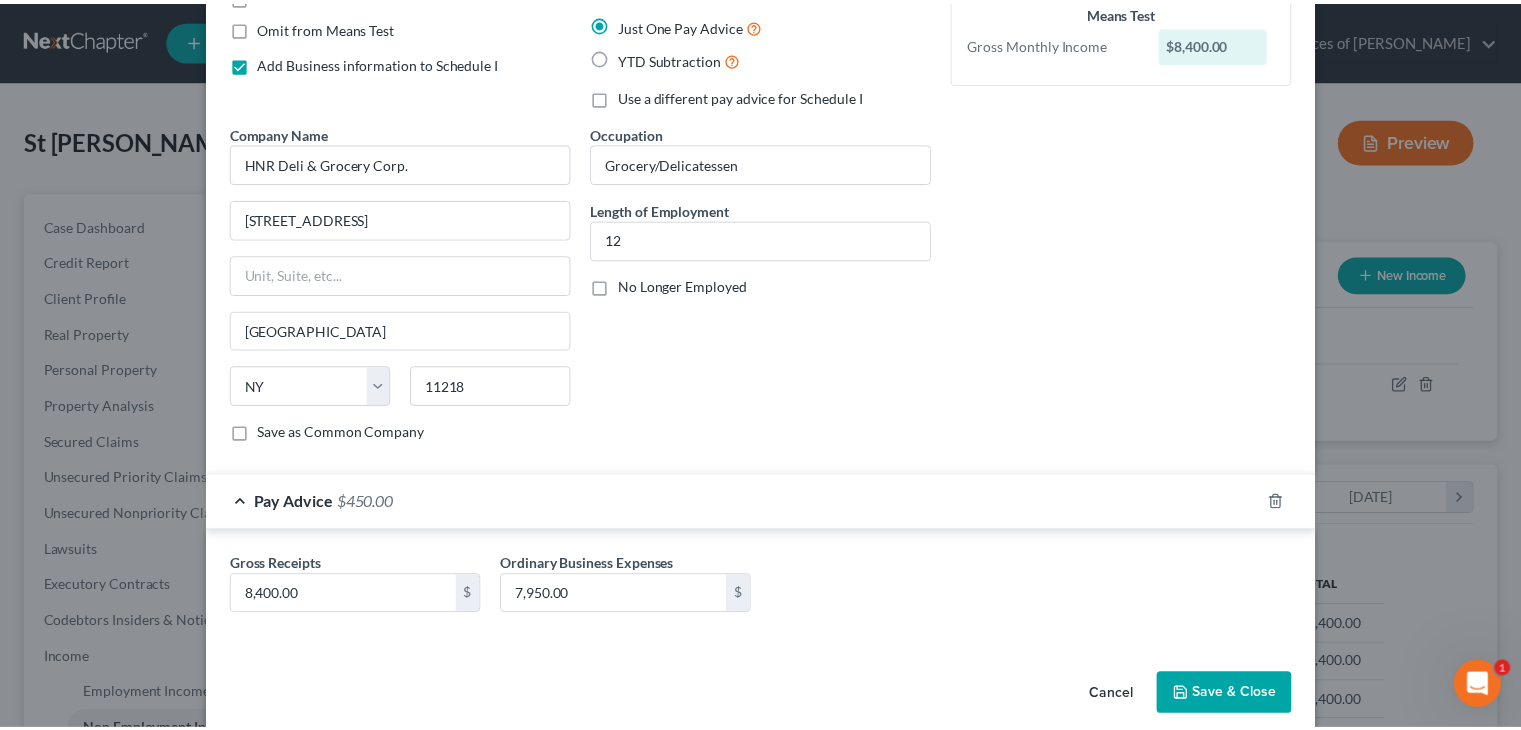 scroll, scrollTop: 243, scrollLeft: 0, axis: vertical 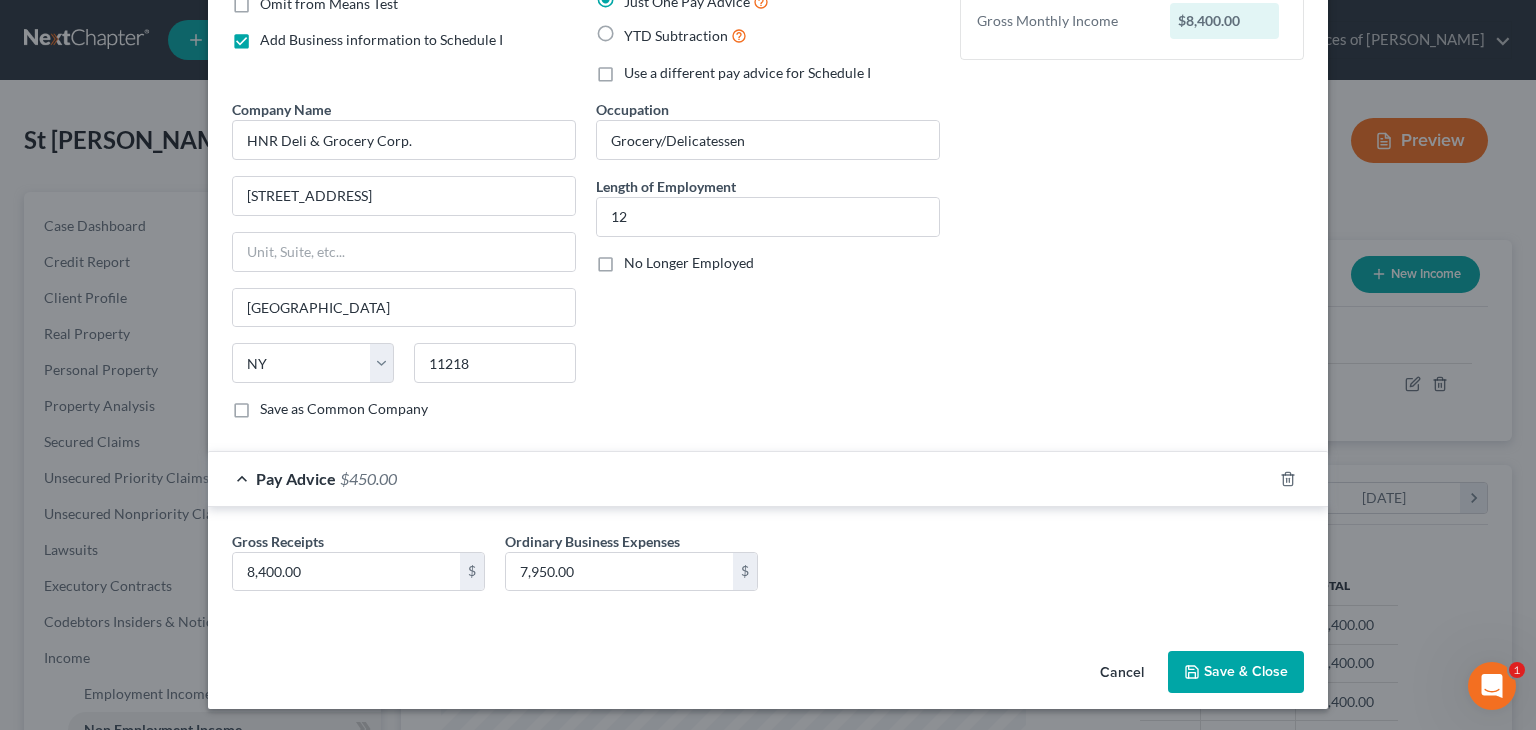 click on "Income Calculator
Schedule I Gross Monthly Income $8,400.00 Means Test Gross Monthly Income $8,400.00" at bounding box center [1132, -26] 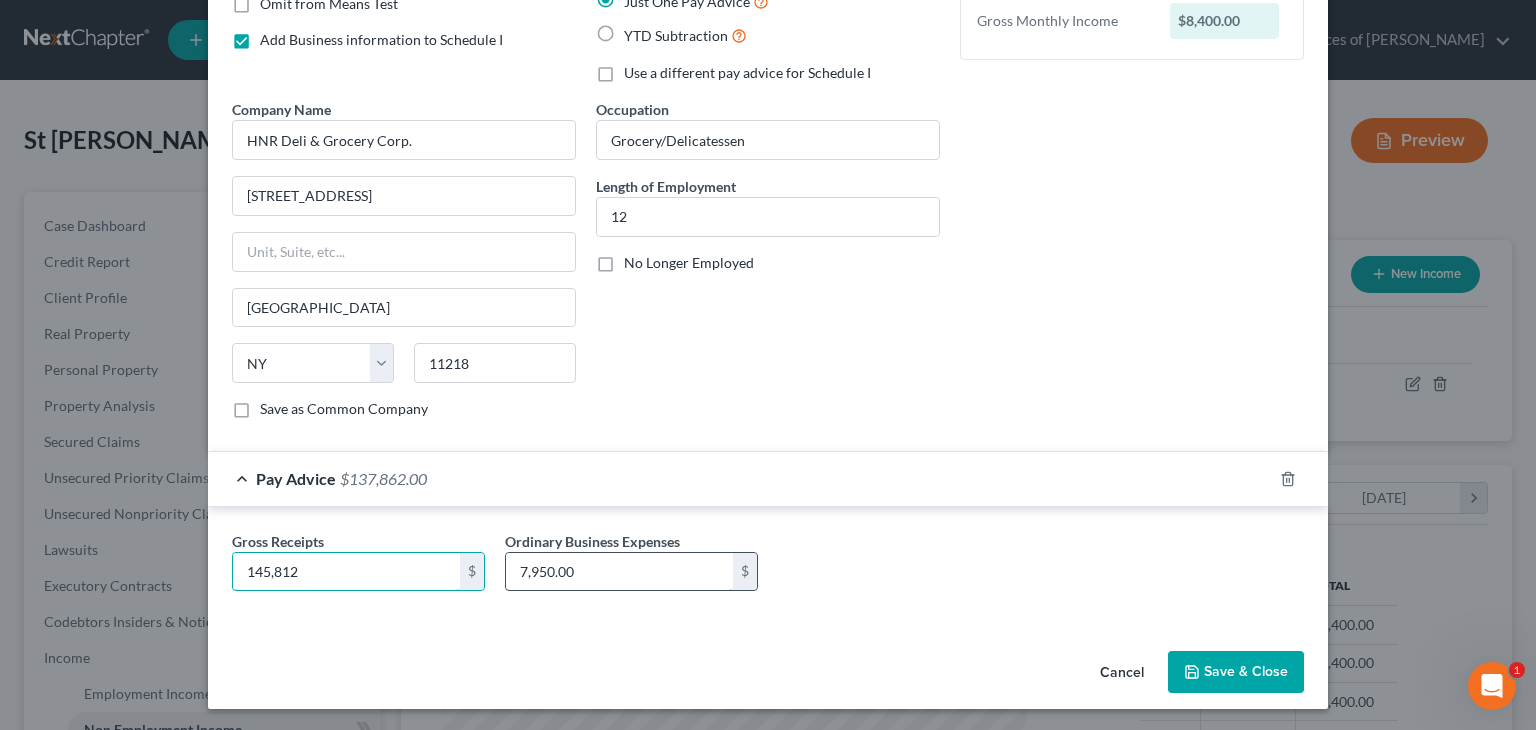 type on "145,812" 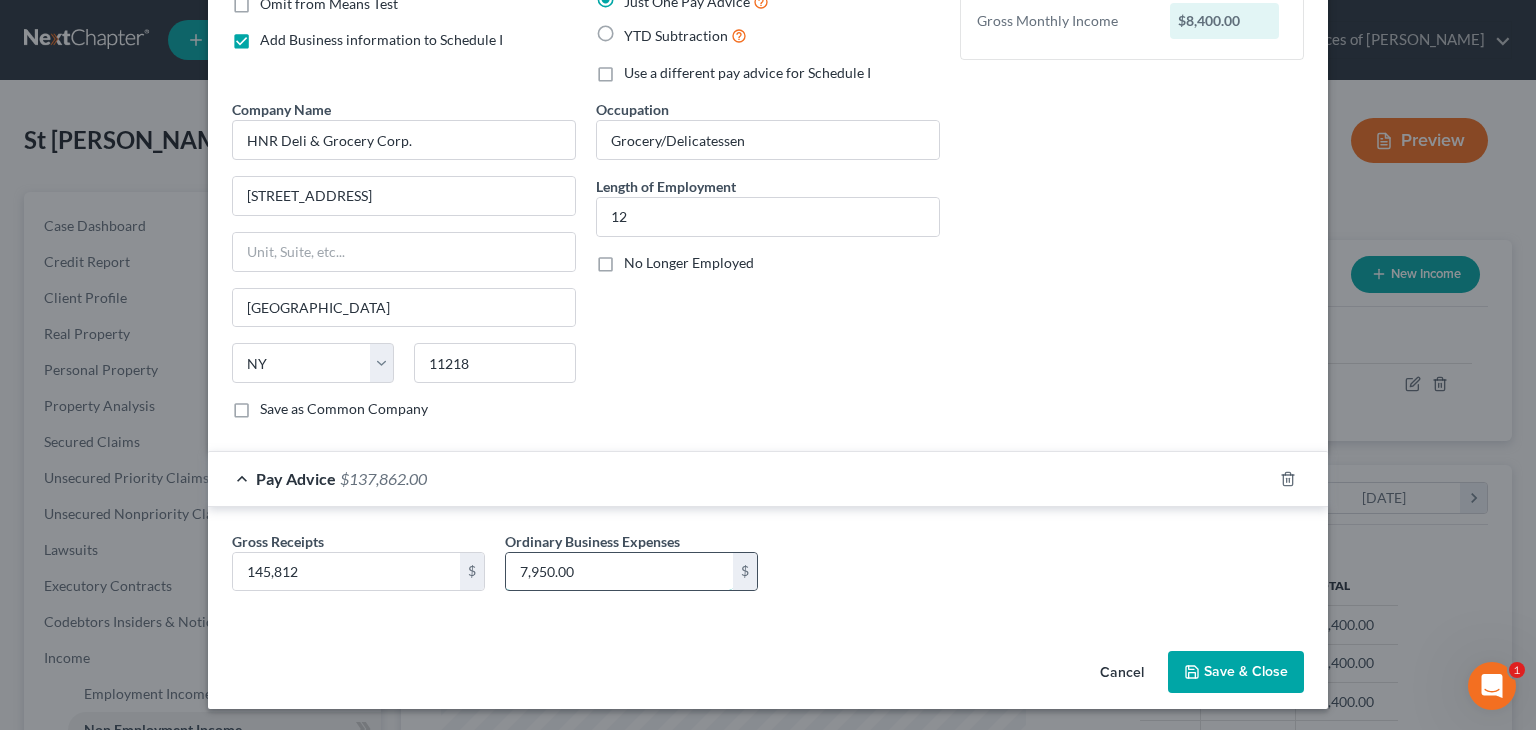 click on "7,950.00" at bounding box center [619, 572] 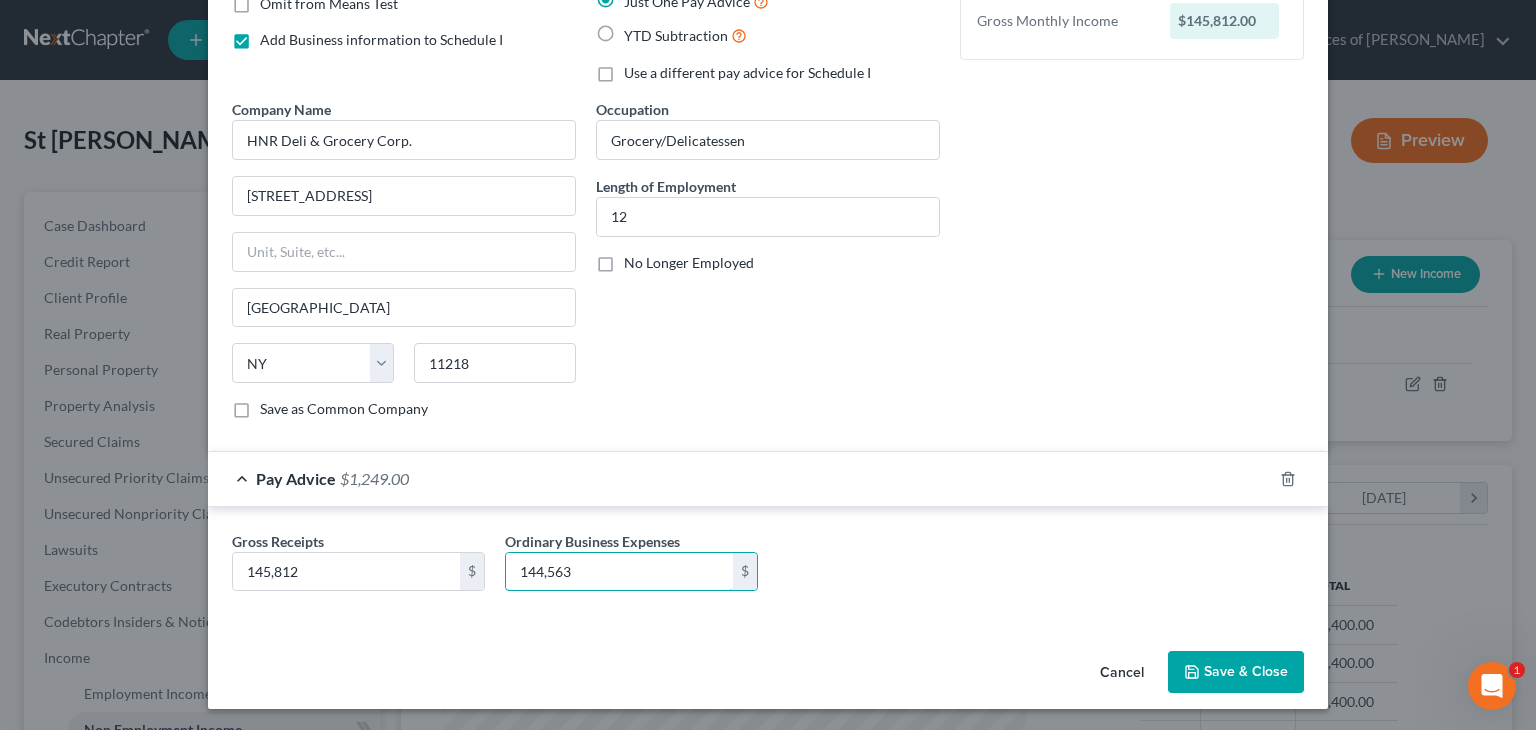 type on "144,563" 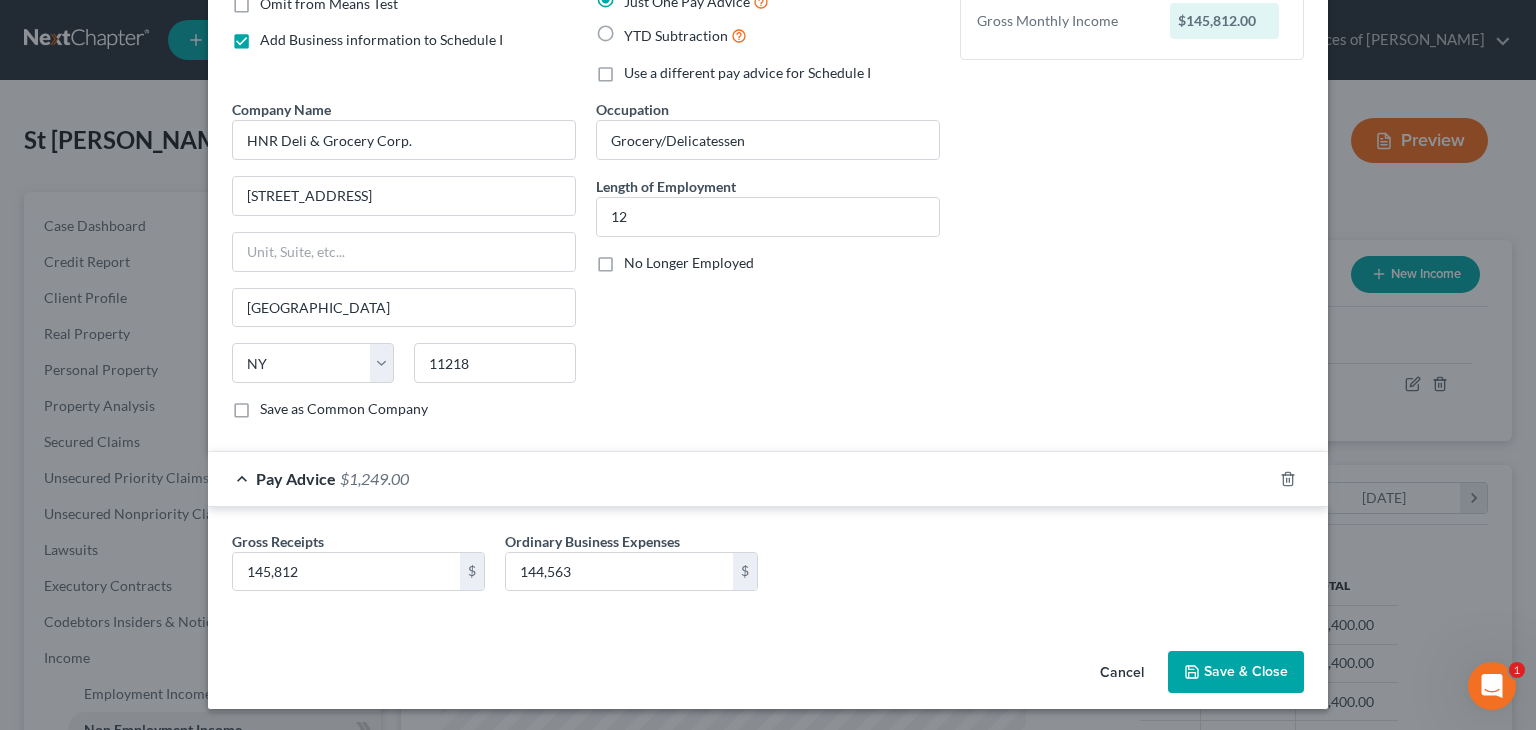click on "Save & Close" at bounding box center (1236, 672) 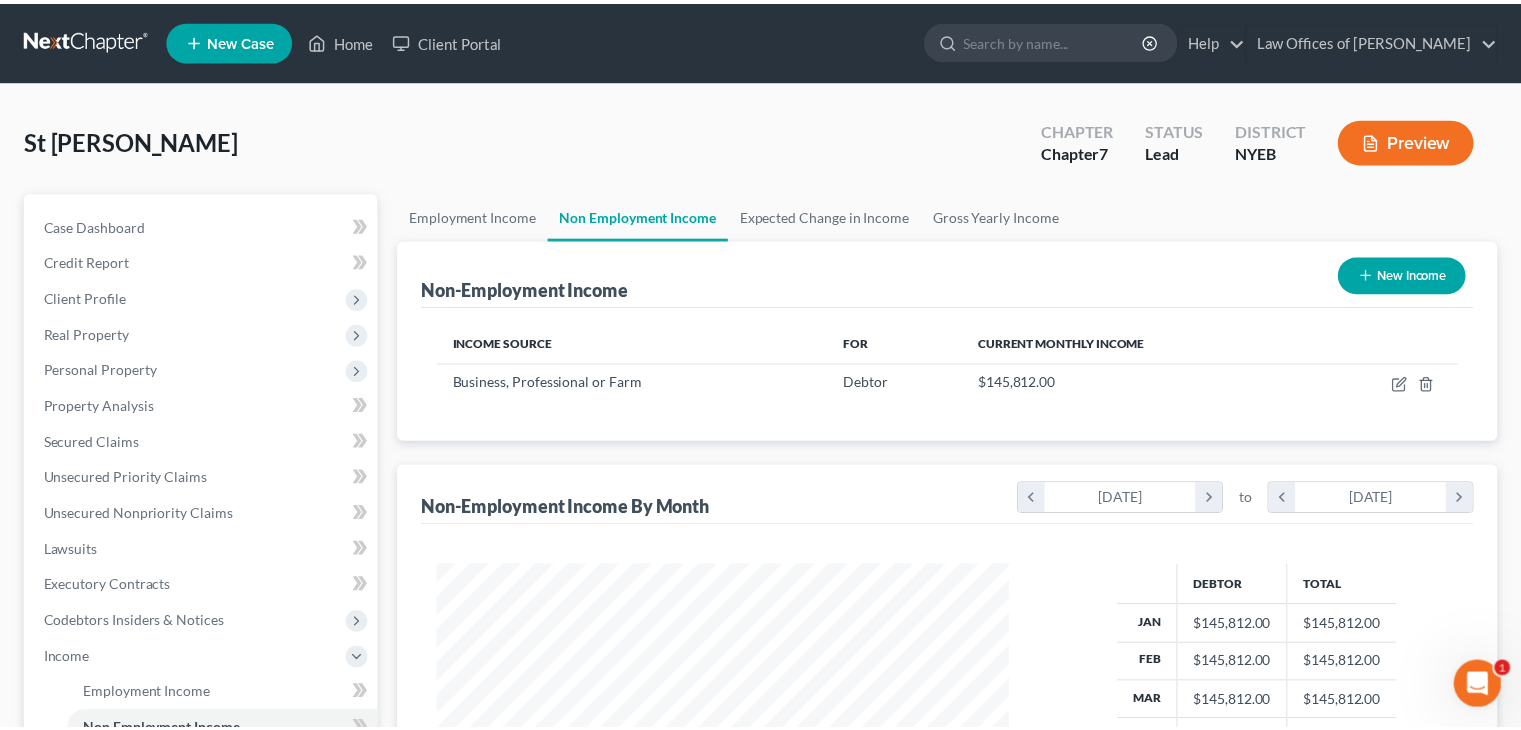 scroll, scrollTop: 356, scrollLeft: 617, axis: both 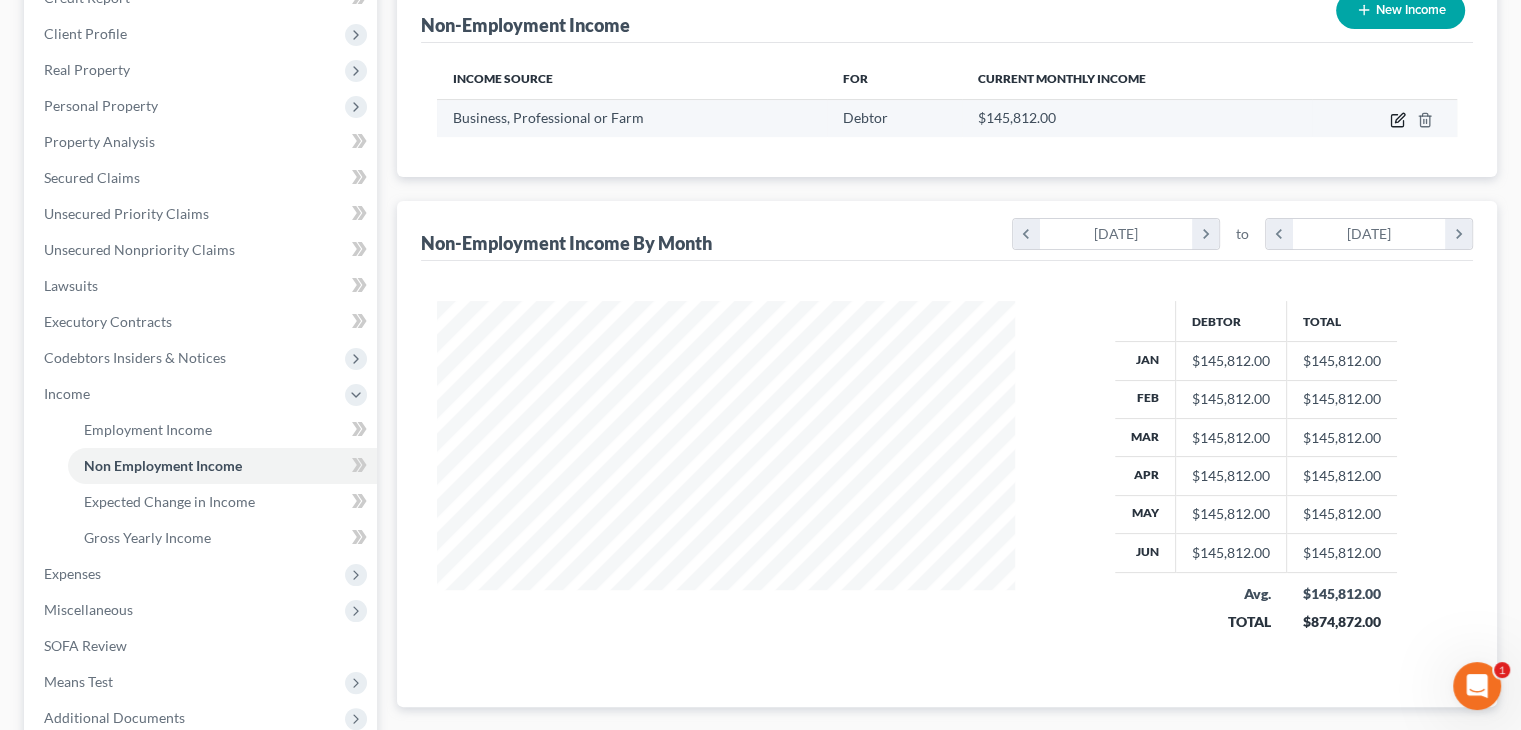 click 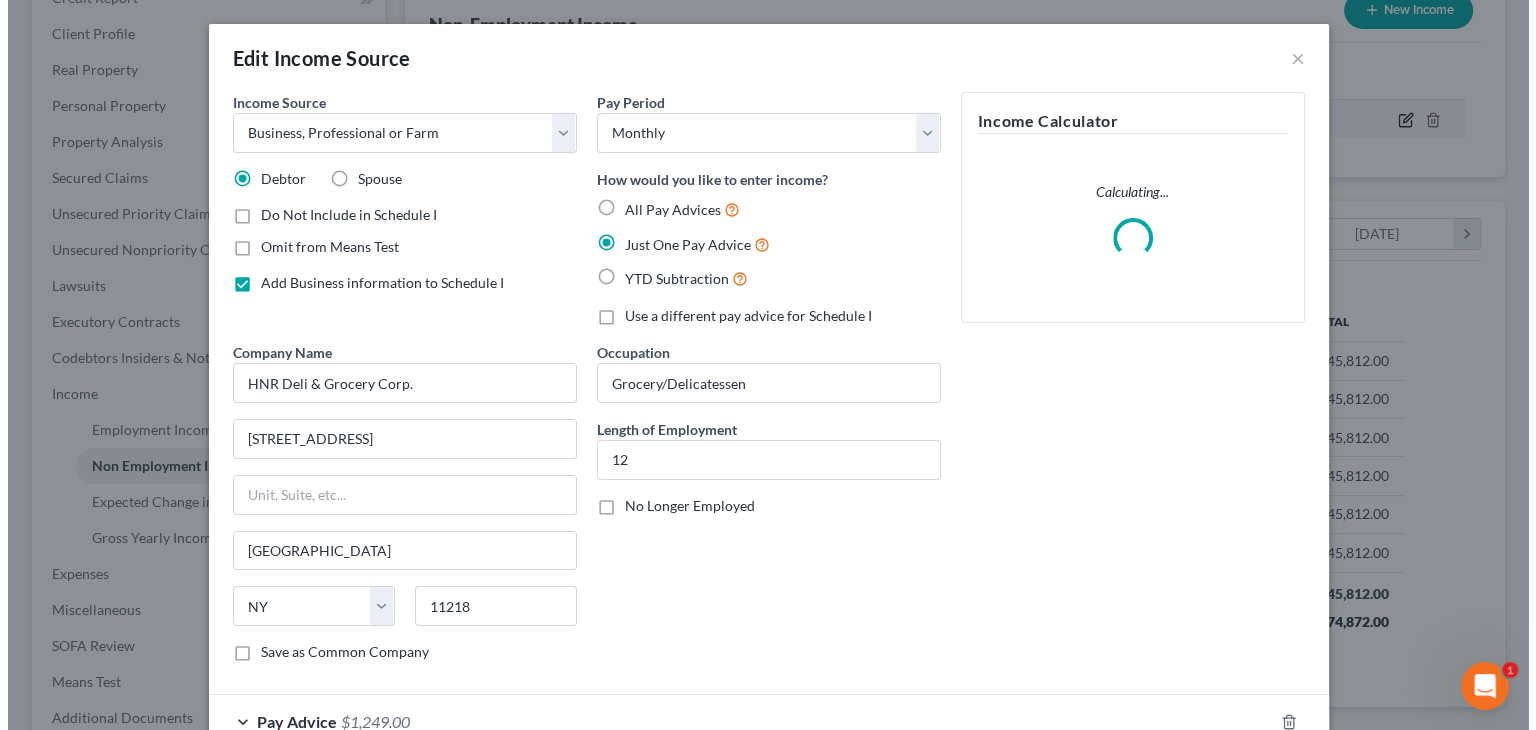 scroll, scrollTop: 999643, scrollLeft: 999375, axis: both 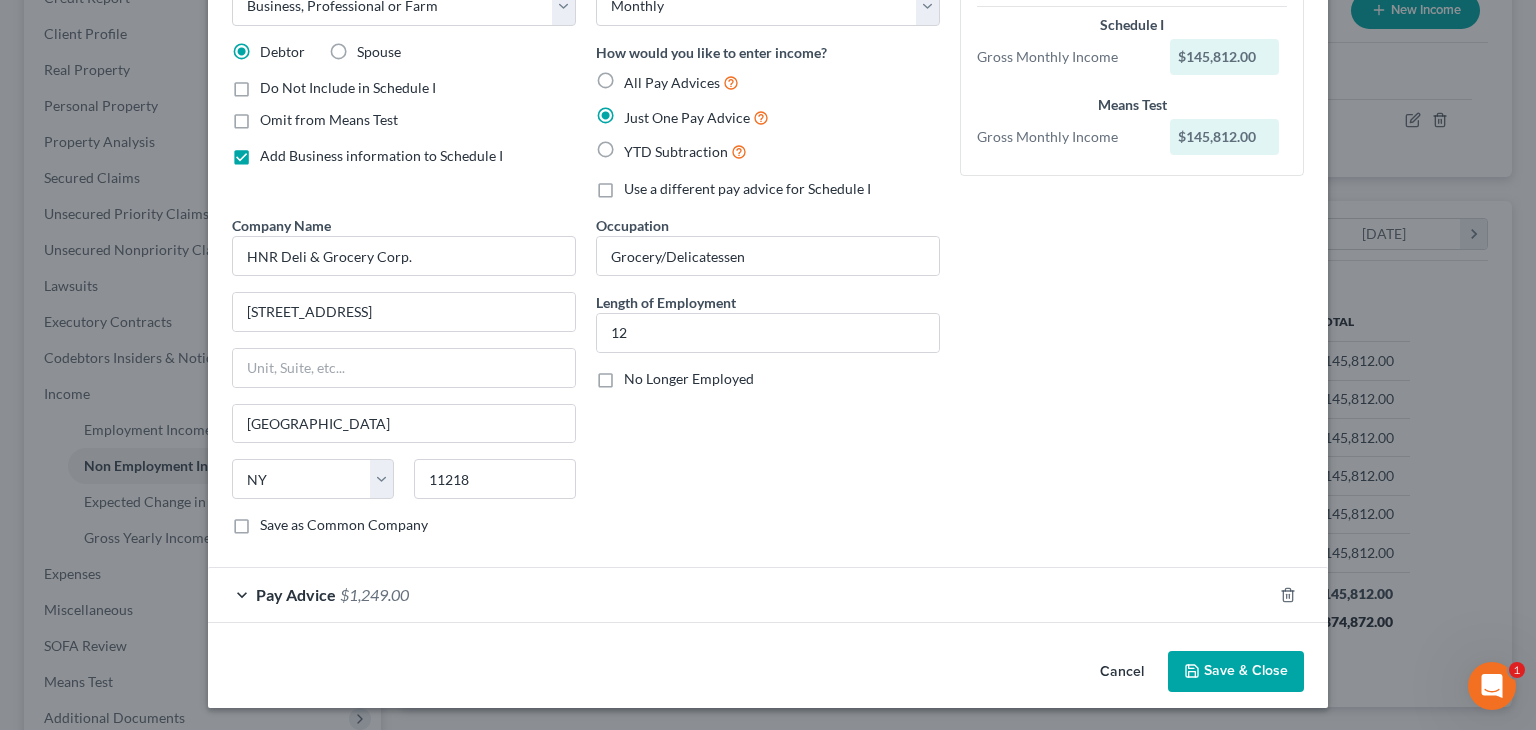 click on "$1,249.00" at bounding box center [374, 594] 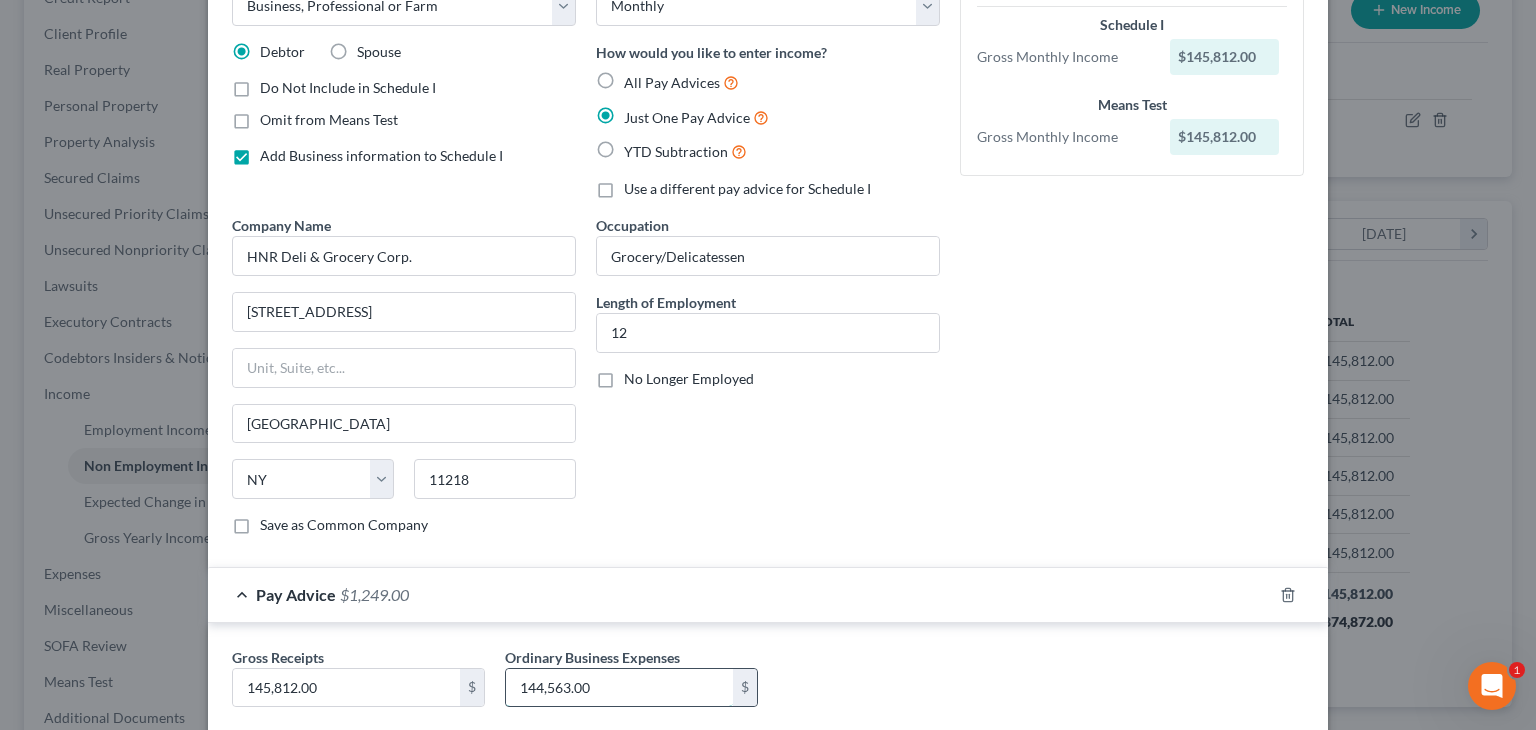 click on "144,563.00" at bounding box center [619, 688] 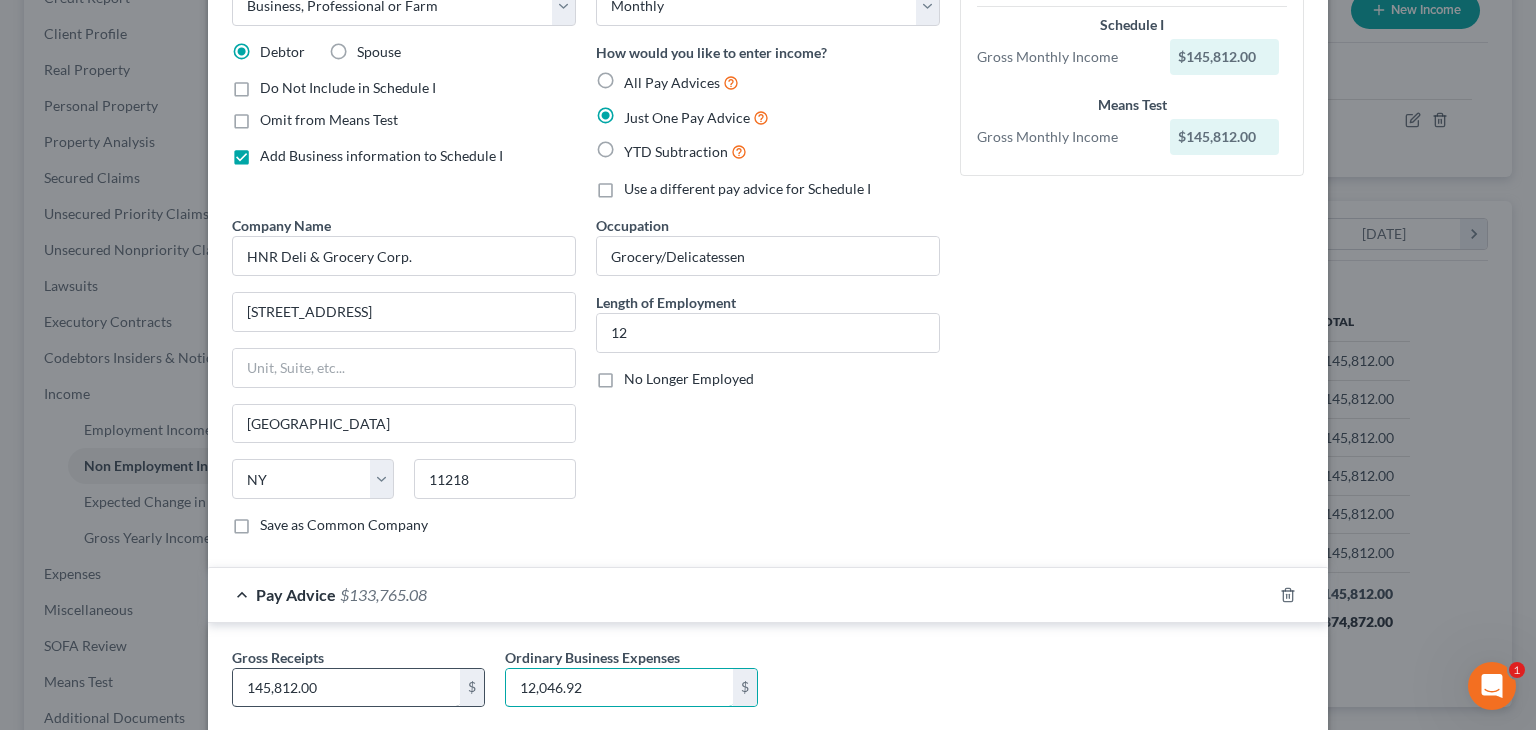 type on "12,046.92" 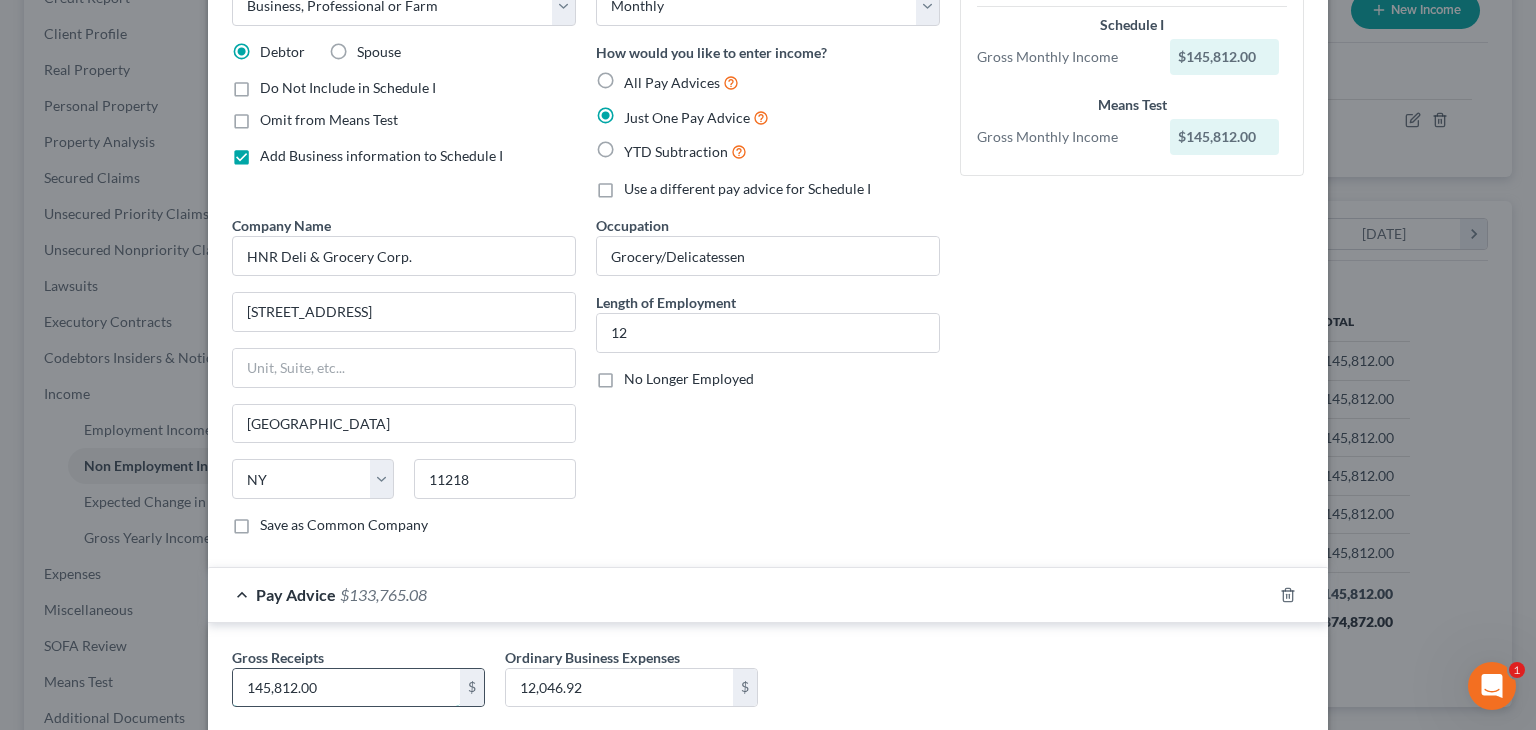 click on "145,812.00" at bounding box center [346, 688] 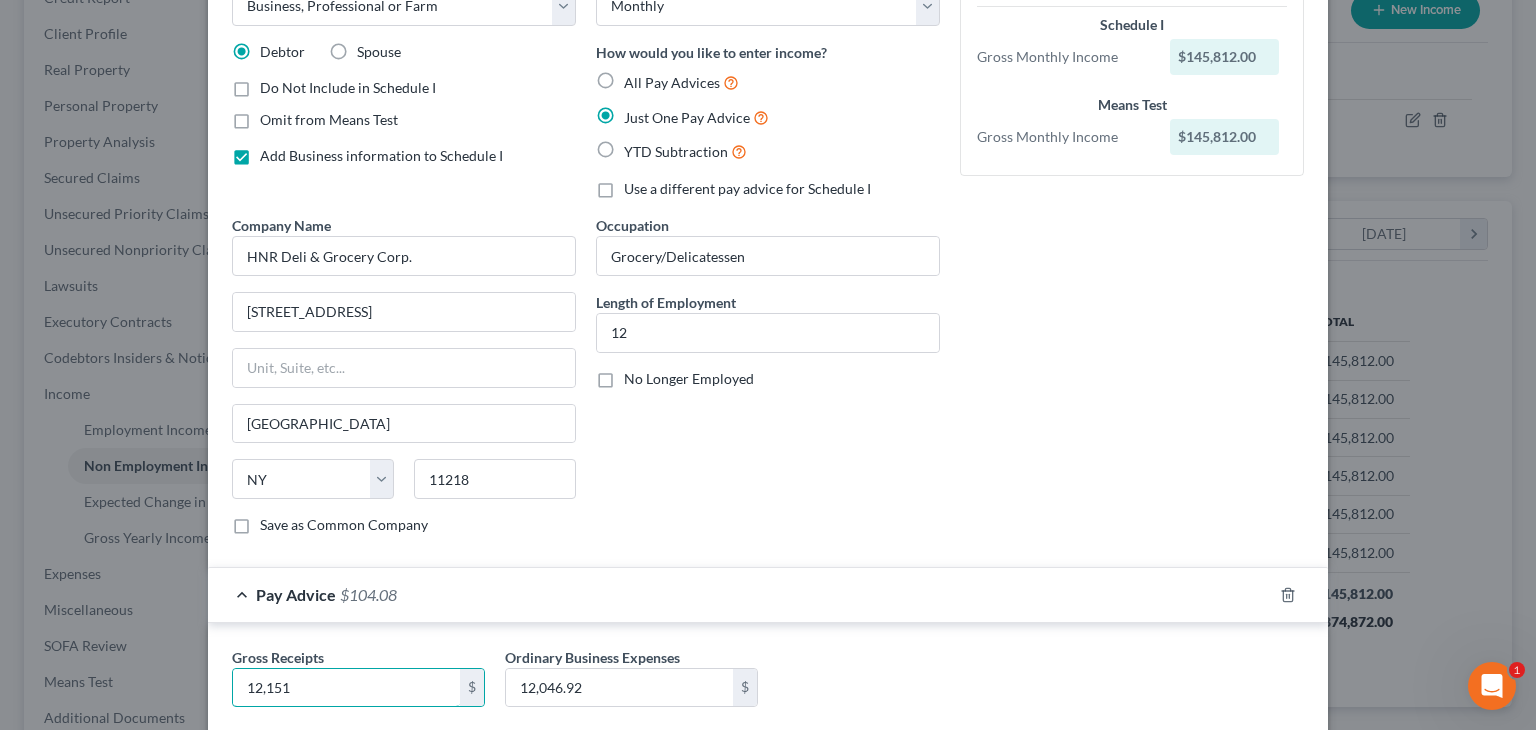 type on "12,151" 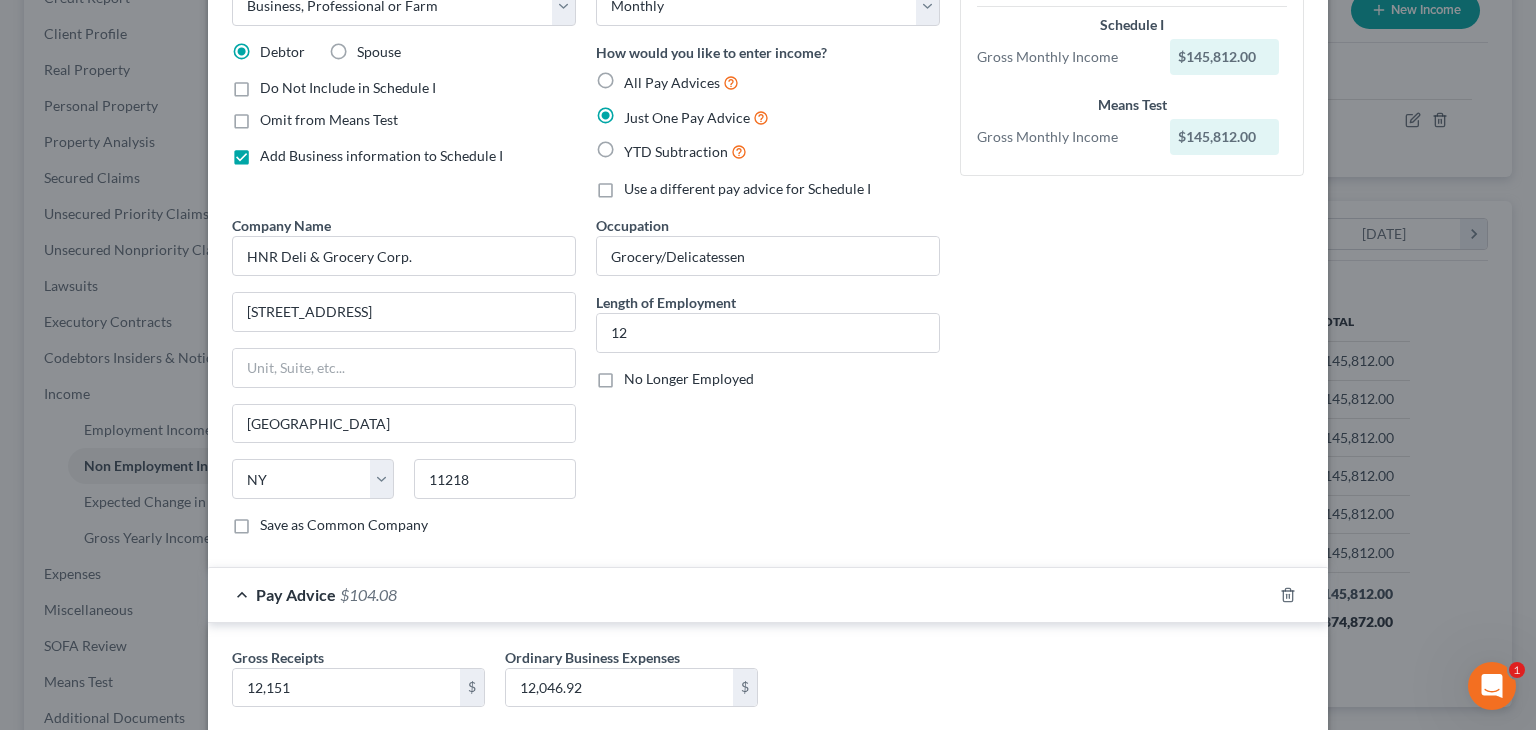 click on "Gross Receipts 12,151 $ Ordinary Business Expenses 12,046.92 $" at bounding box center [768, 685] 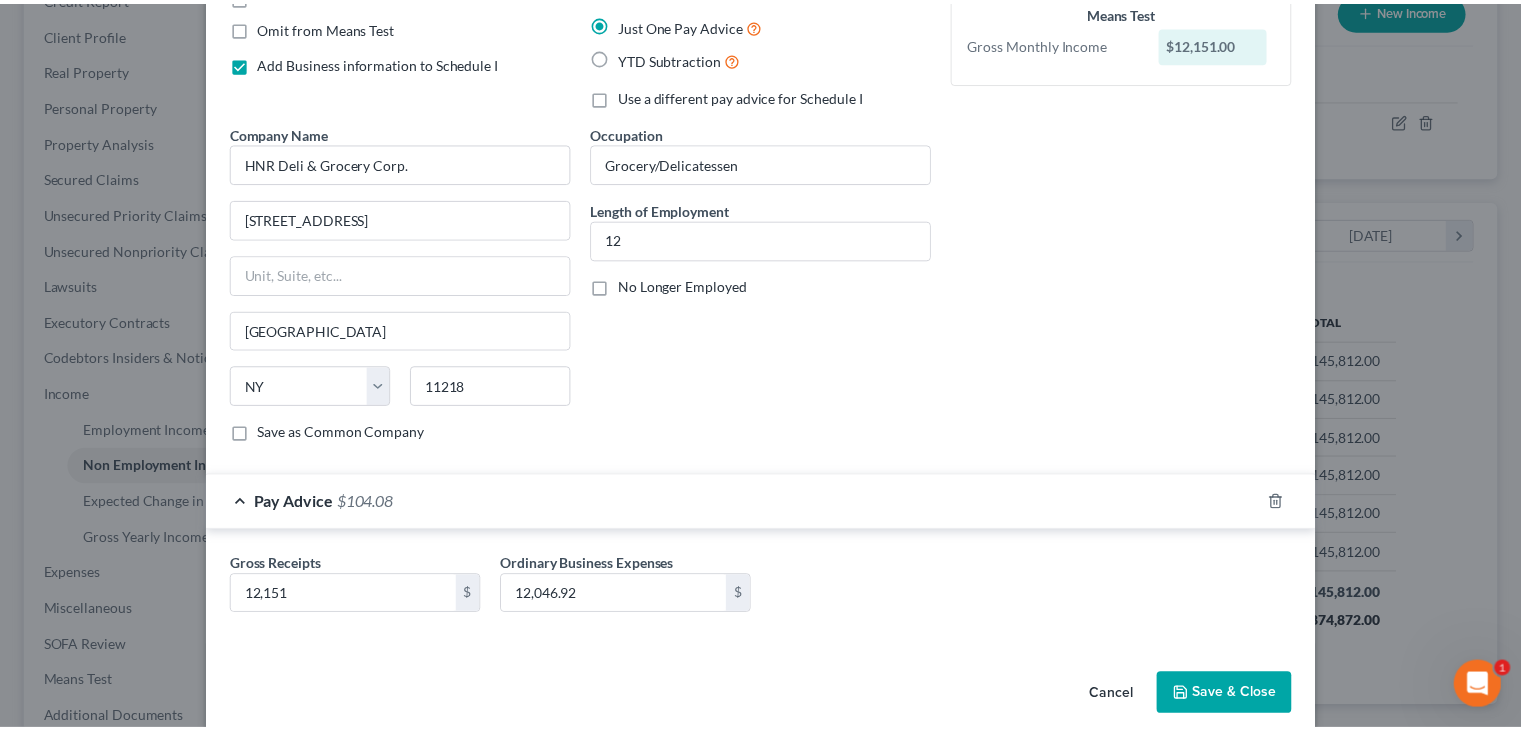 scroll, scrollTop: 243, scrollLeft: 0, axis: vertical 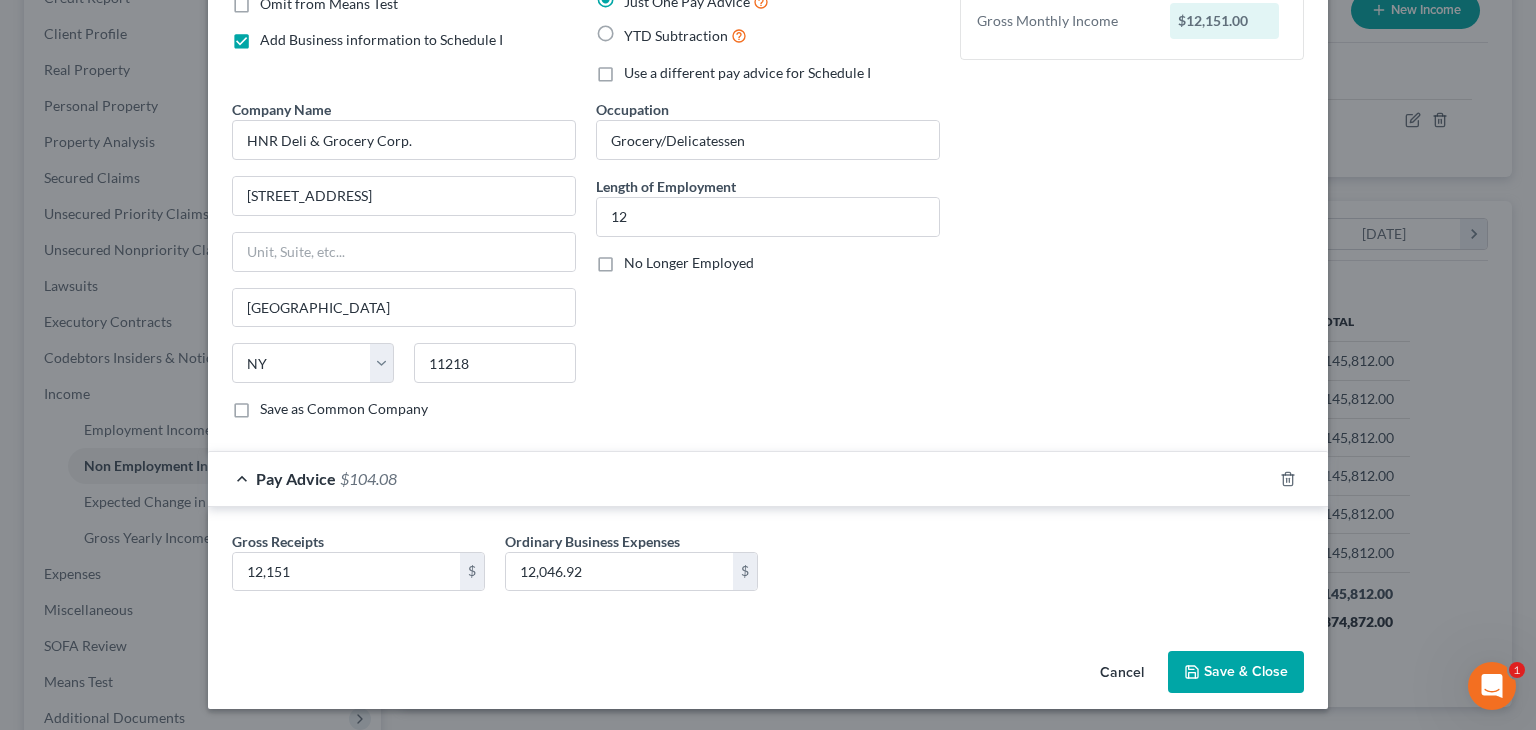 click on "Save & Close" at bounding box center [1236, 672] 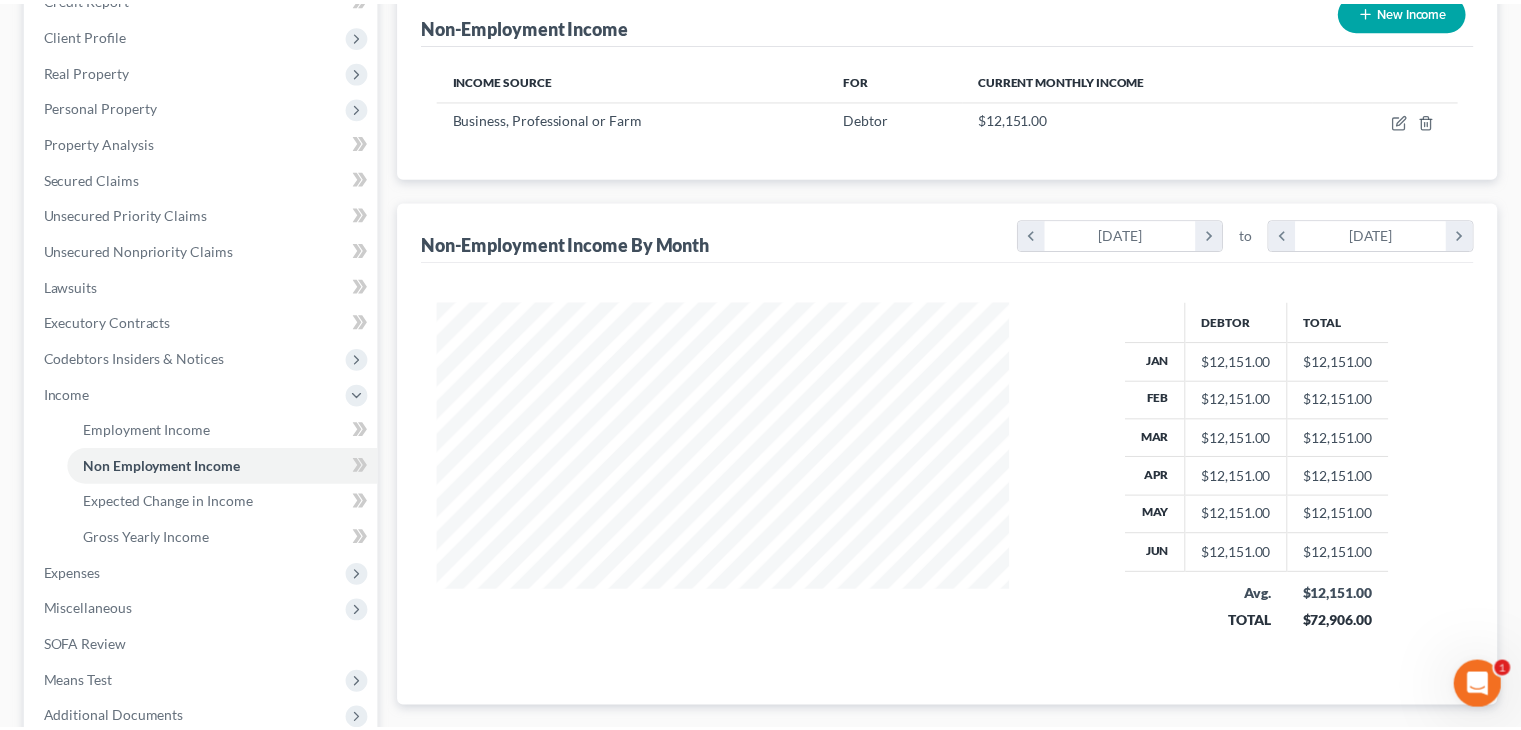 scroll, scrollTop: 356, scrollLeft: 617, axis: both 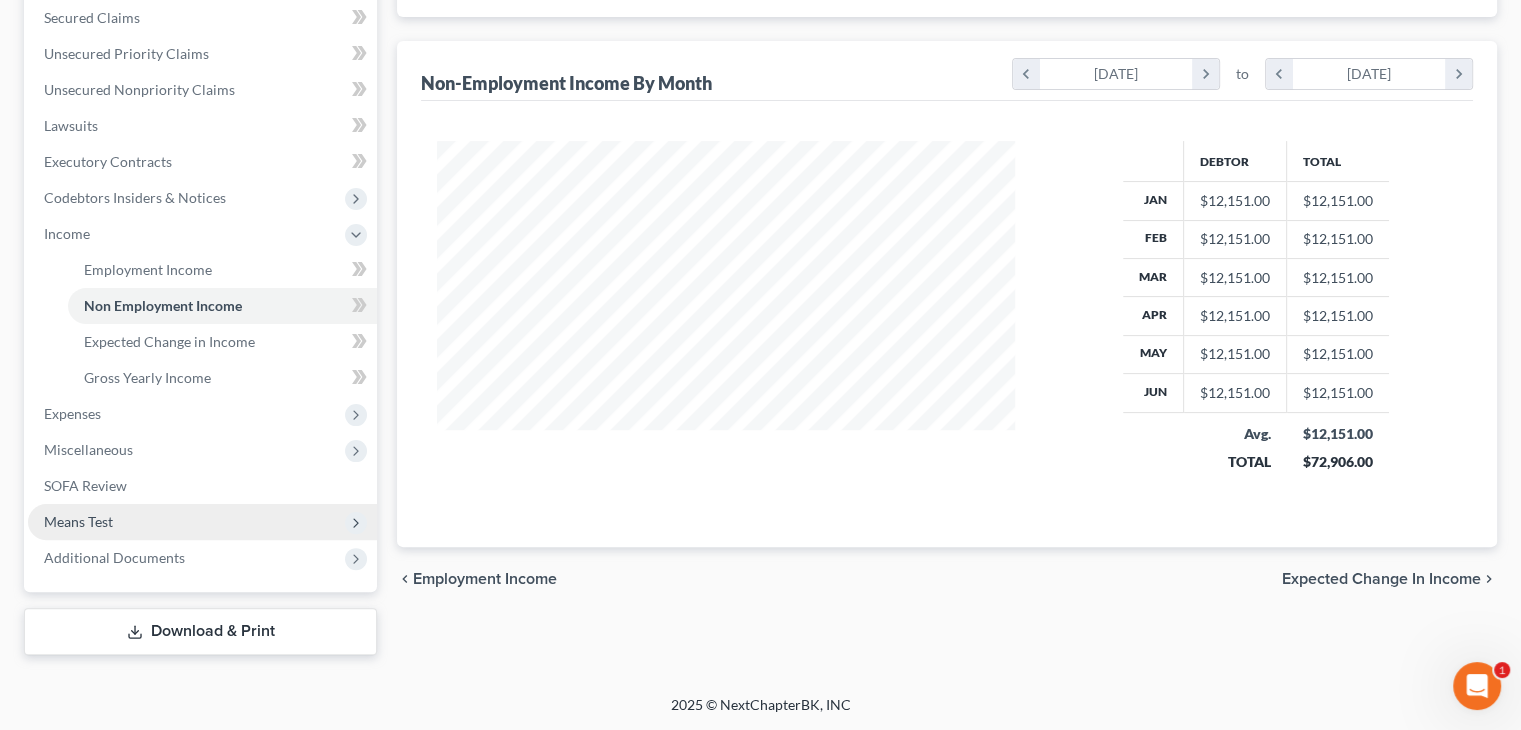 click on "Means Test" at bounding box center (78, 521) 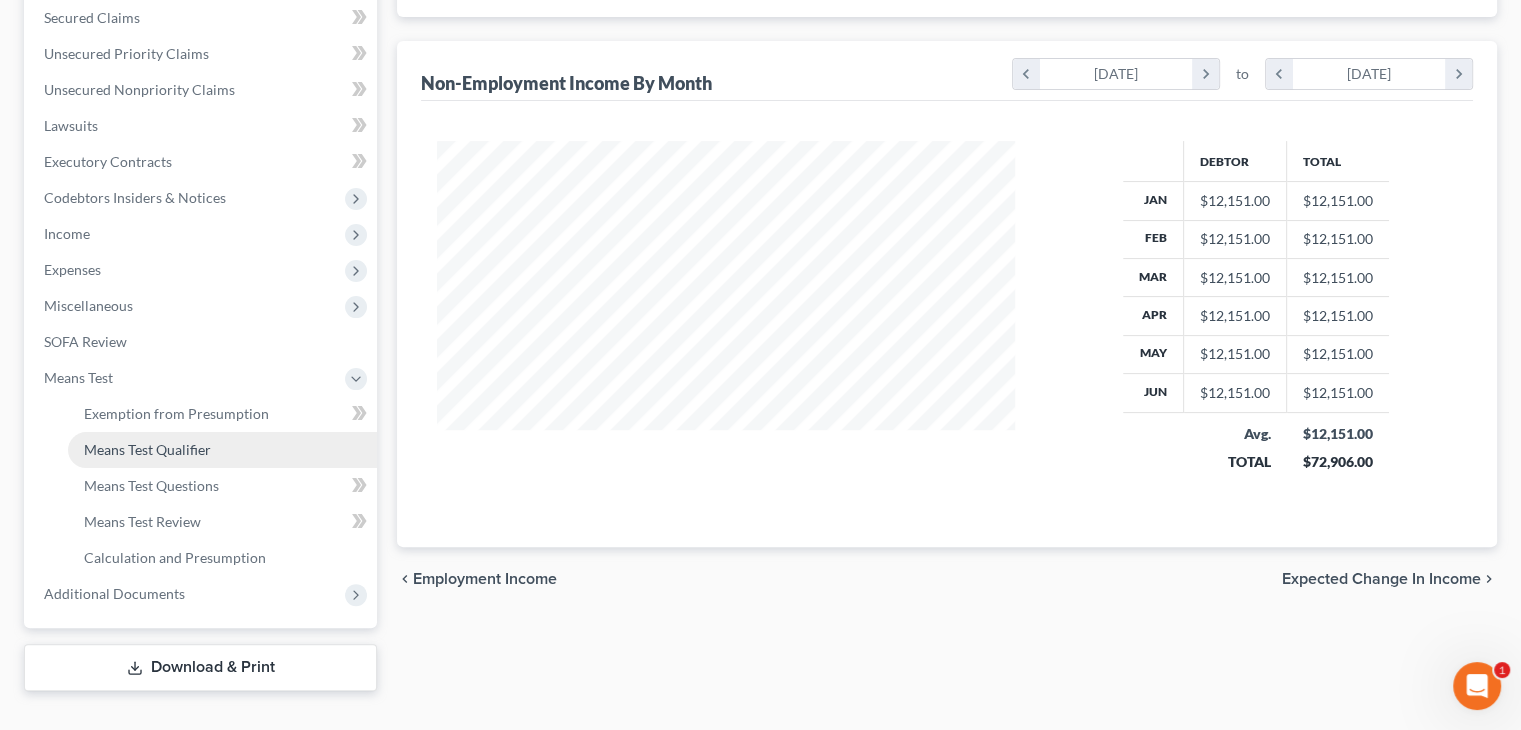 click on "Means Test Qualifier" at bounding box center [147, 449] 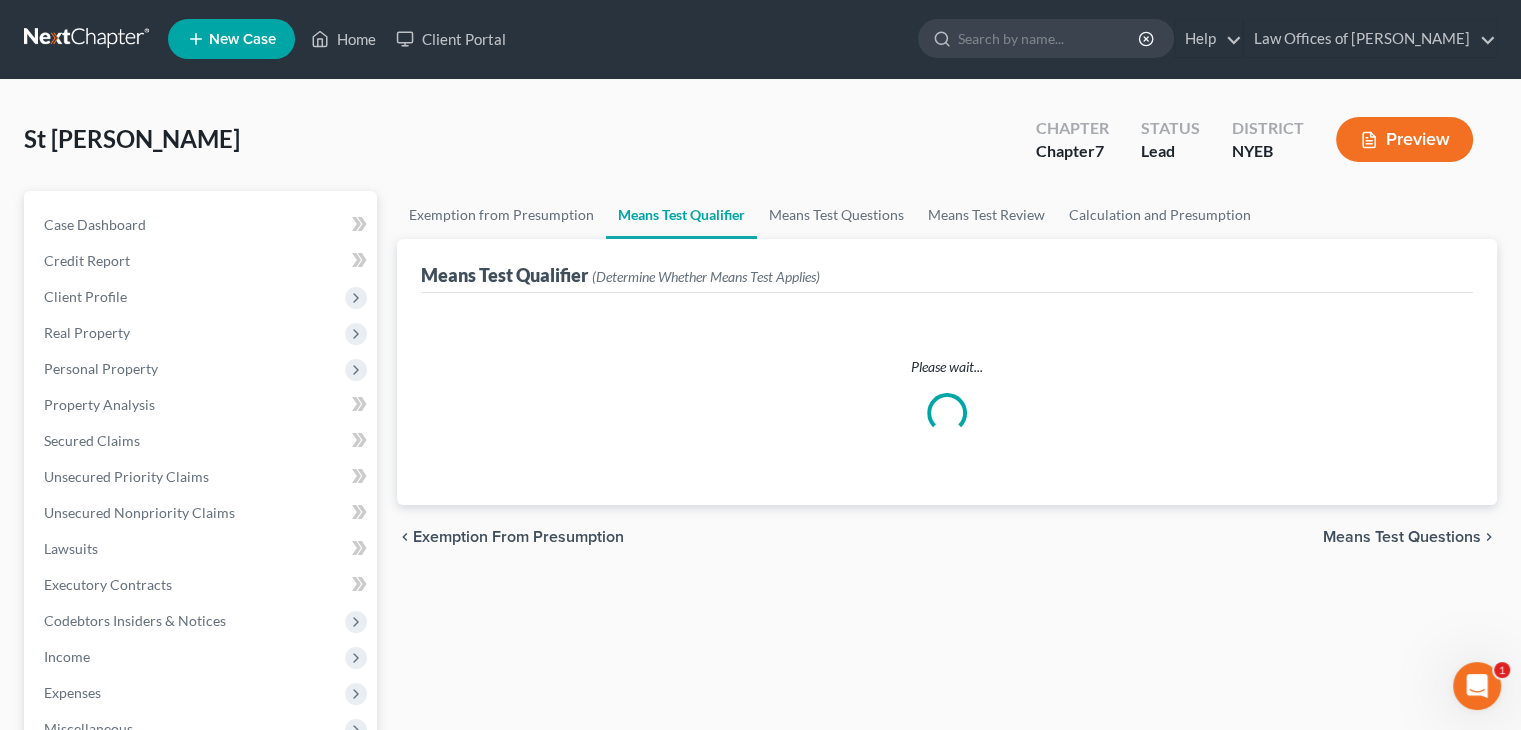 scroll, scrollTop: 0, scrollLeft: 0, axis: both 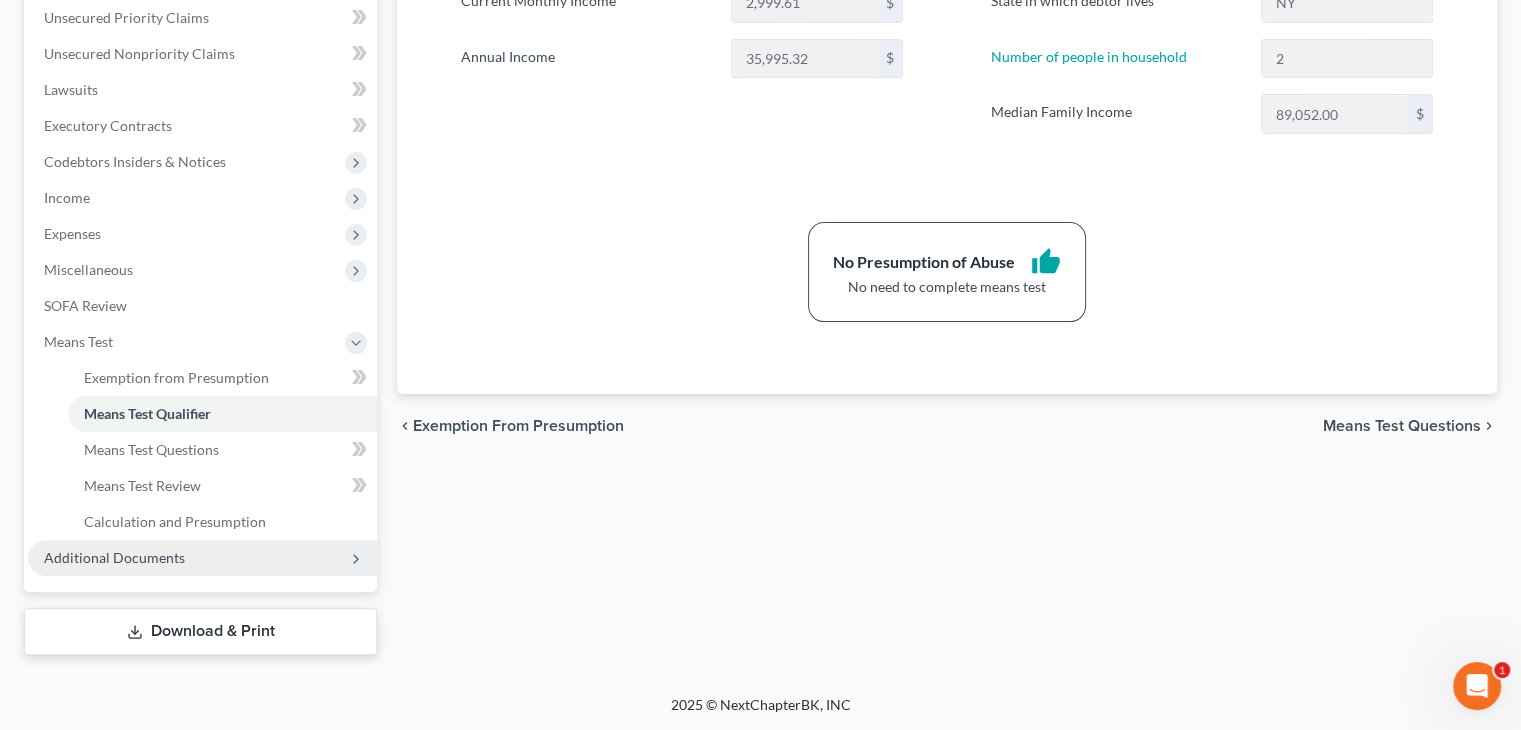 click on "Additional Documents" at bounding box center [202, 558] 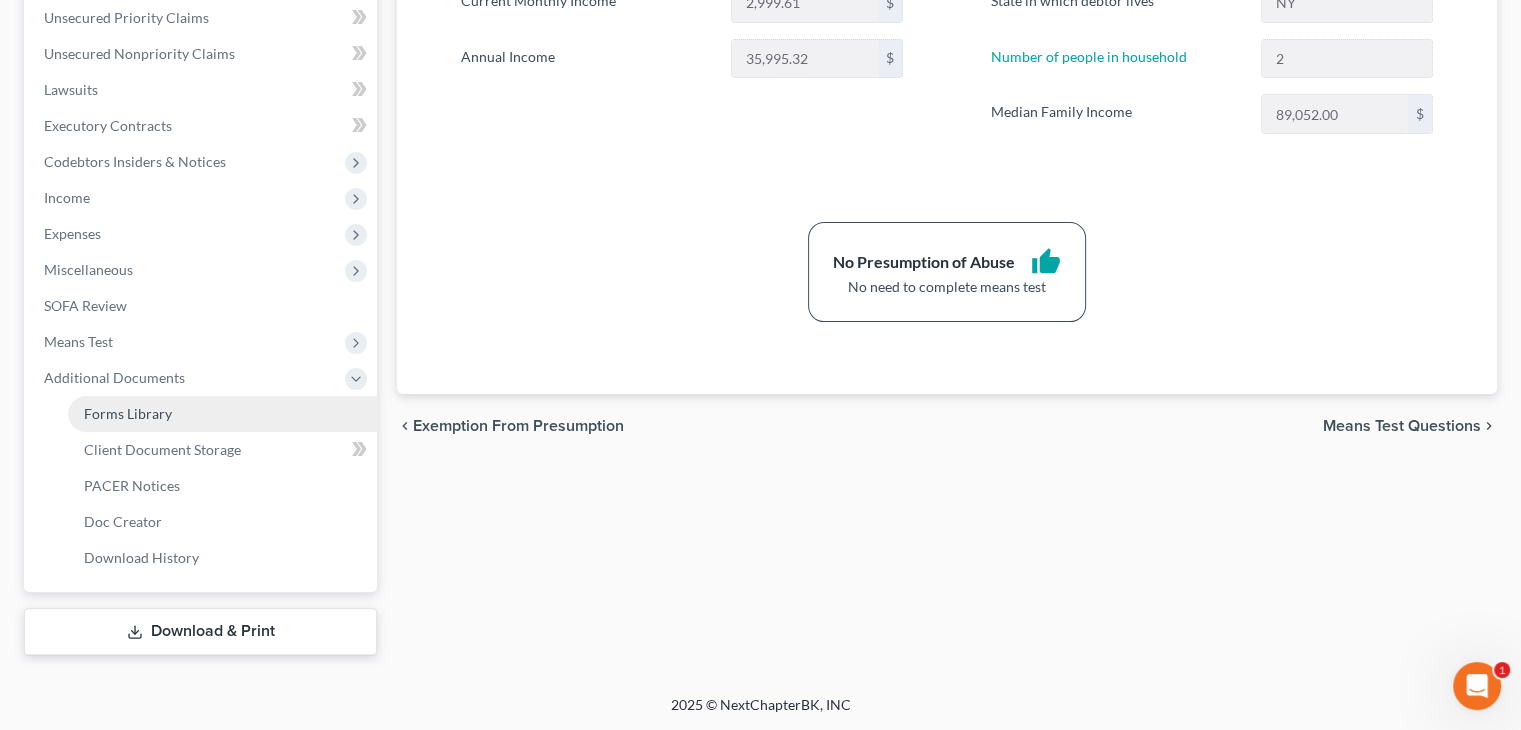click on "Forms Library" at bounding box center (128, 413) 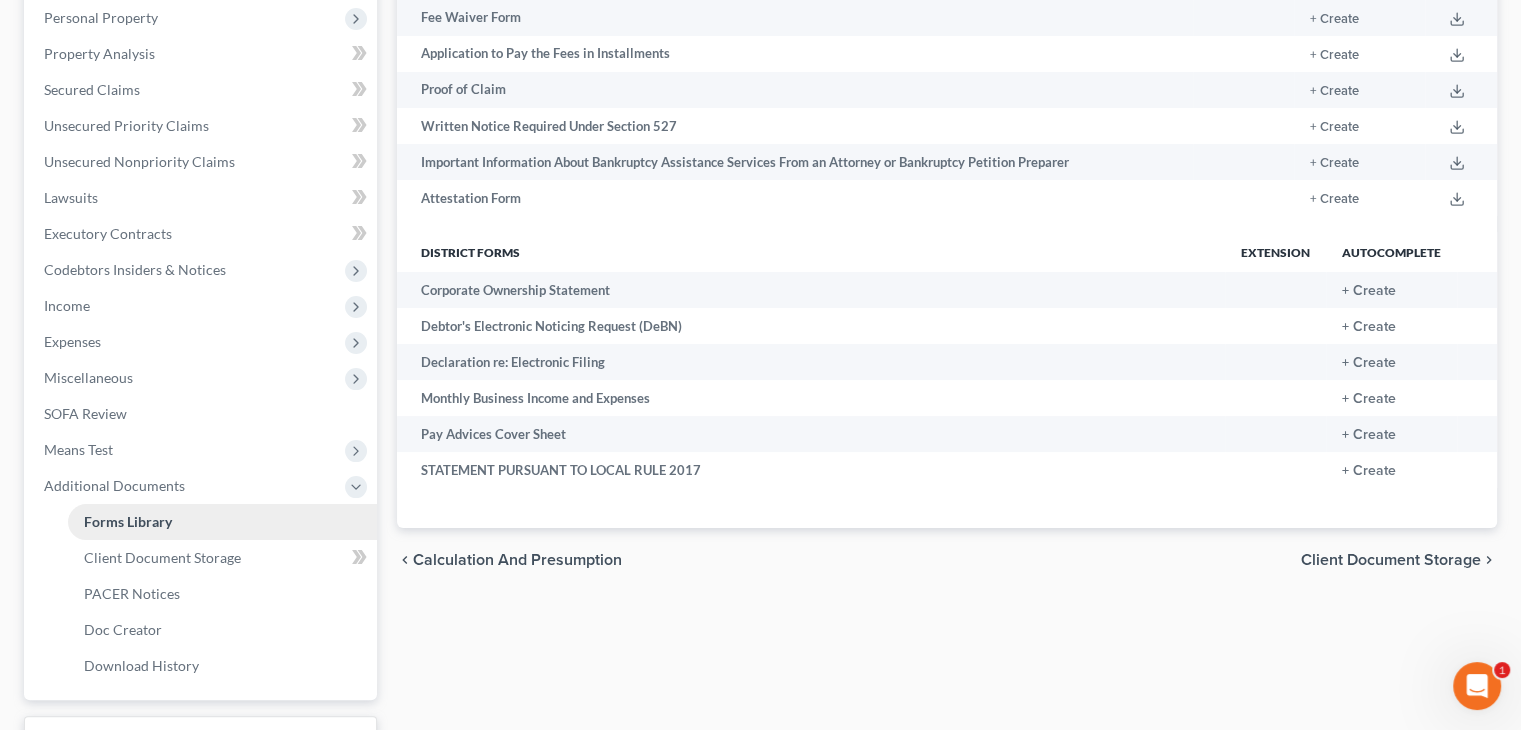 scroll, scrollTop: 0, scrollLeft: 0, axis: both 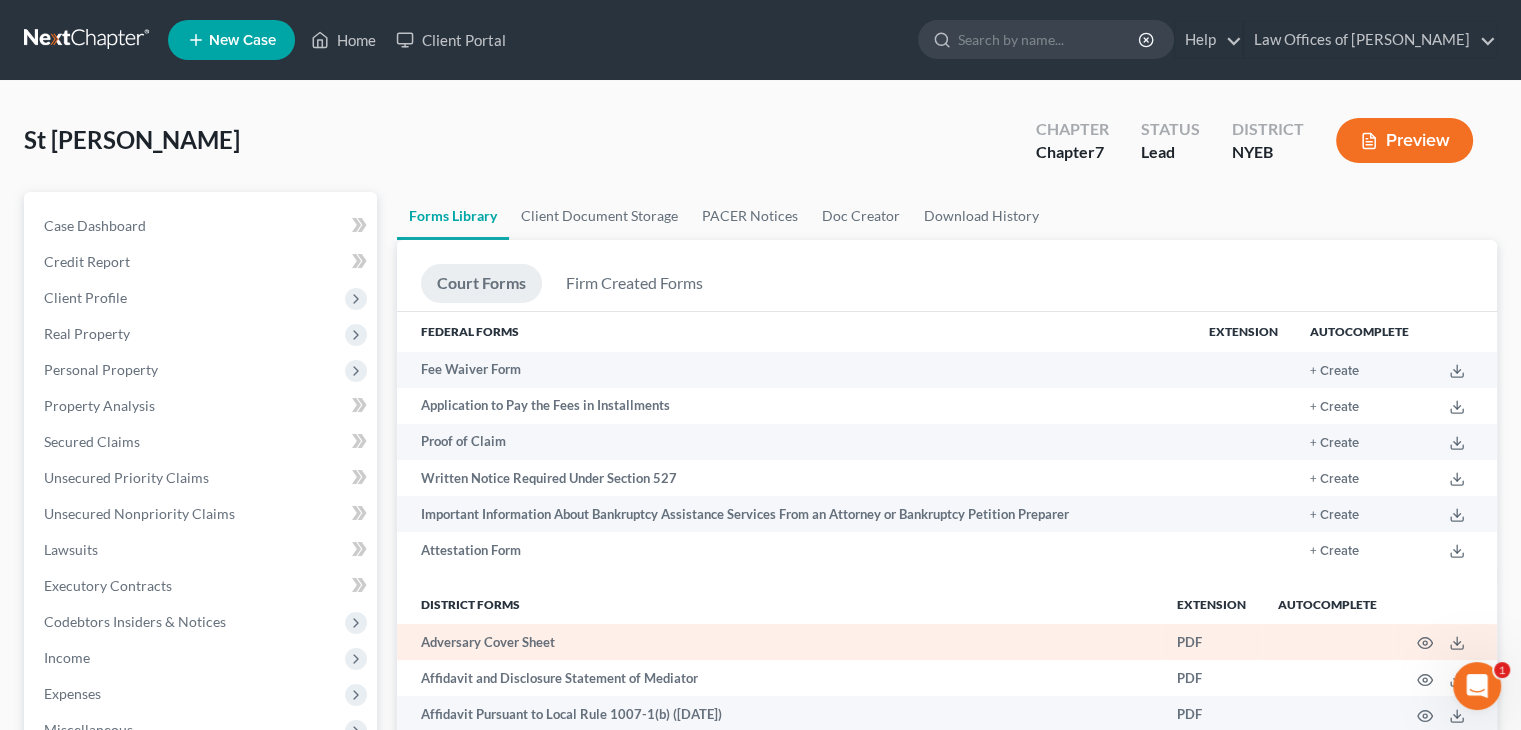 click on "Adversary Cover Sheet" at bounding box center (779, 642) 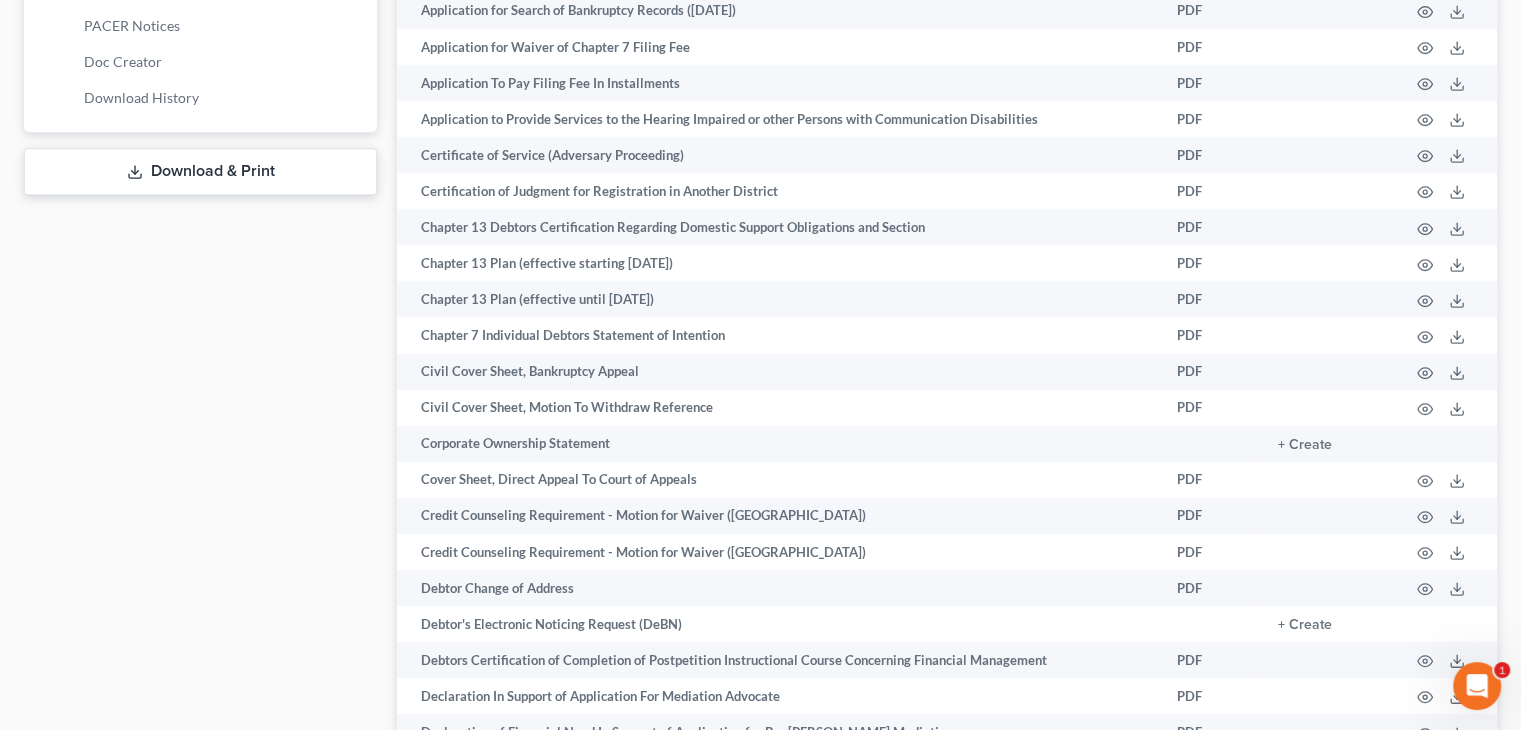 scroll, scrollTop: 960, scrollLeft: 0, axis: vertical 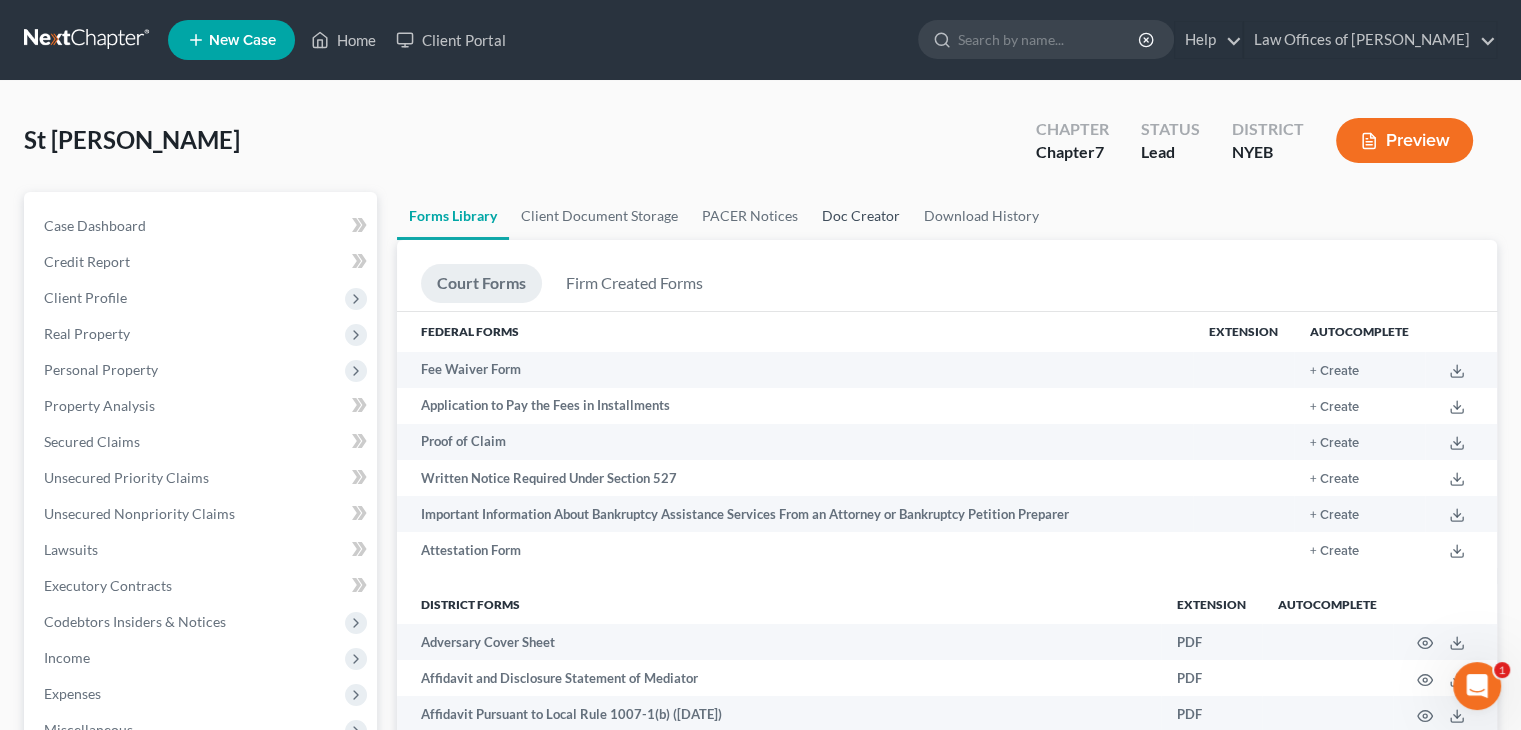 click on "Doc Creator" at bounding box center (861, 216) 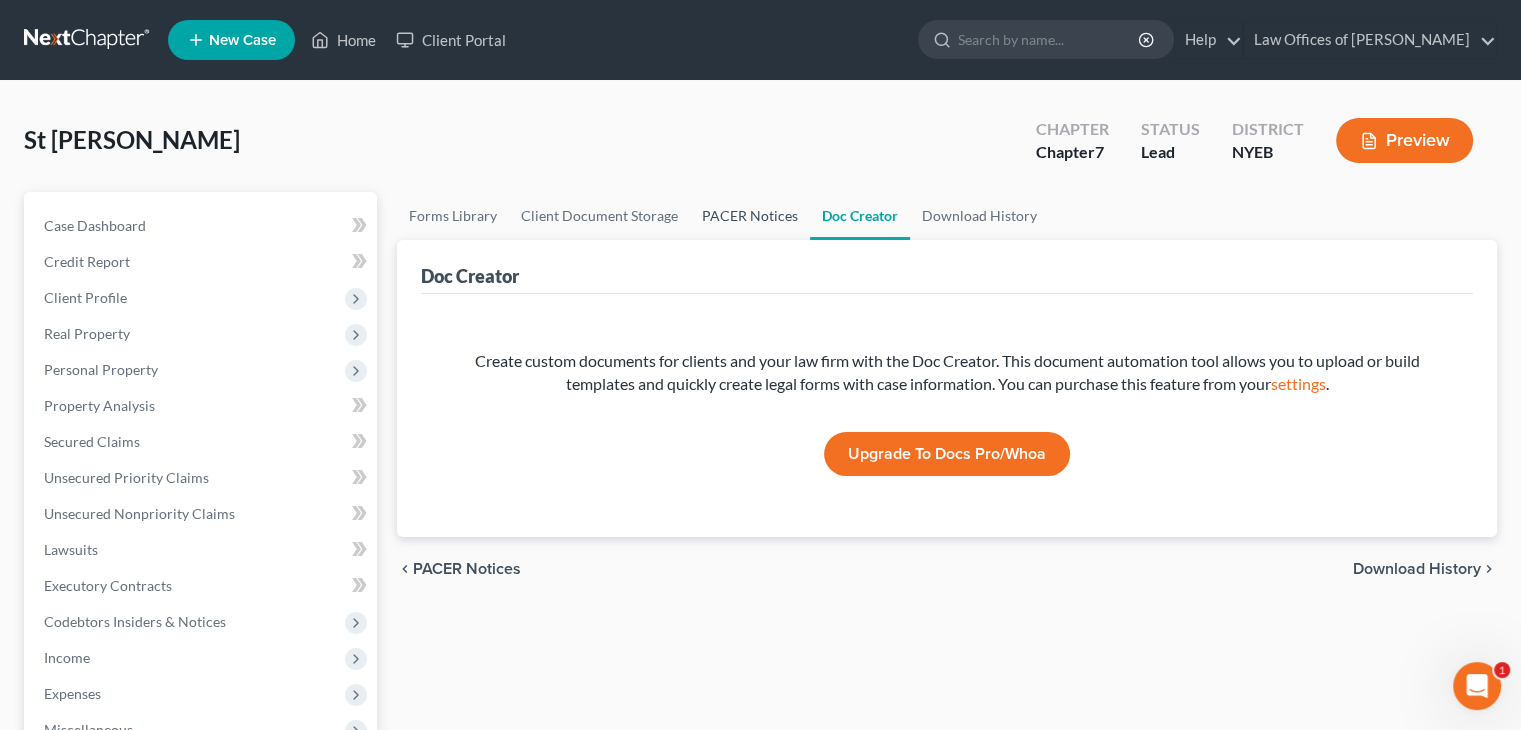 click on "PACER Notices" at bounding box center [750, 216] 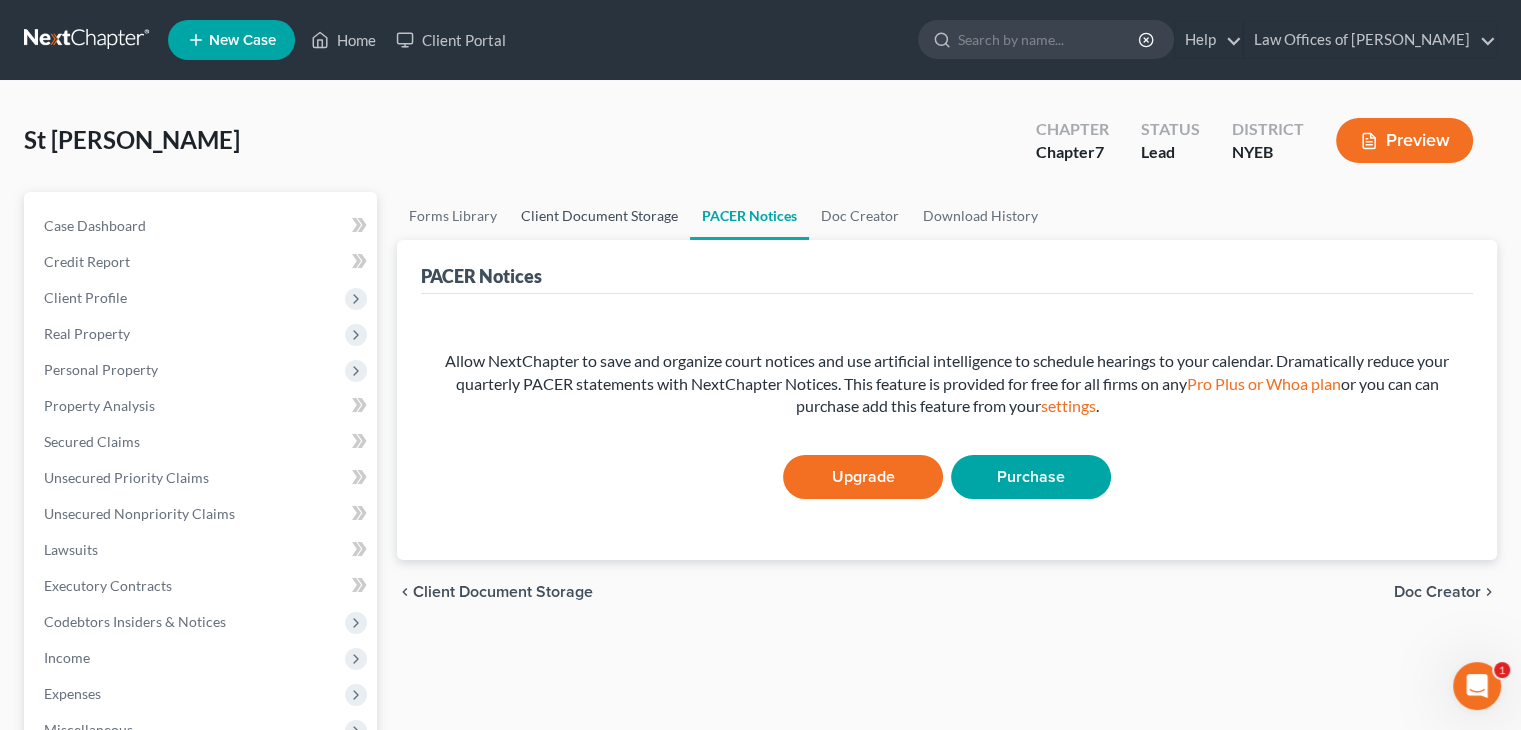click on "Client Document Storage" at bounding box center [599, 216] 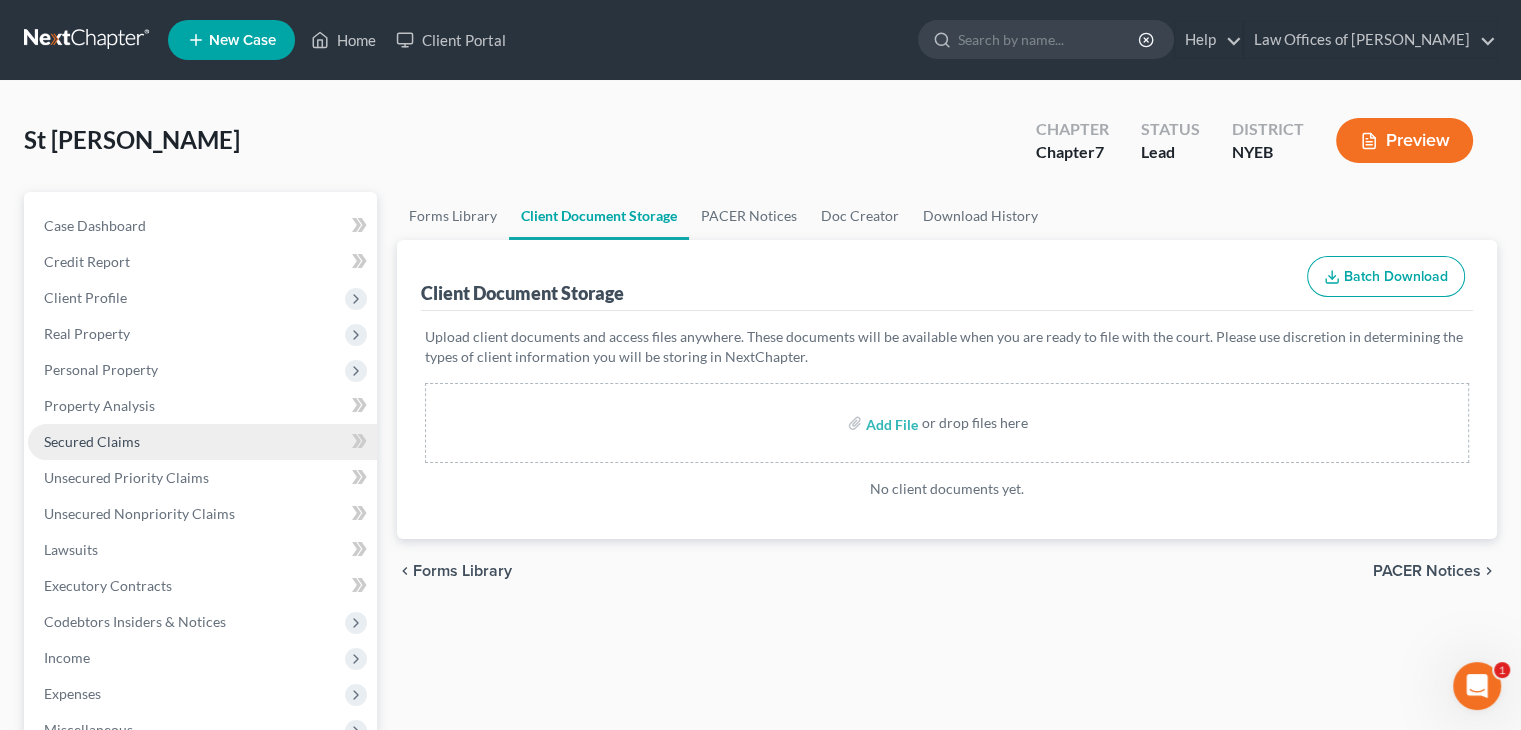 click on "Secured Claims" at bounding box center [92, 441] 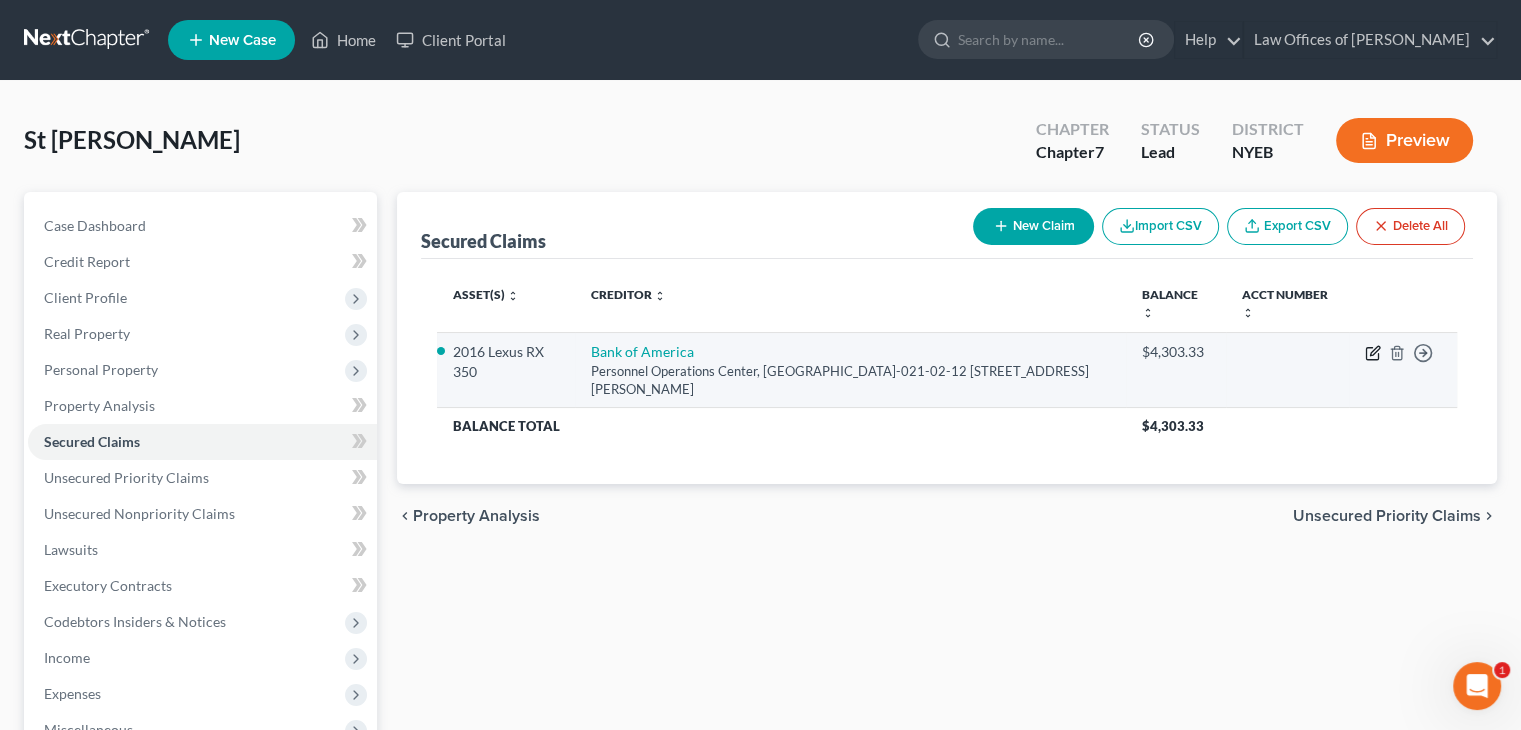 click 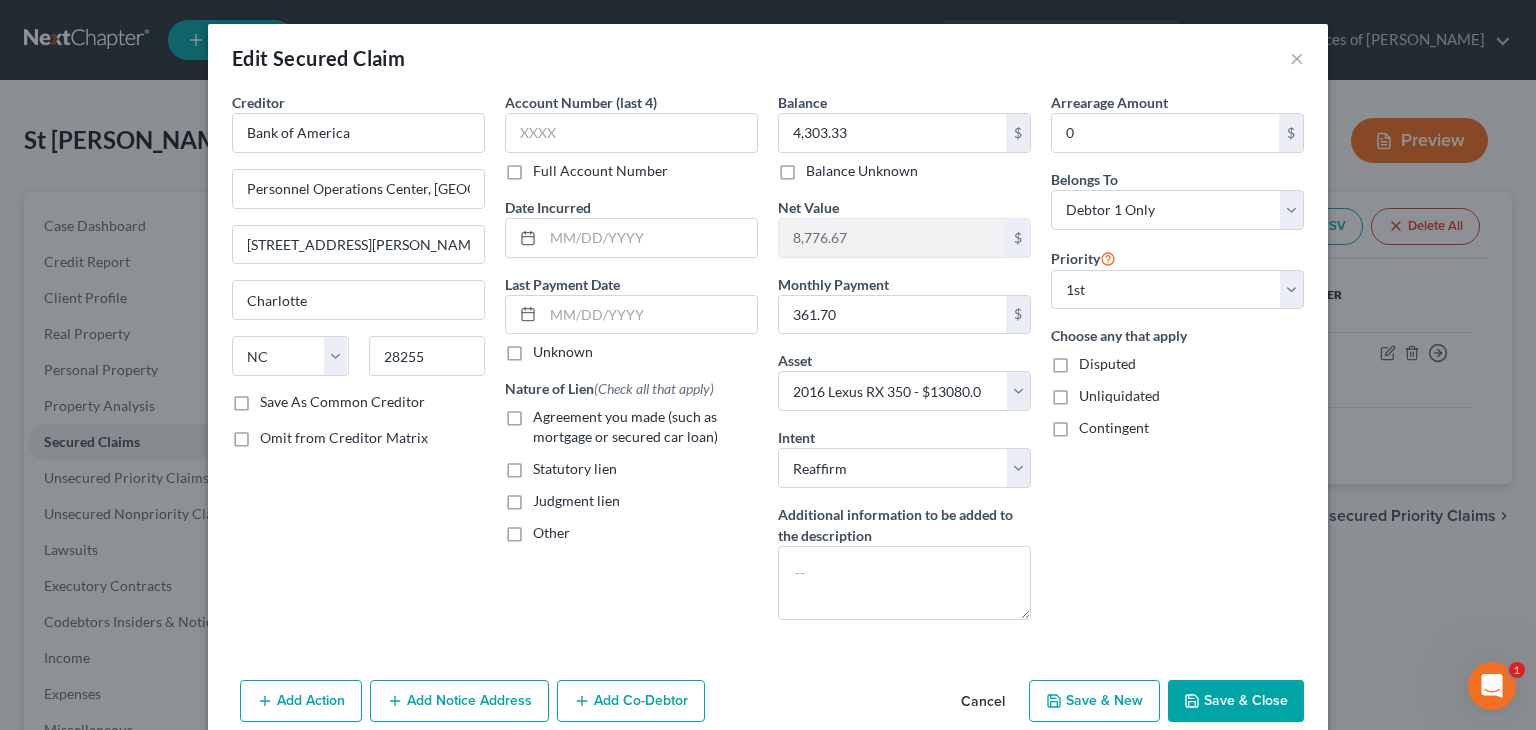 click on "Add Action" at bounding box center [301, 701] 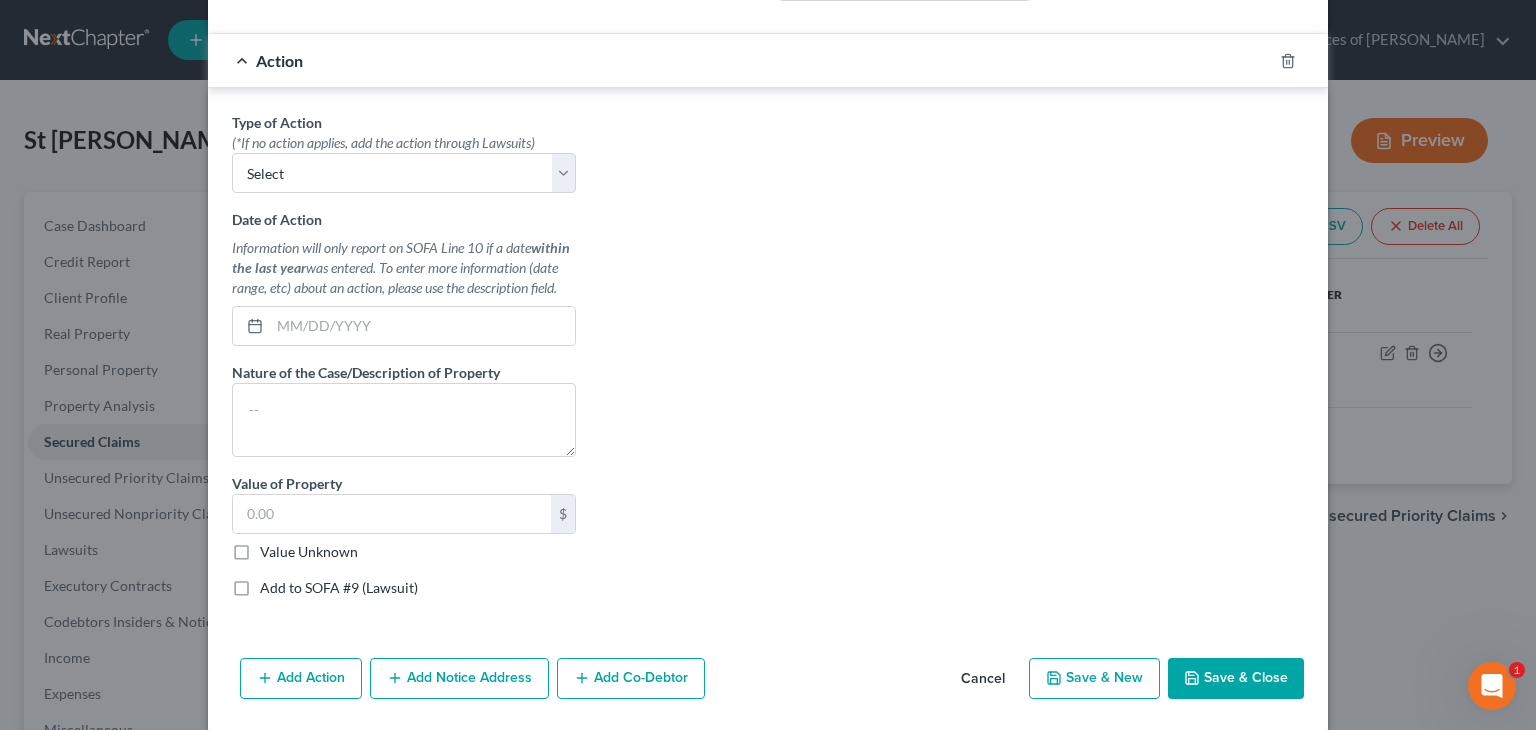 scroll, scrollTop: 616, scrollLeft: 0, axis: vertical 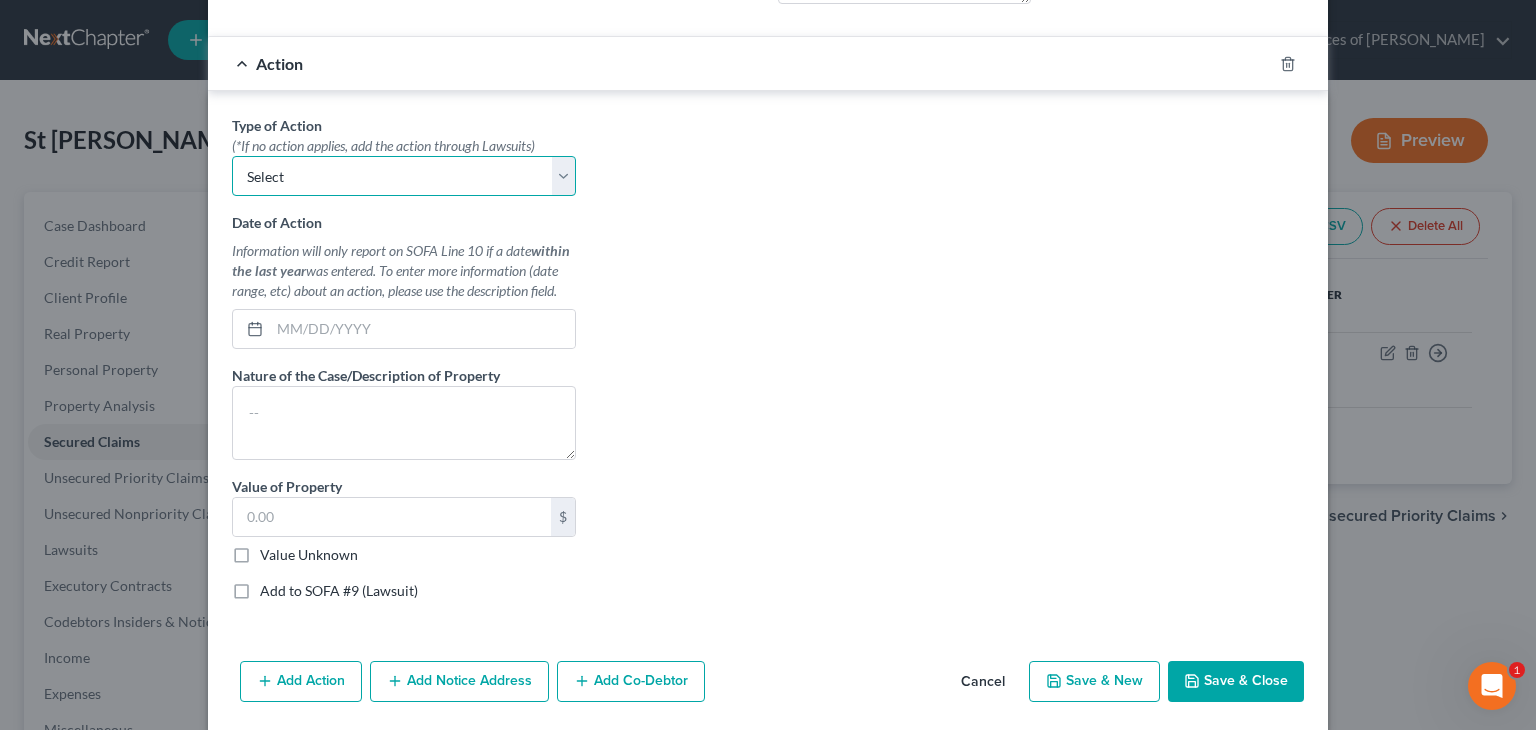click on "Select Repossession Garnishment Foreclosure Personal Injury Attached, Seized, Or Levied" at bounding box center [404, 176] 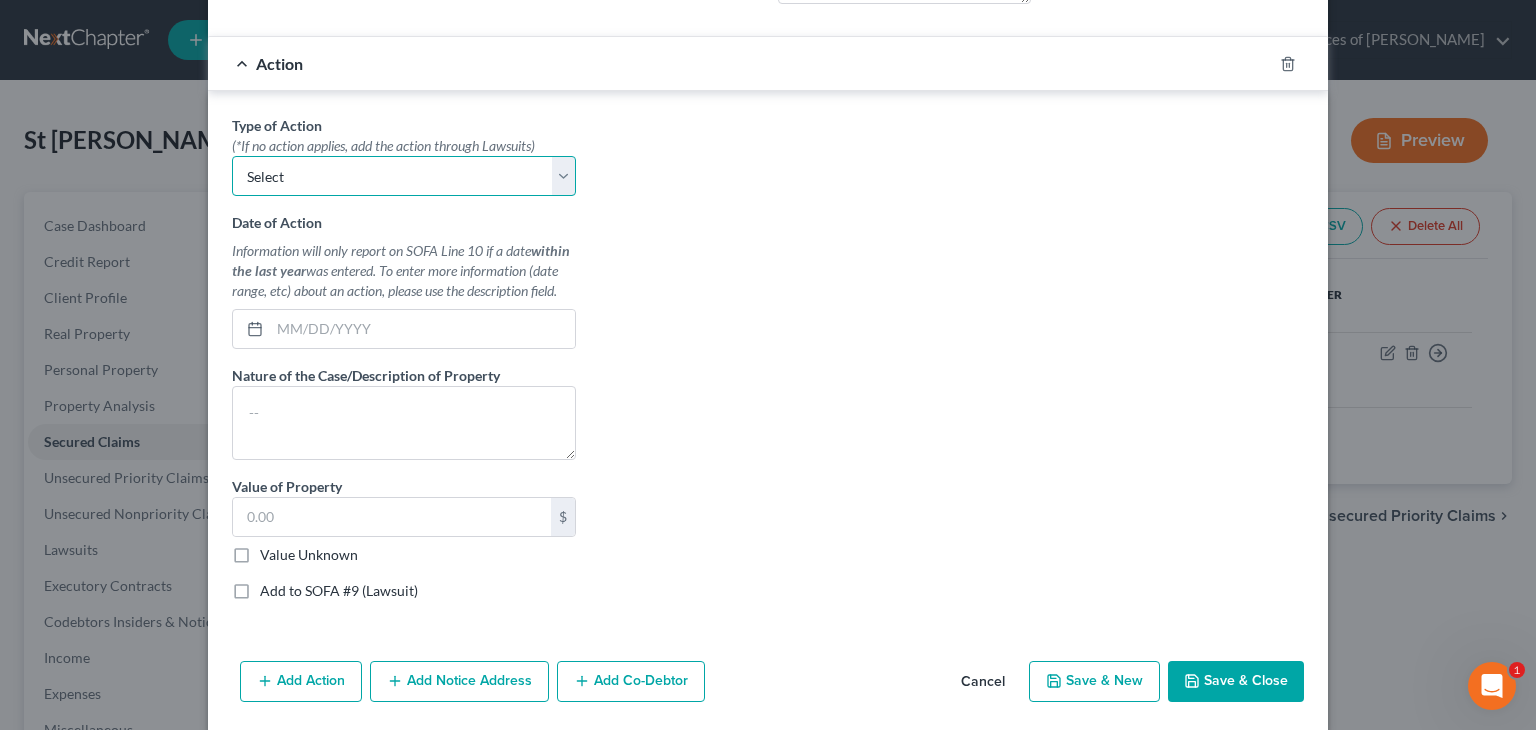 click on "Select Repossession Garnishment Foreclosure Personal Injury Attached, Seized, Or Levied" at bounding box center (404, 176) 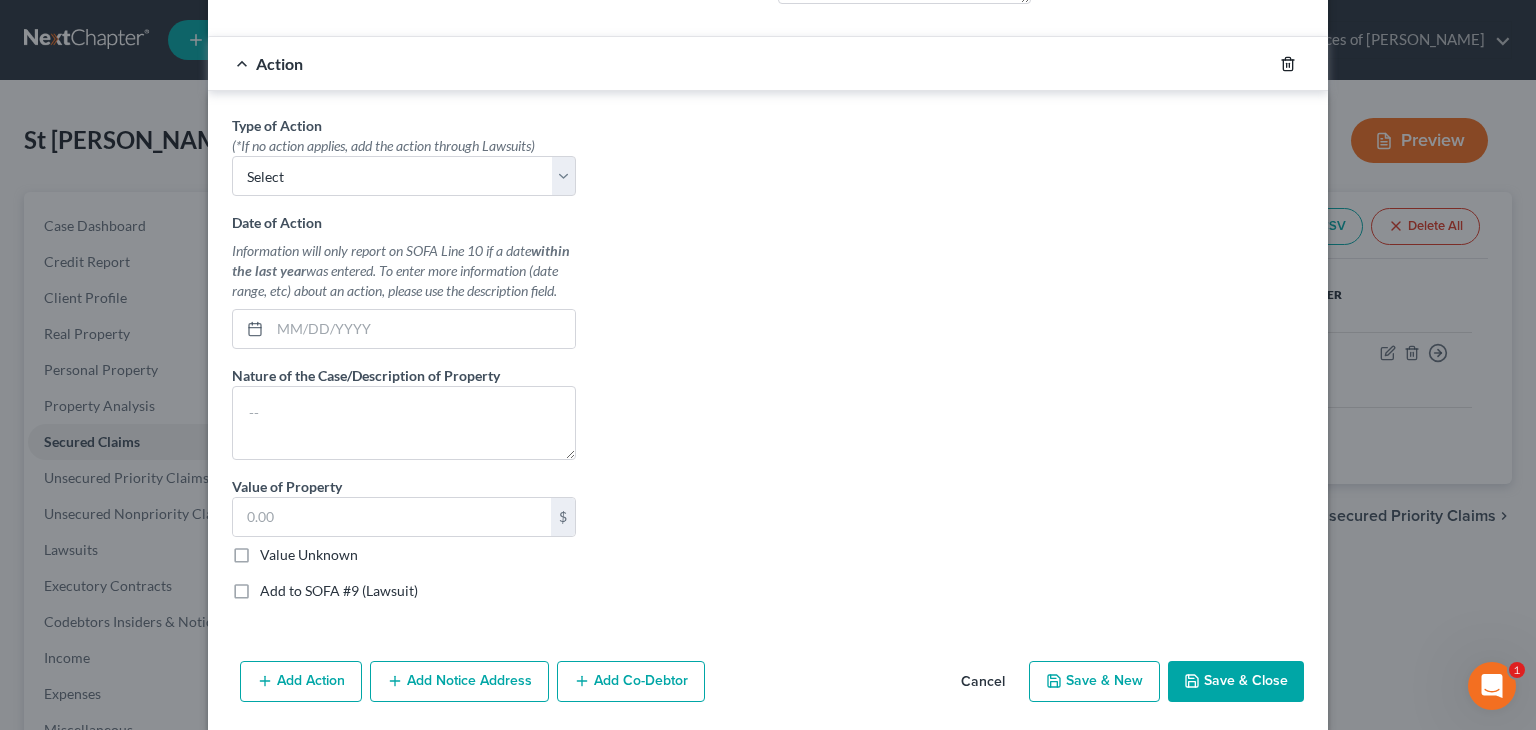 click 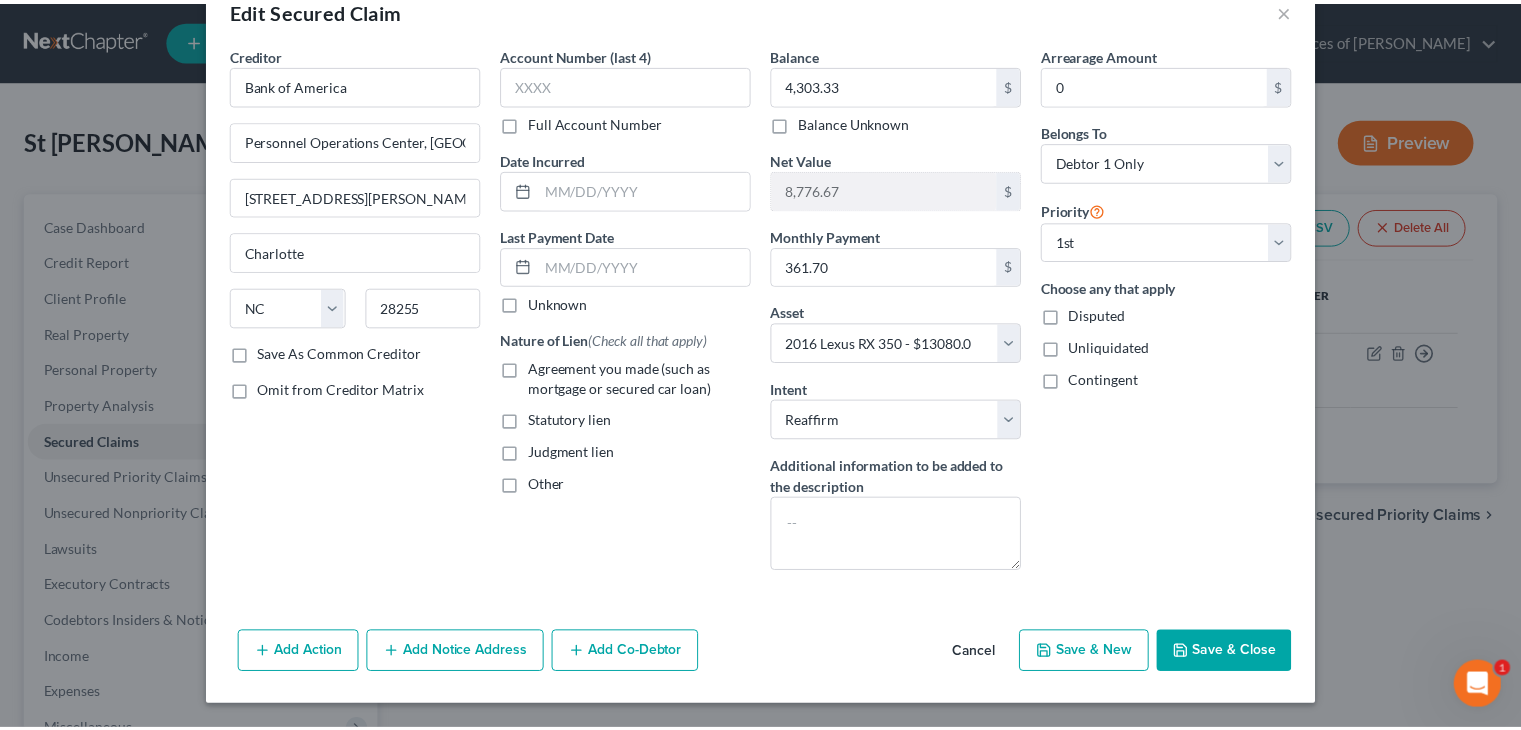 scroll, scrollTop: 45, scrollLeft: 0, axis: vertical 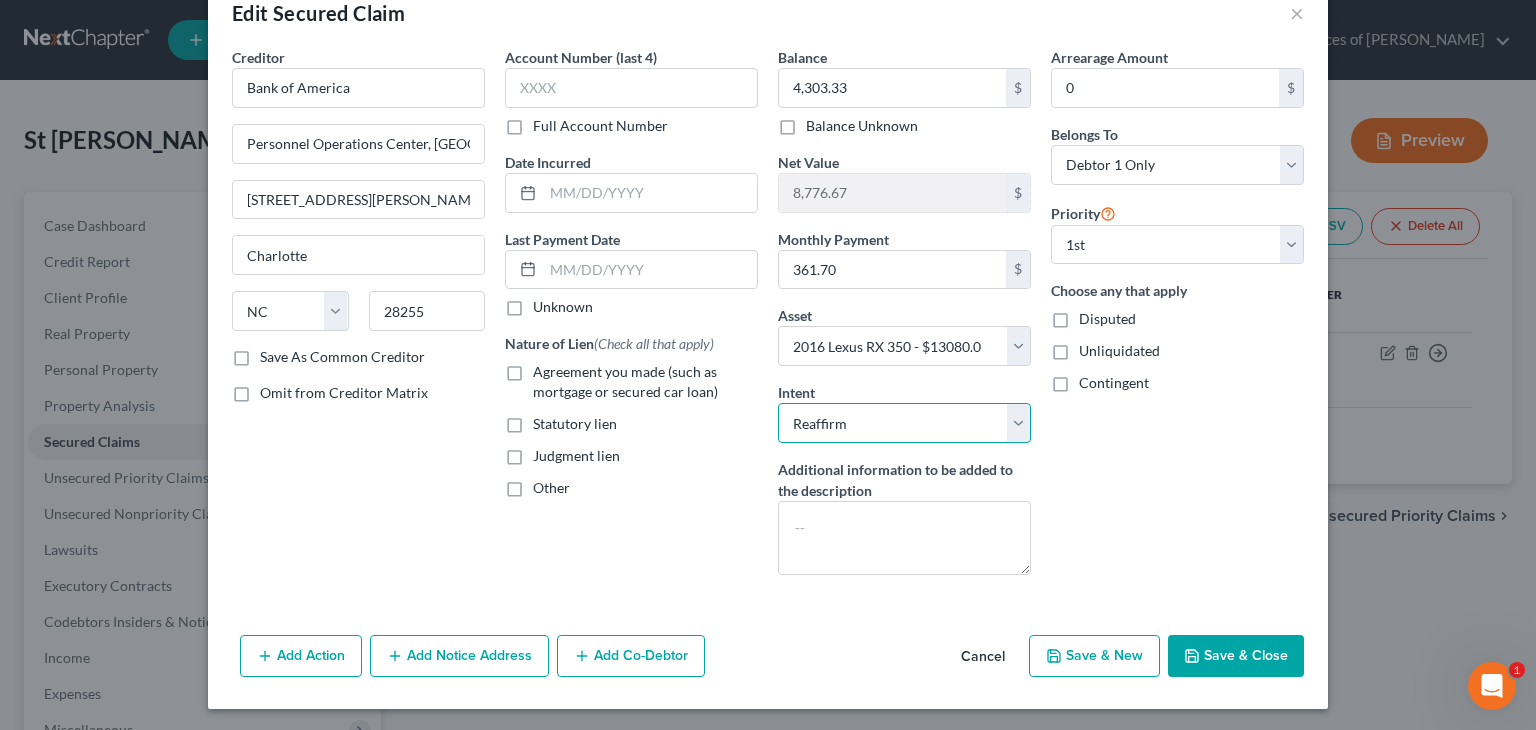 click on "Select Surrender Redeem Reaffirm Avoid Other" at bounding box center (904, 423) 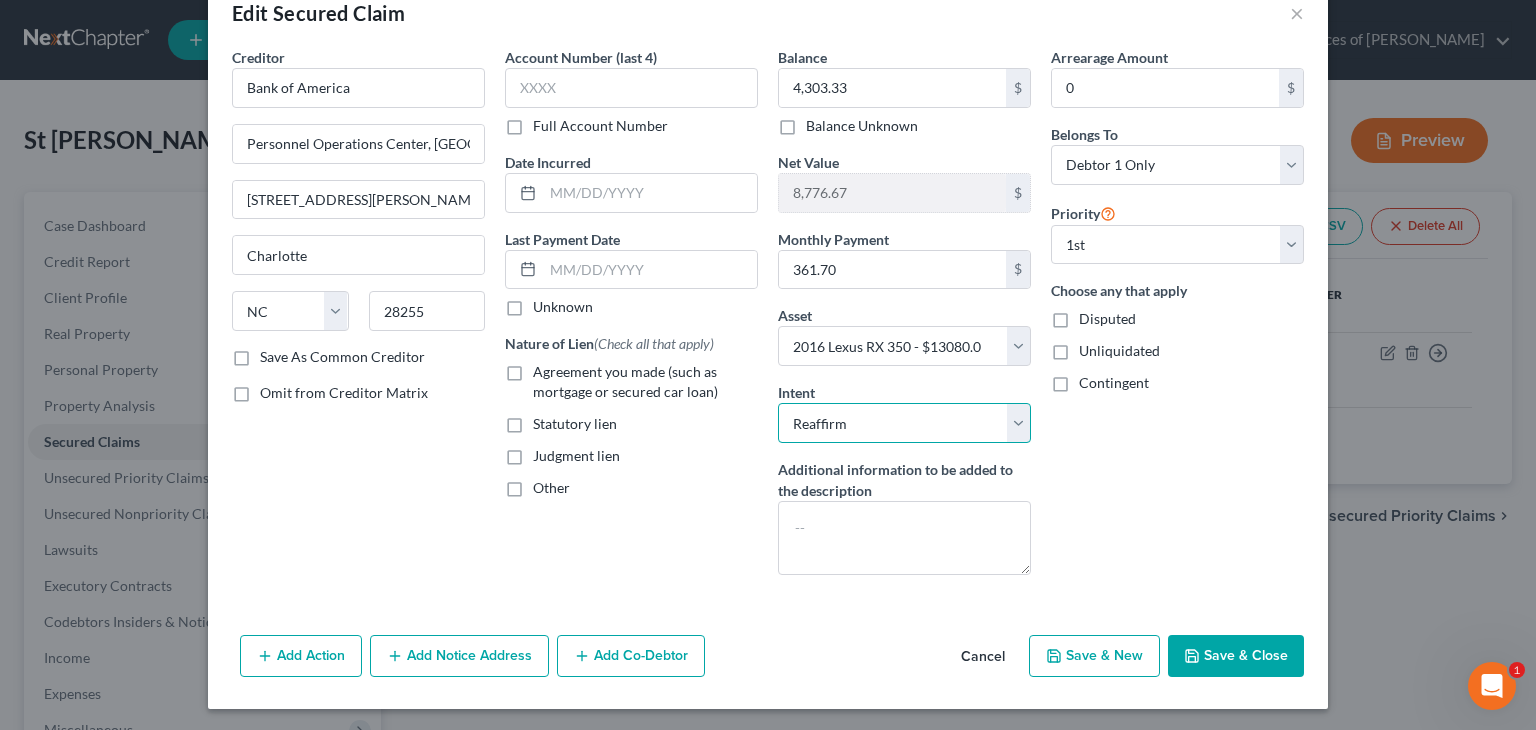 click on "Select Surrender Redeem Reaffirm Avoid Other" at bounding box center [904, 423] 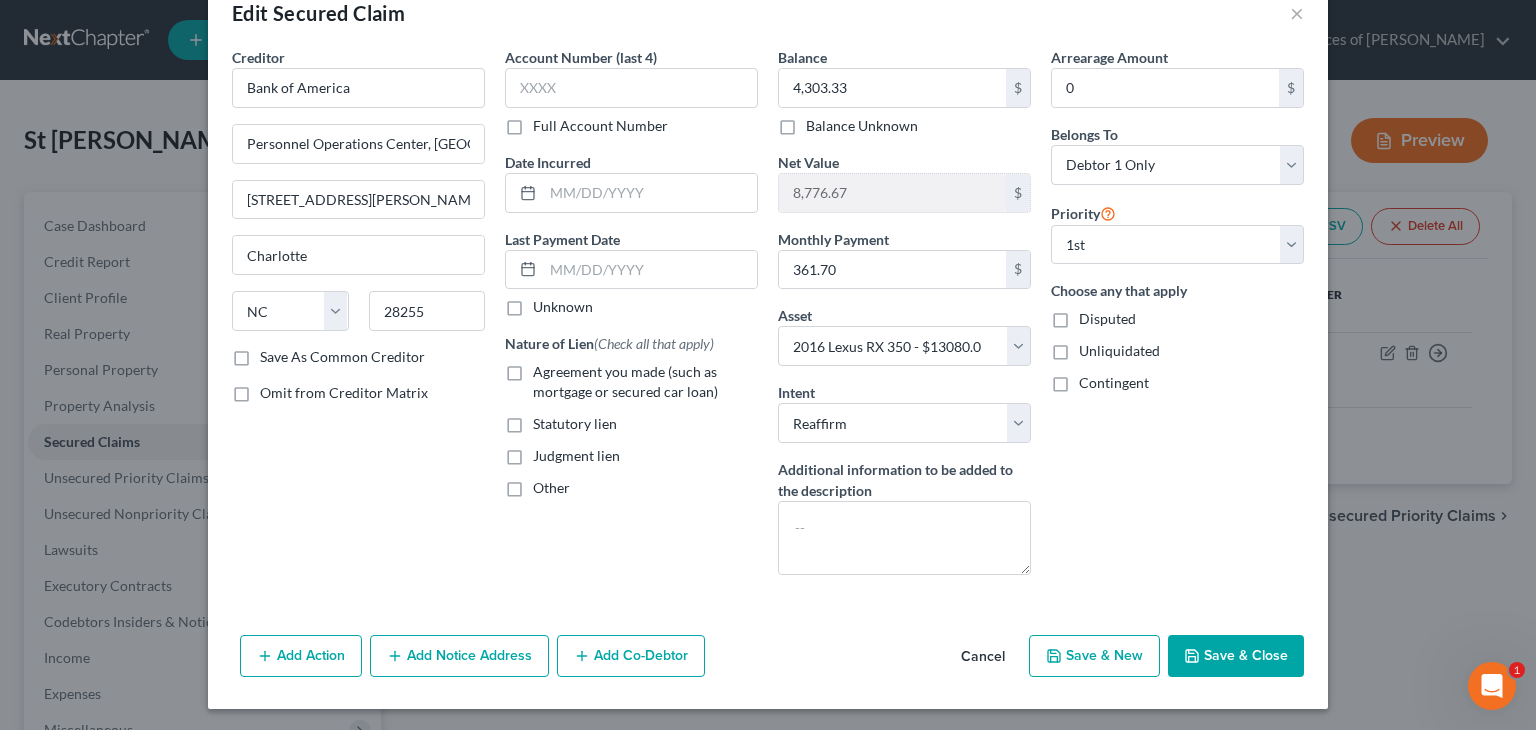 click on "Agreement you made (such as mortgage or secured car loan)" at bounding box center (645, 382) 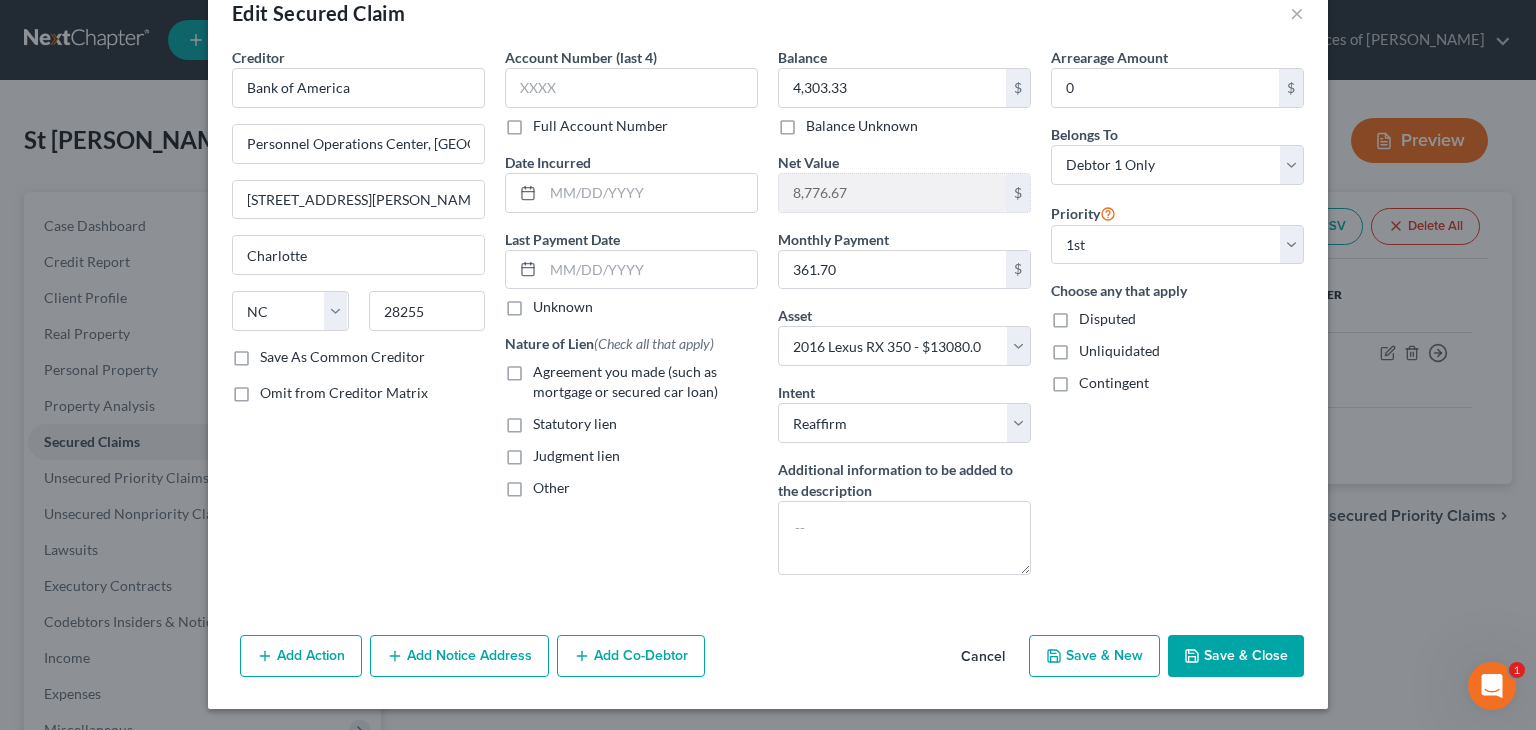 click on "Agreement you made (such as mortgage or secured car loan)" at bounding box center [547, 368] 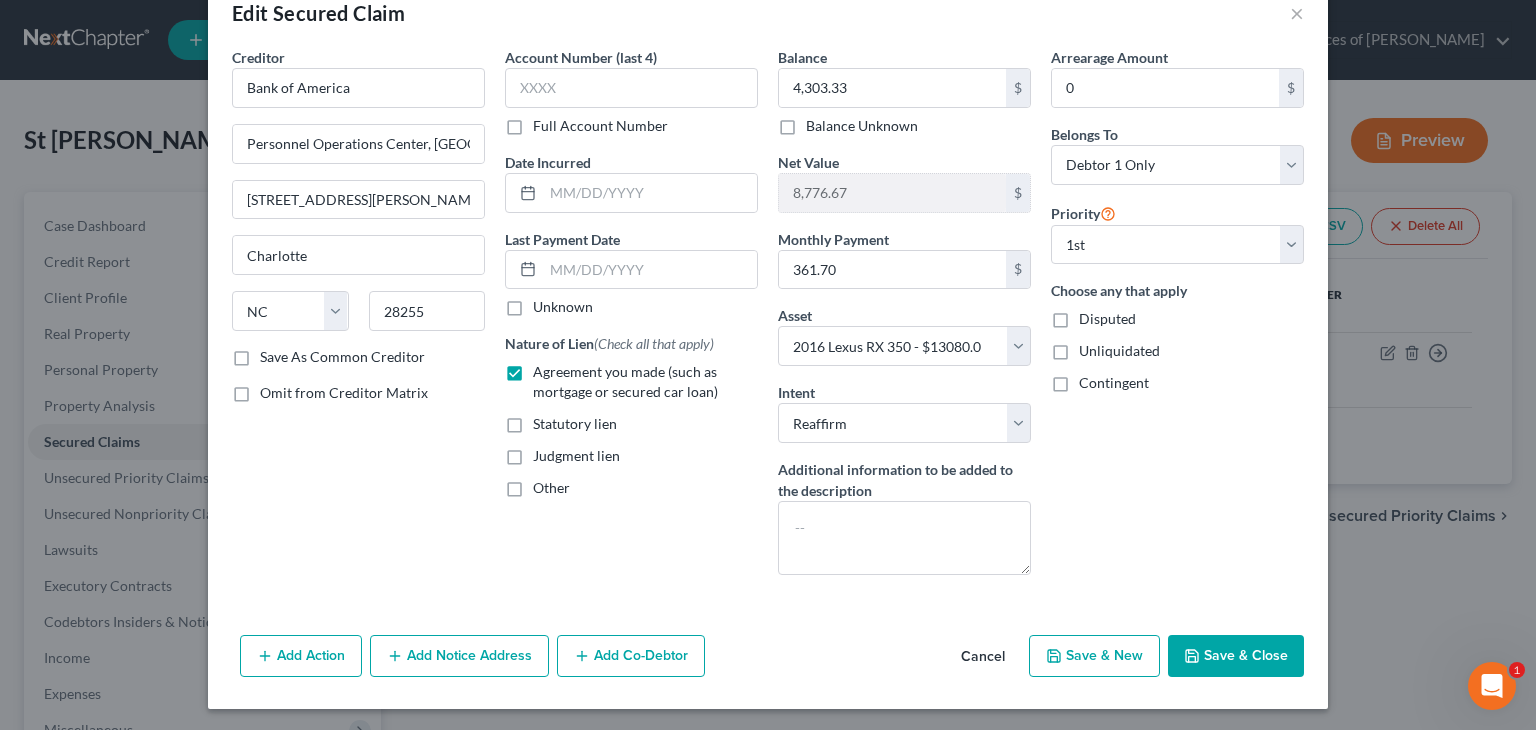 click on "Save & Close" at bounding box center (1236, 656) 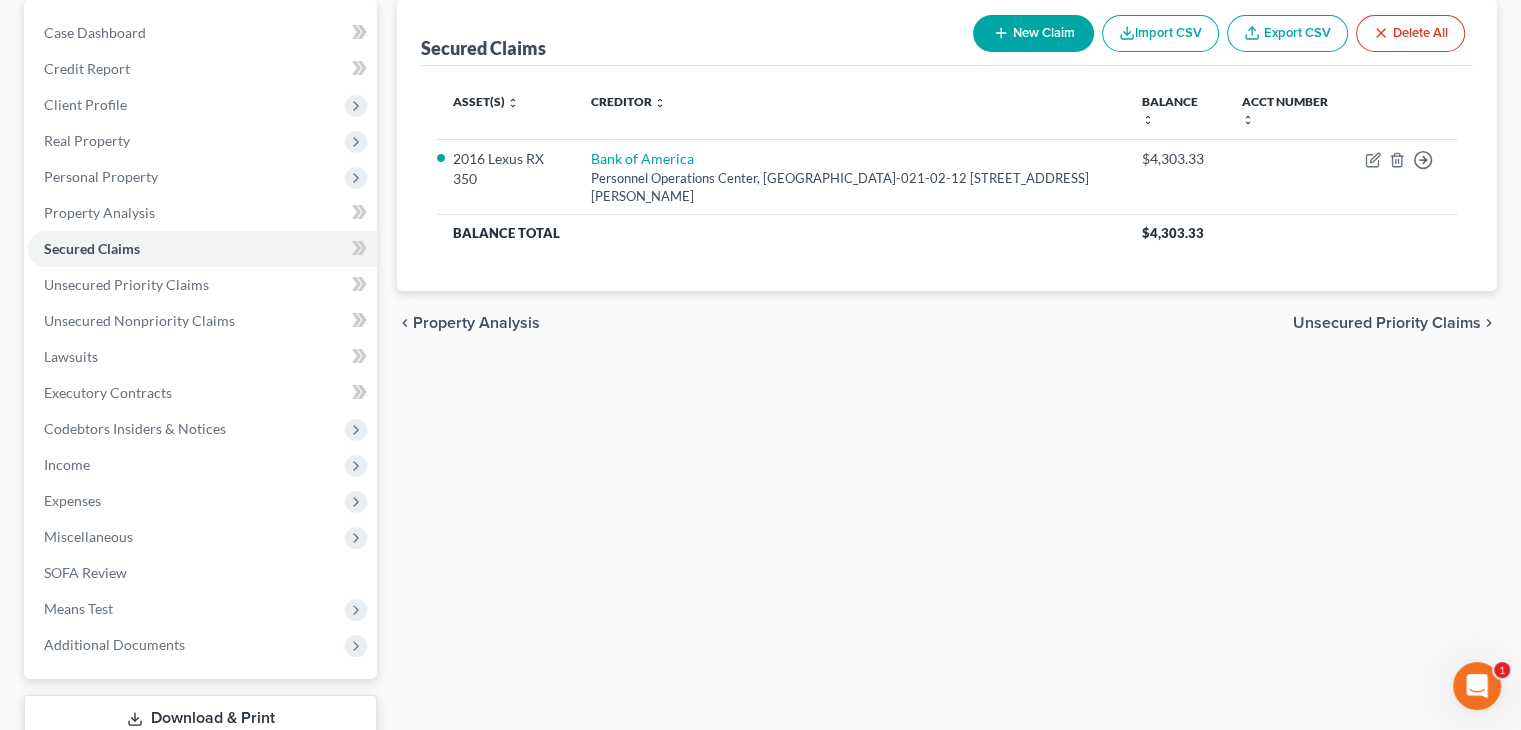 scroll, scrollTop: 280, scrollLeft: 0, axis: vertical 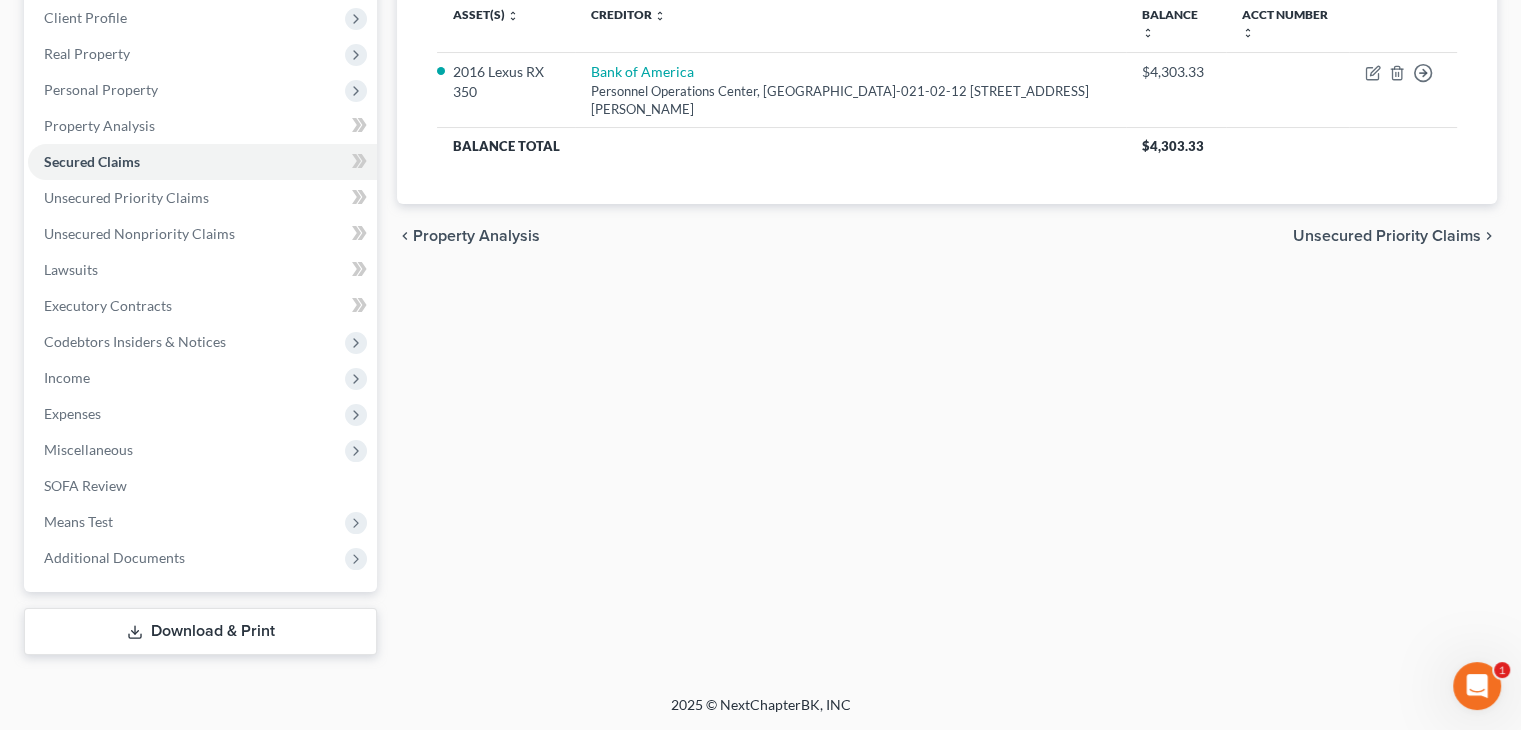 click on "Download & Print" at bounding box center (200, 631) 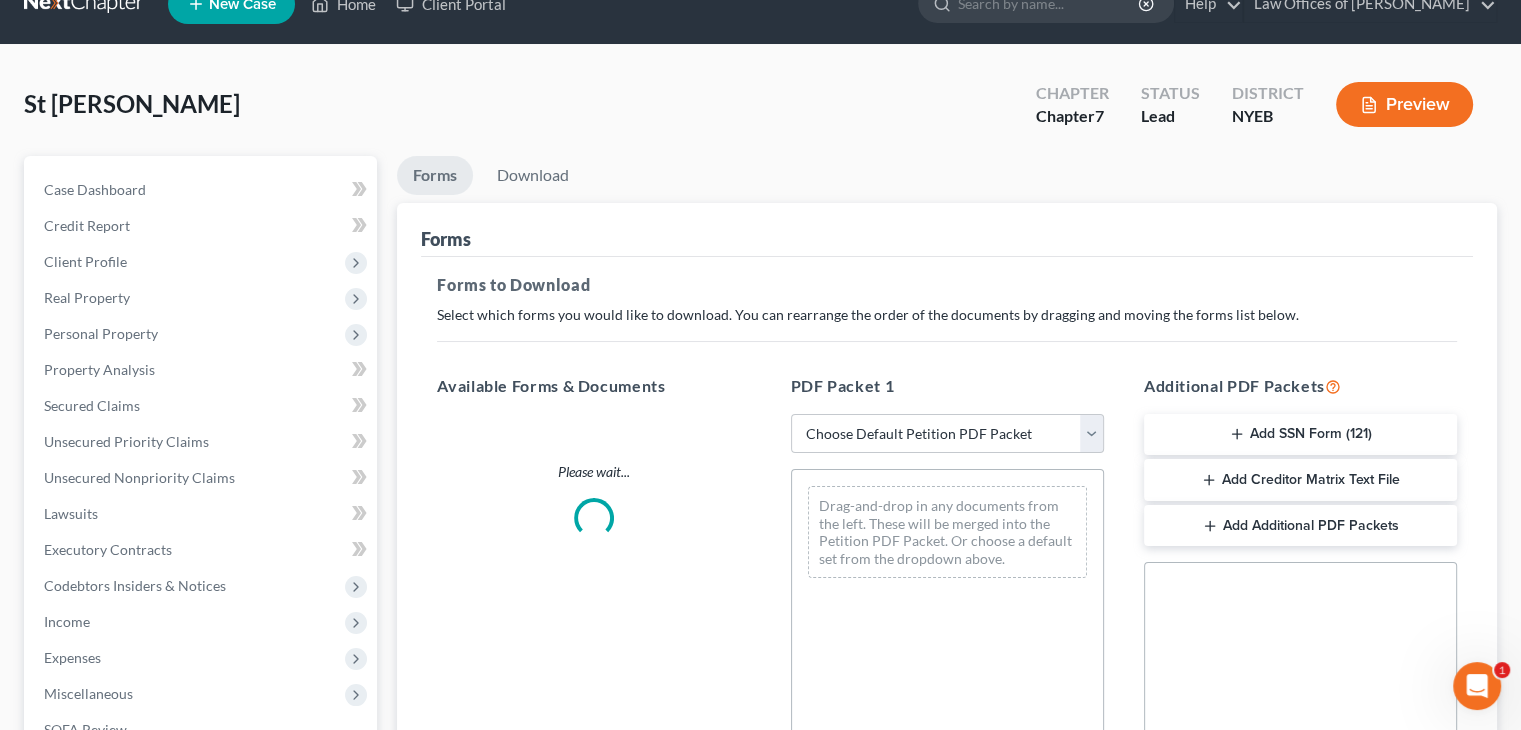 scroll, scrollTop: 0, scrollLeft: 0, axis: both 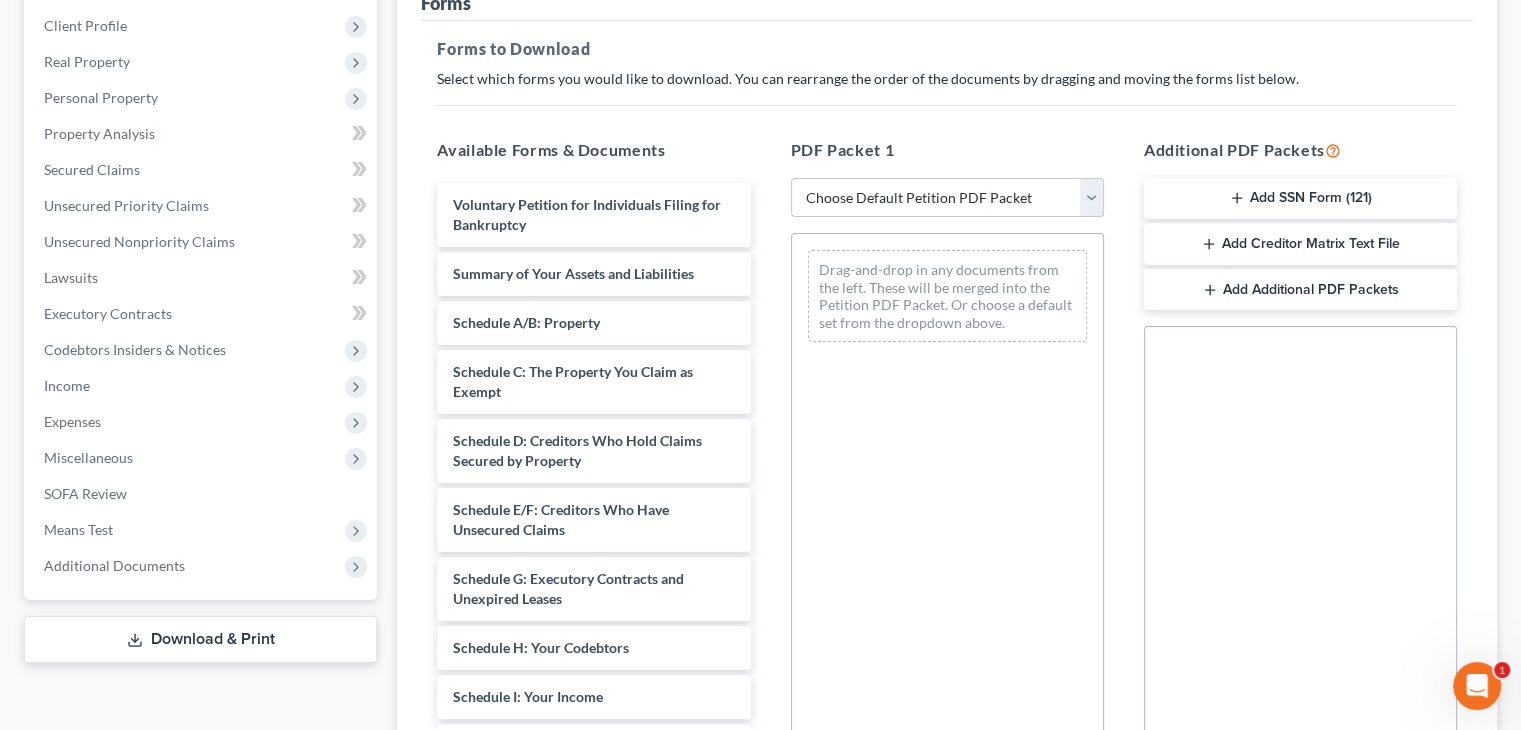 click on "Choose Default Petition PDF Packet Complete Bankruptcy Petition (all forms and schedules) Emergency Filing Forms (Petition and Creditor List Only) Amended Forms Signature Pages Only" at bounding box center (947, 198) 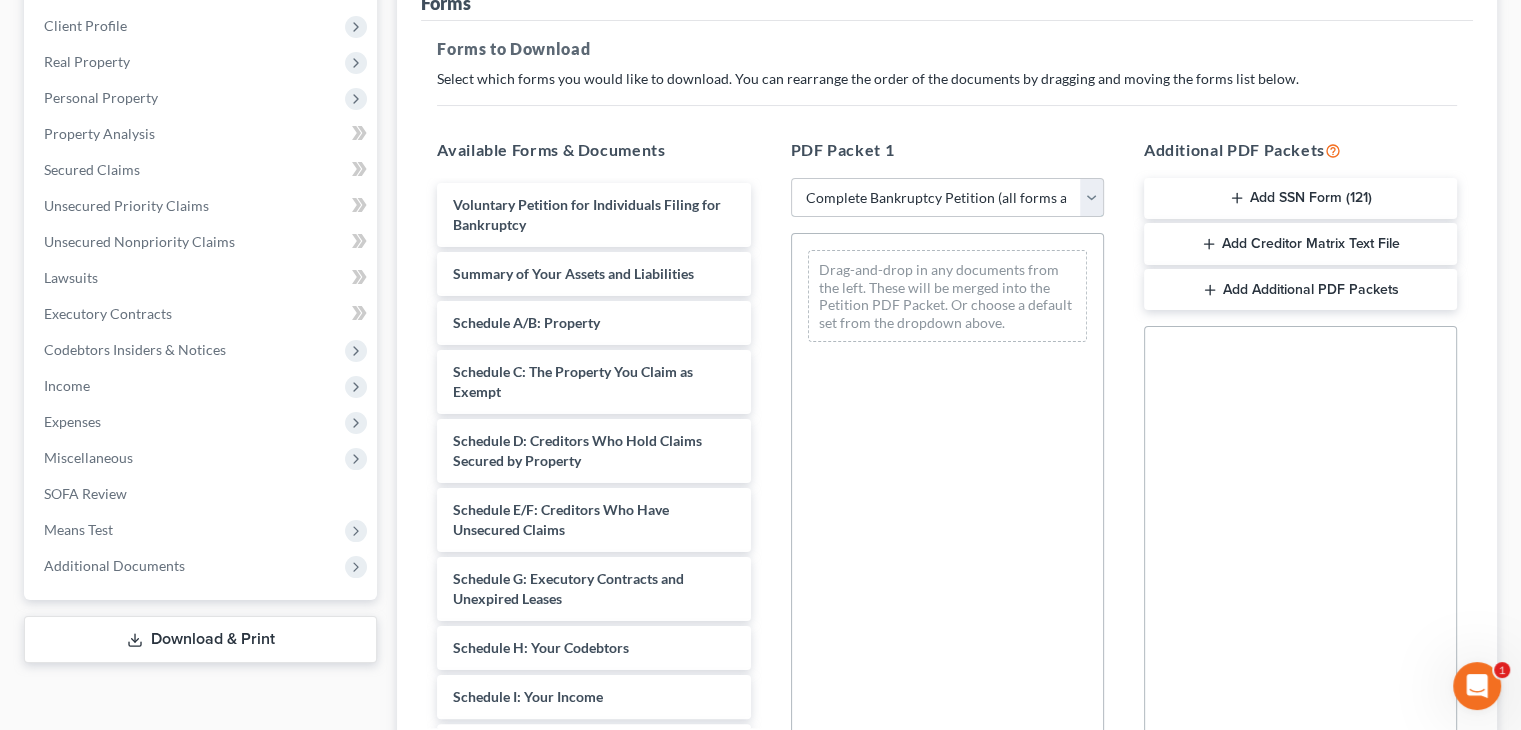 click on "Choose Default Petition PDF Packet Complete Bankruptcy Petition (all forms and schedules) Emergency Filing Forms (Petition and Creditor List Only) Amended Forms Signature Pages Only" at bounding box center [947, 198] 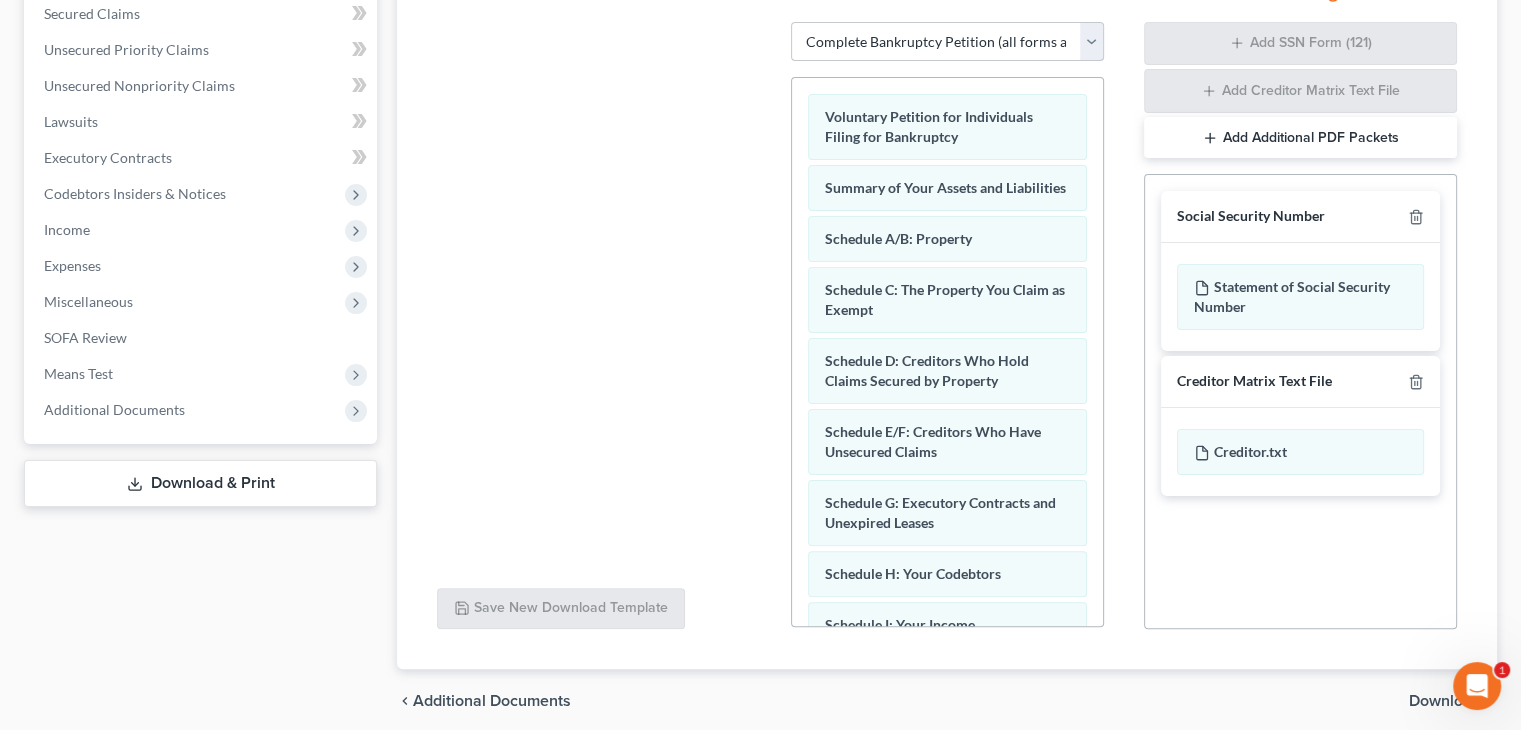 scroll, scrollTop: 505, scrollLeft: 0, axis: vertical 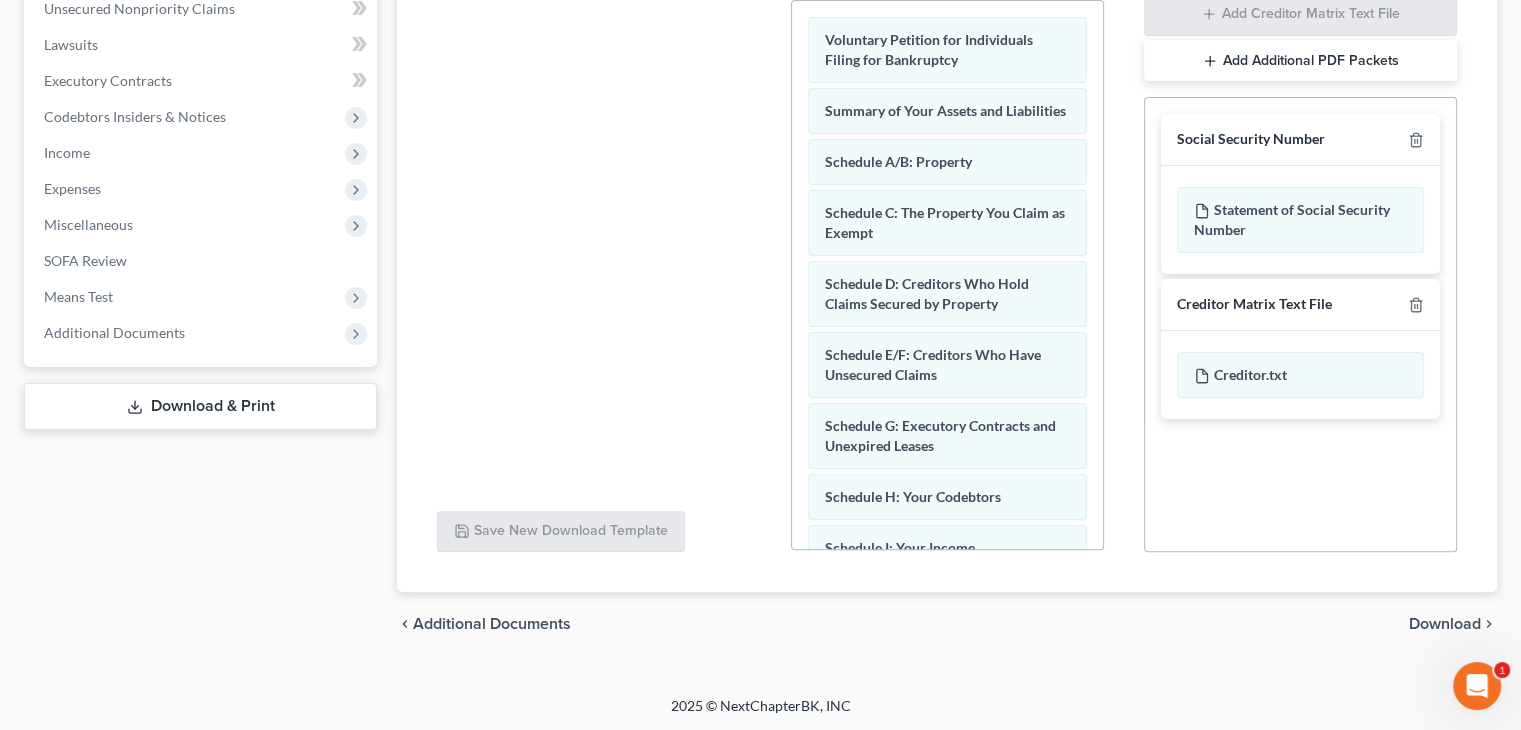click on "Download" at bounding box center [1445, 624] 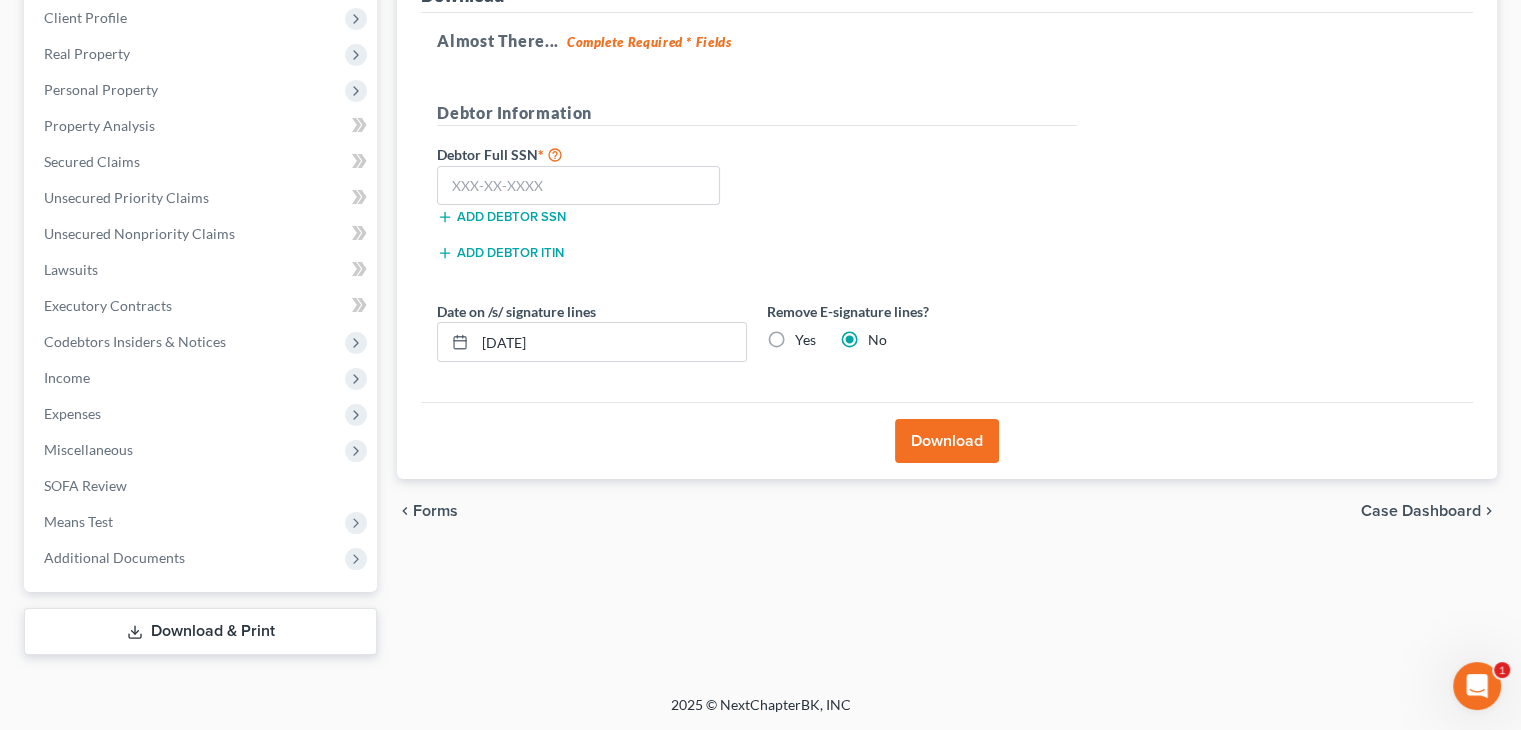 click on "Yes" at bounding box center [805, 340] 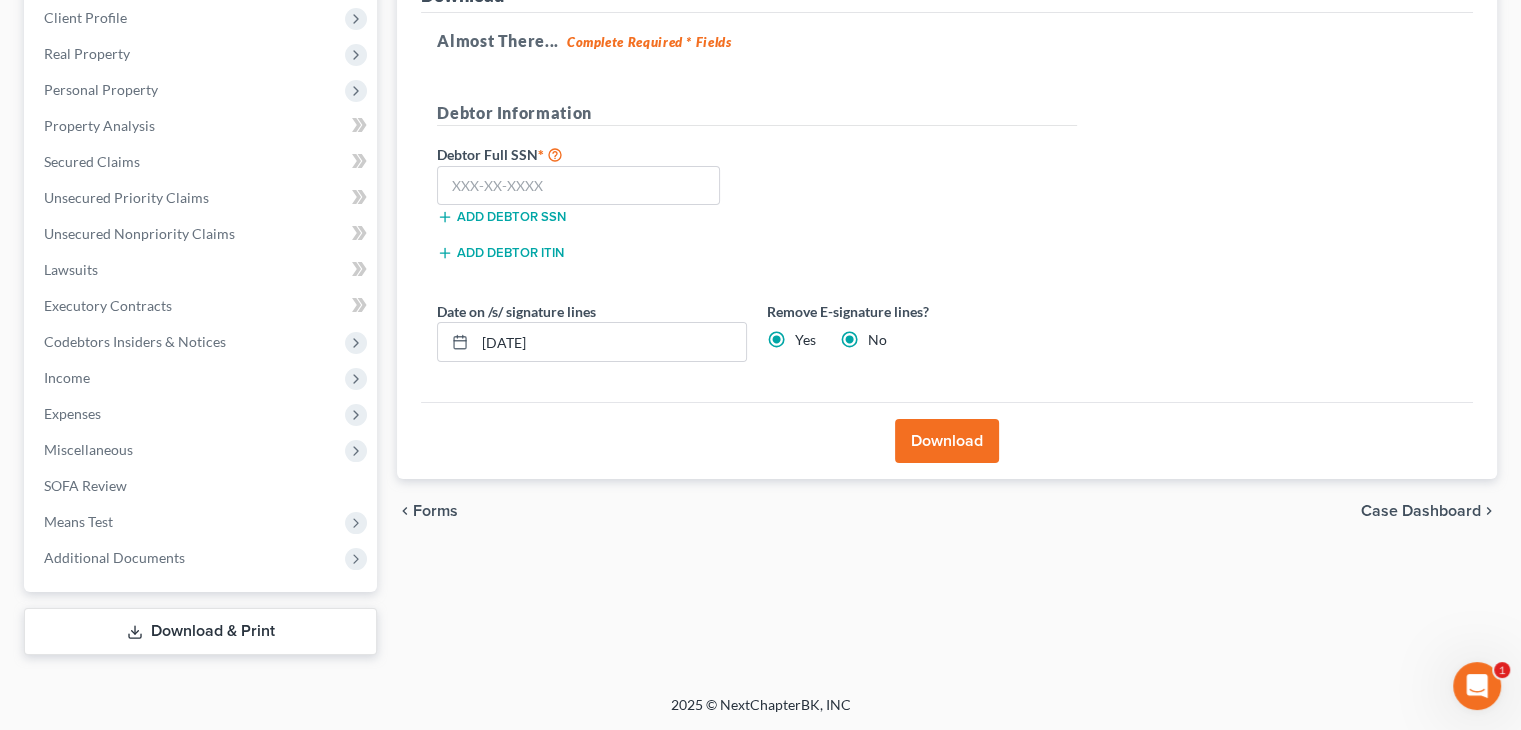 radio on "false" 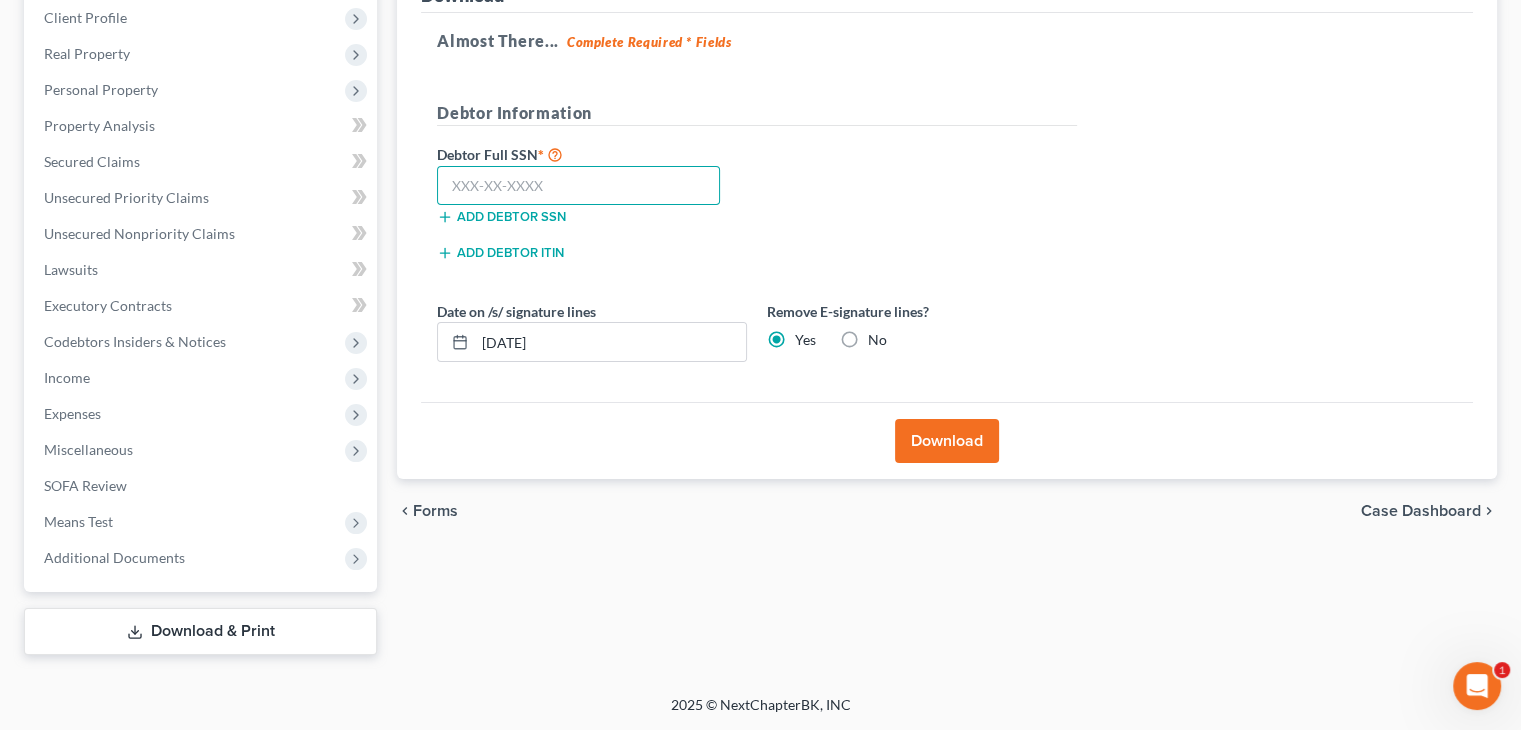 click at bounding box center (578, 186) 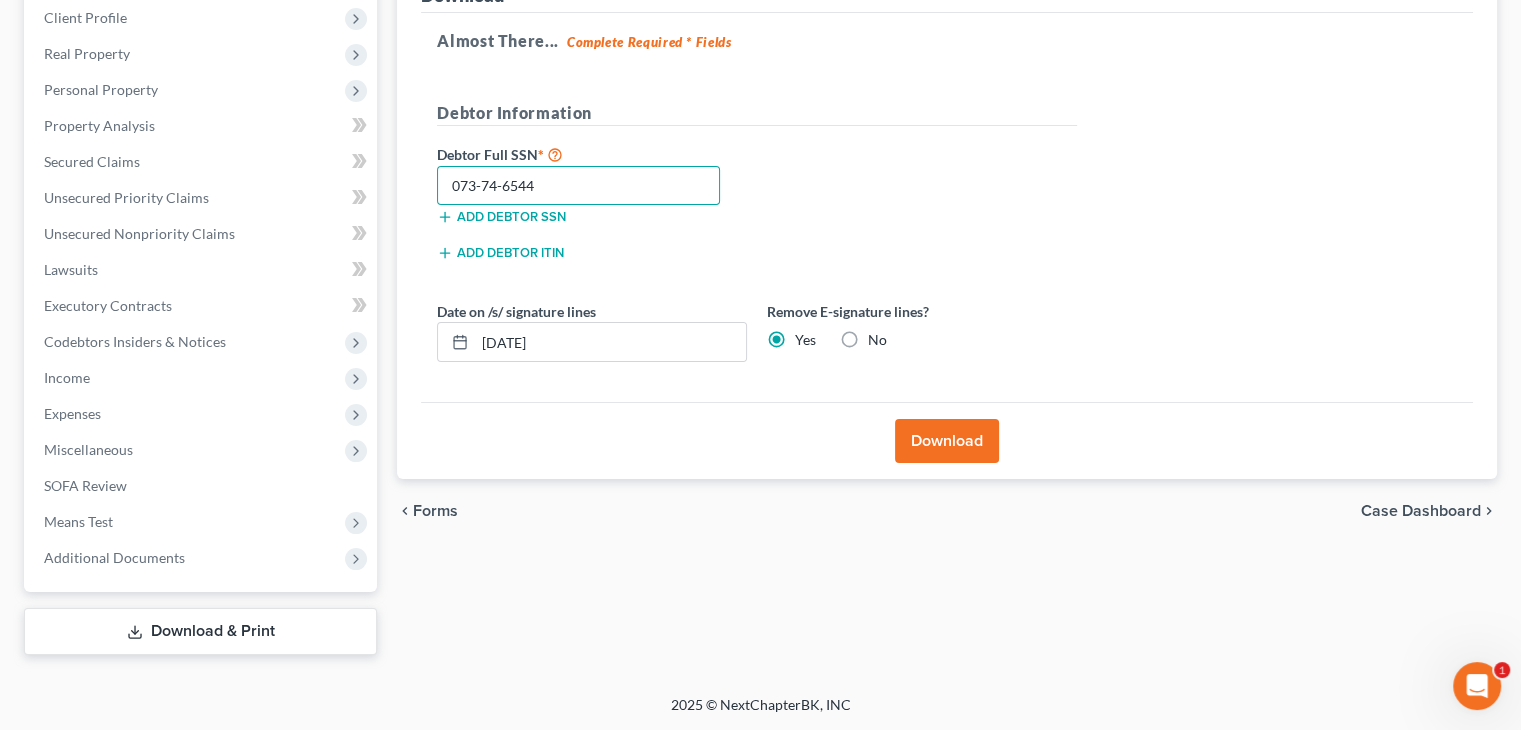type on "073-74-6544" 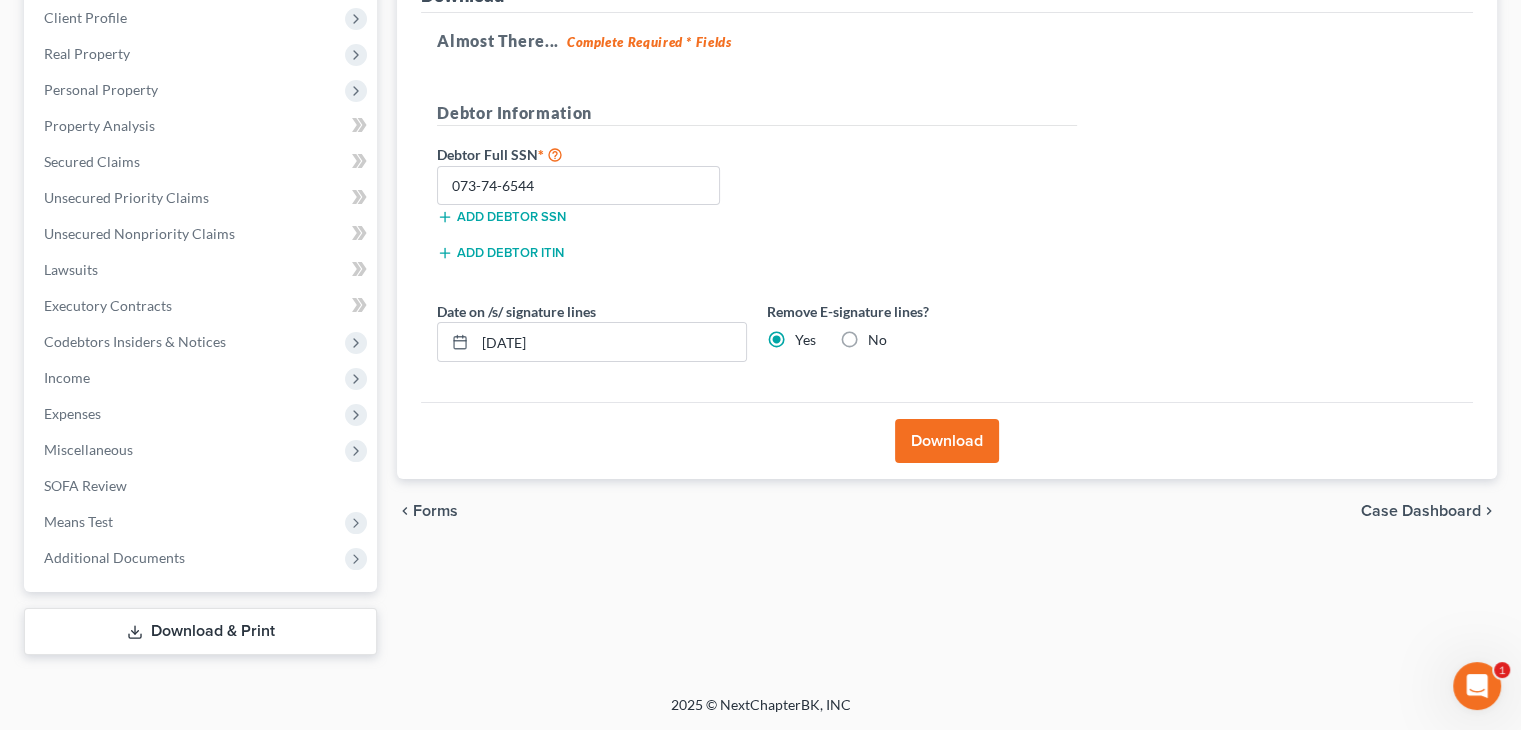 click on "Download" at bounding box center (947, 441) 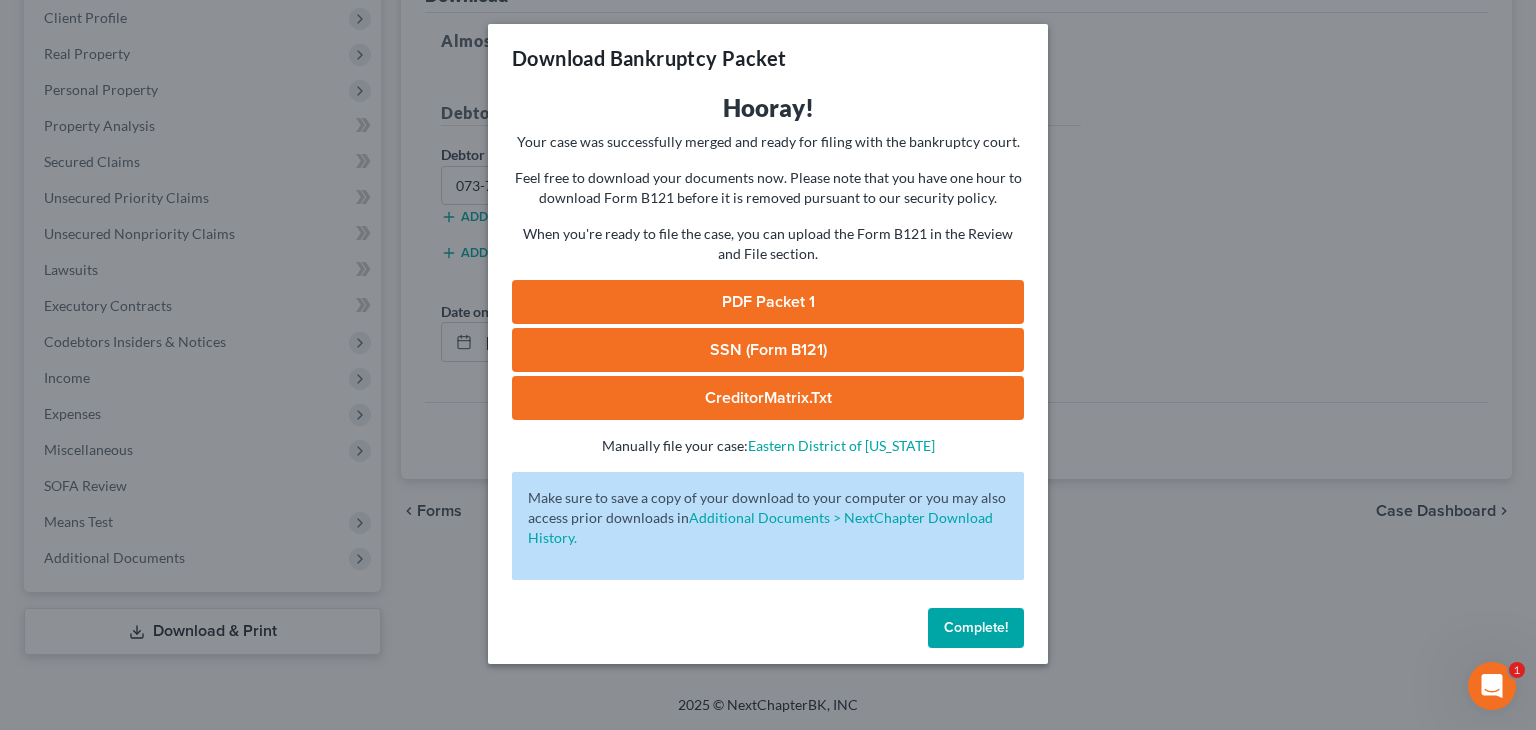 click on "PDF Packet 1" at bounding box center (768, 302) 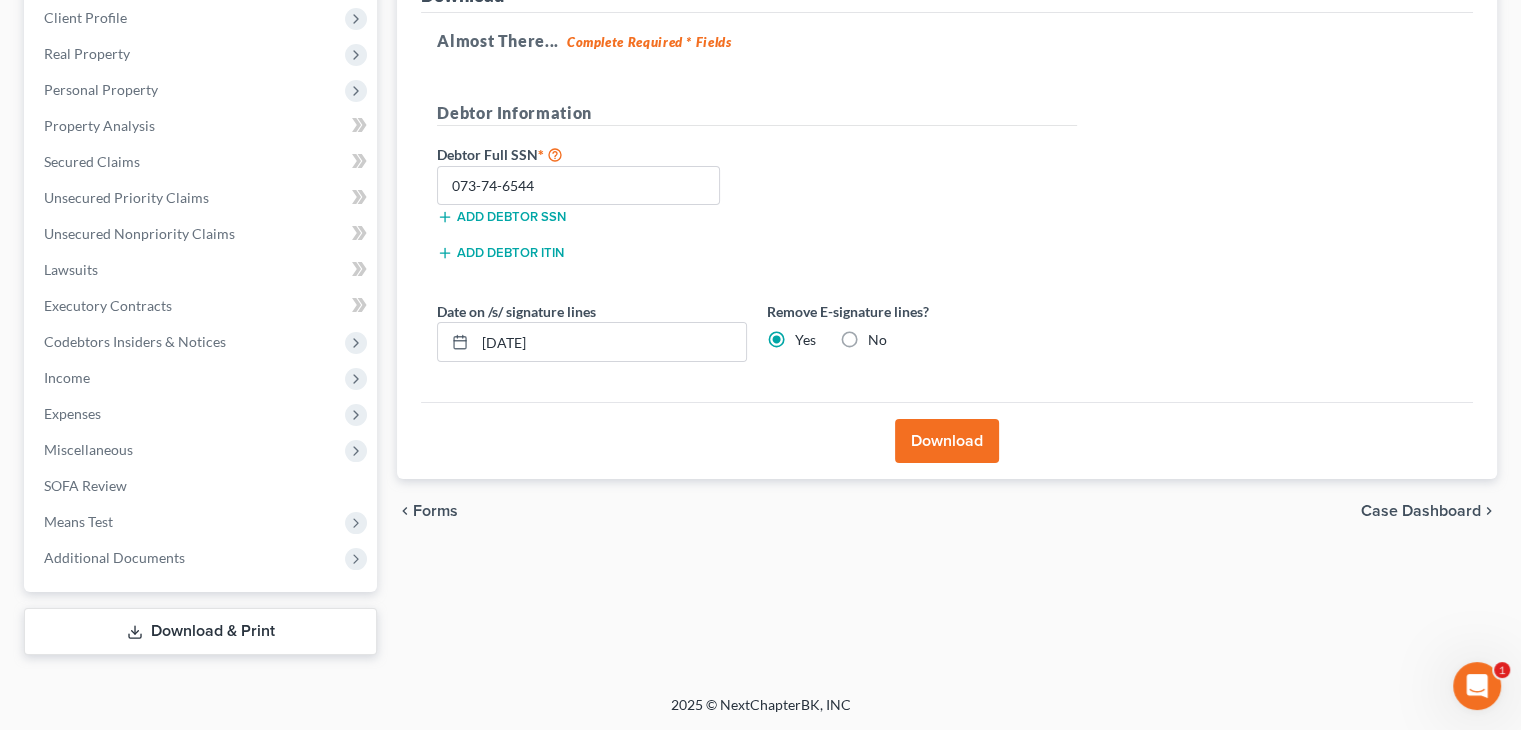 scroll, scrollTop: 0, scrollLeft: 0, axis: both 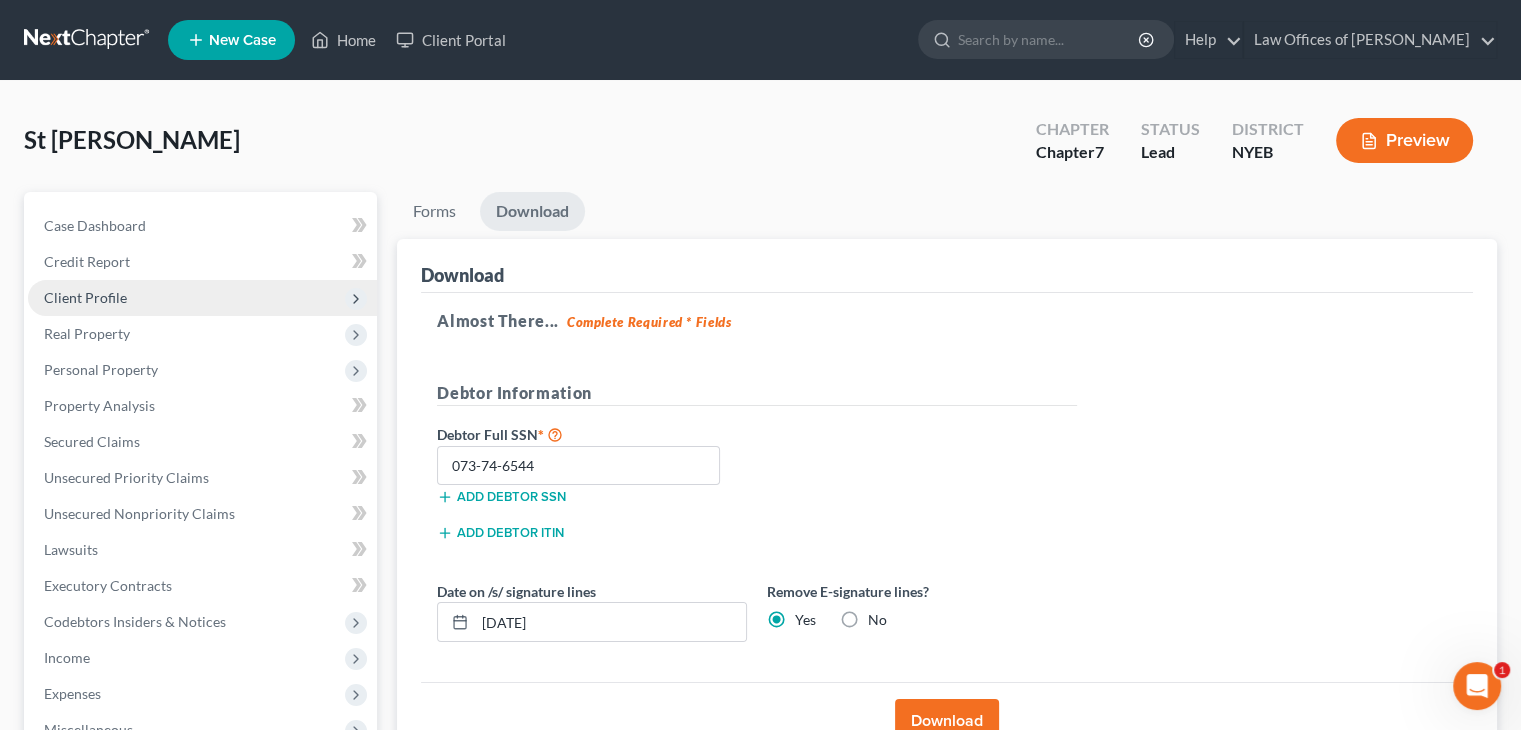 click on "Client Profile" at bounding box center (85, 297) 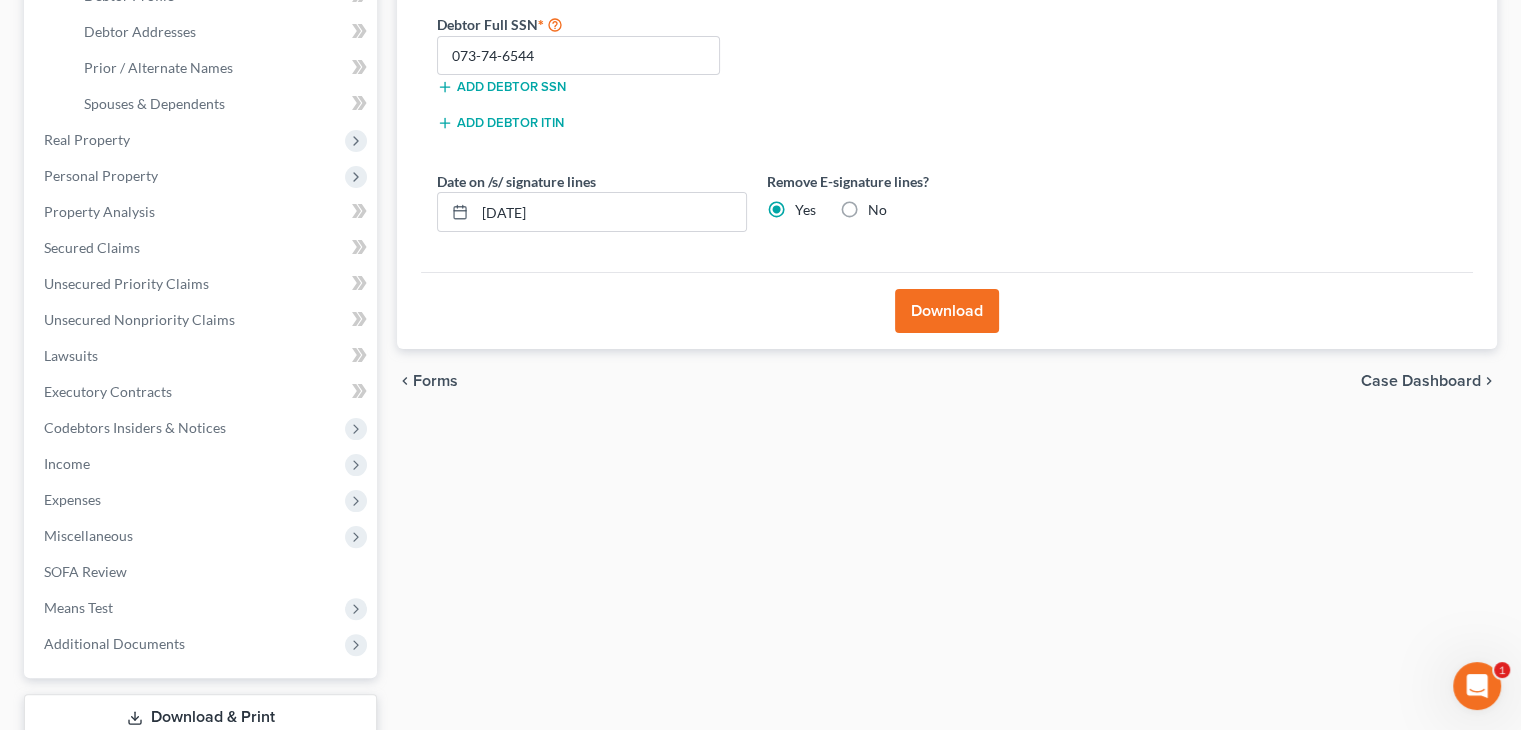 scroll, scrollTop: 409, scrollLeft: 0, axis: vertical 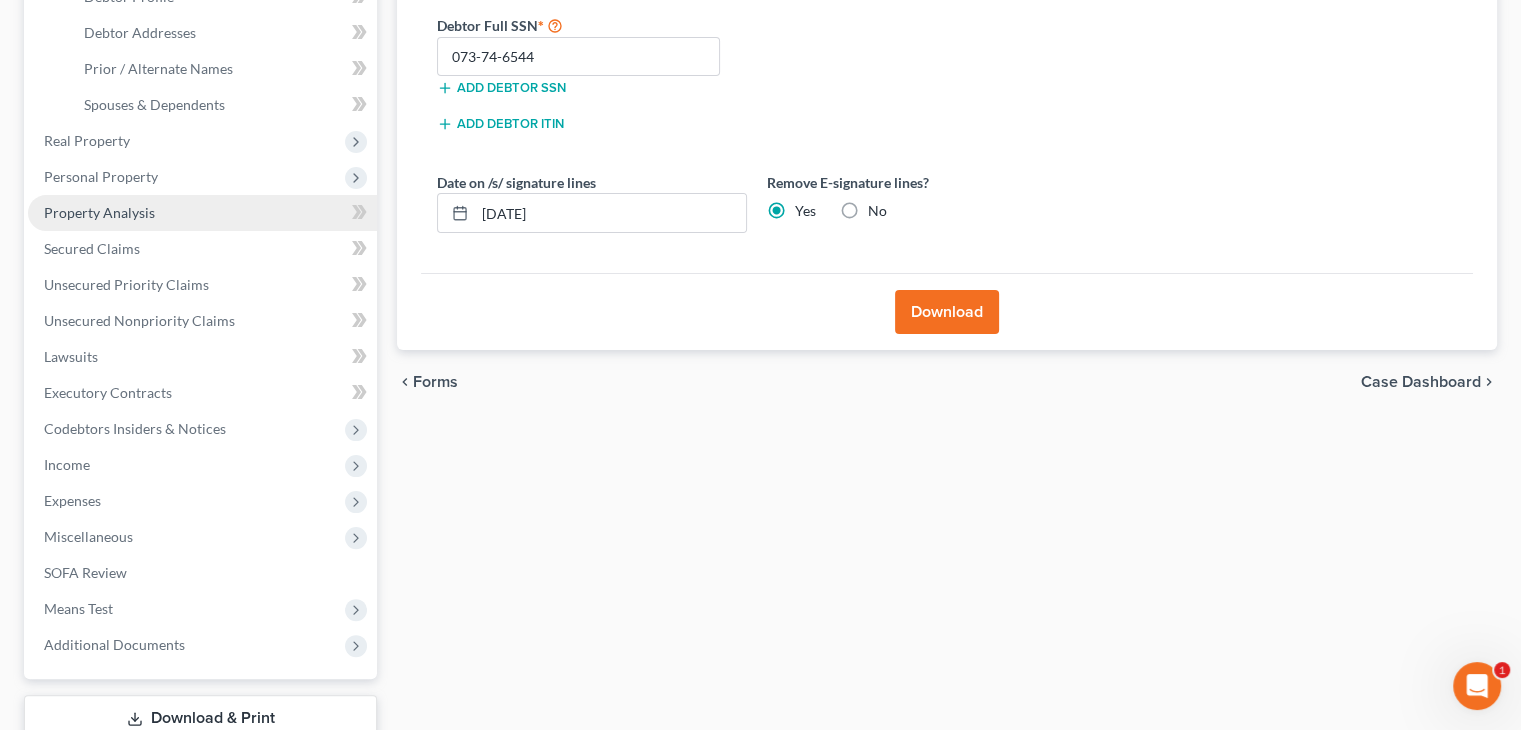 click on "Property Analysis" at bounding box center (99, 212) 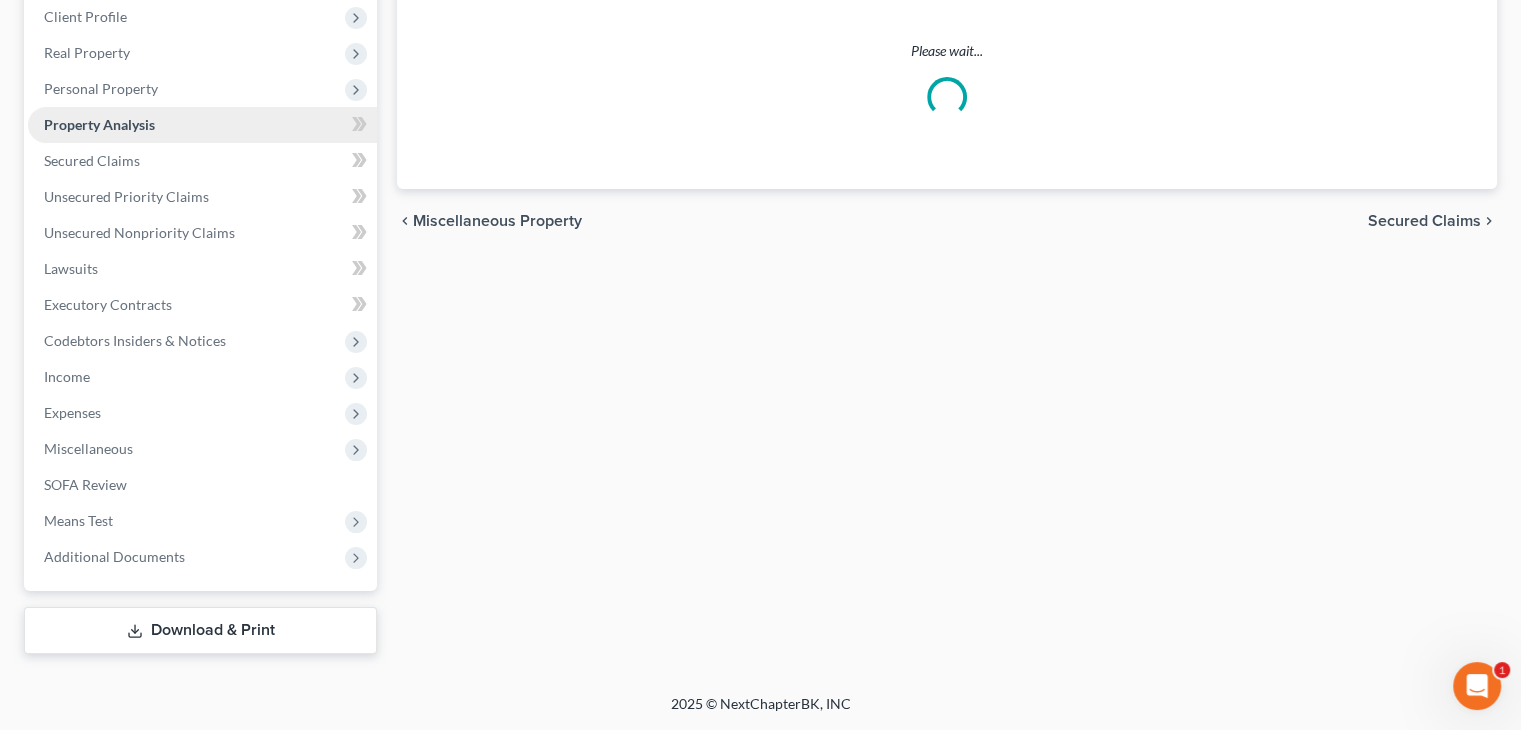 scroll, scrollTop: 0, scrollLeft: 0, axis: both 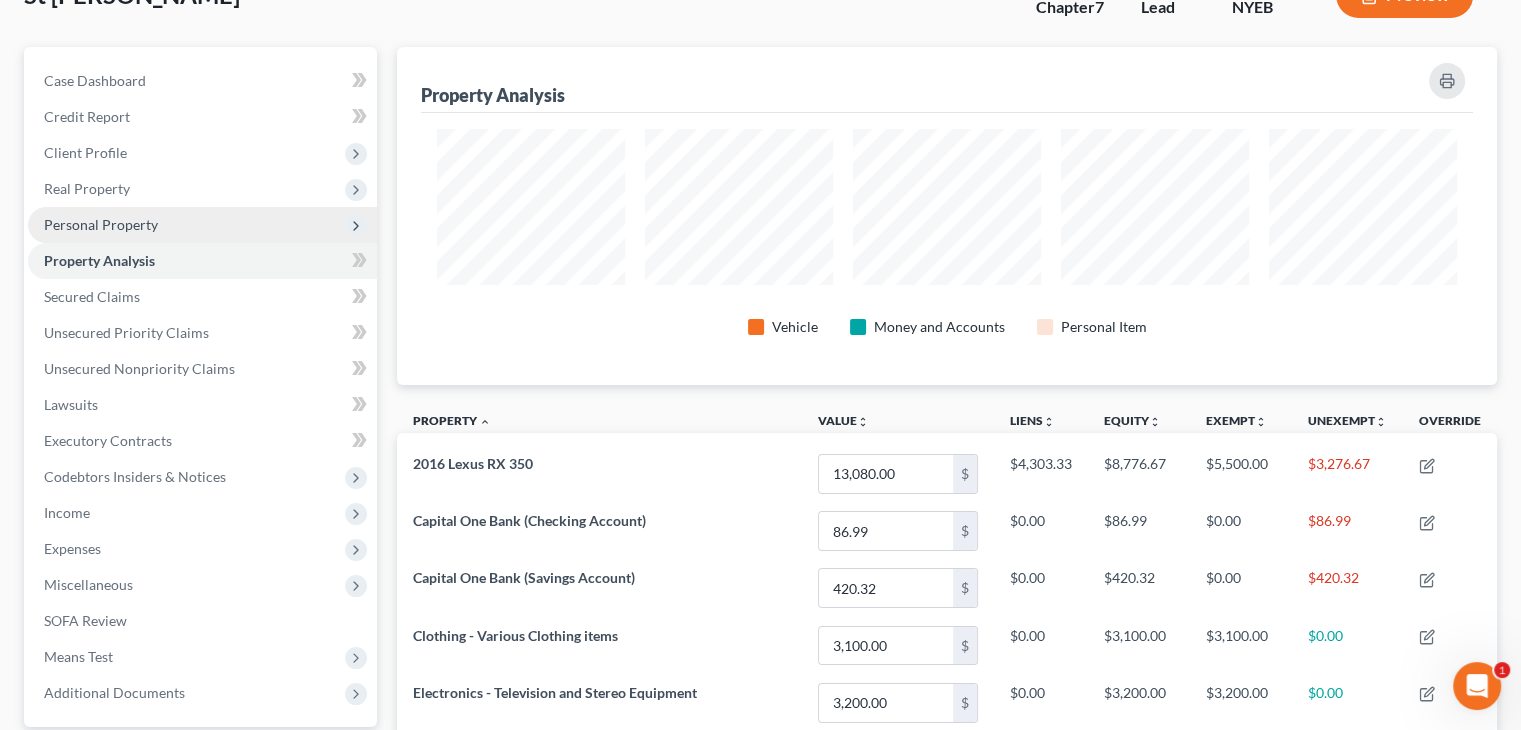 click on "Personal Property" at bounding box center [101, 224] 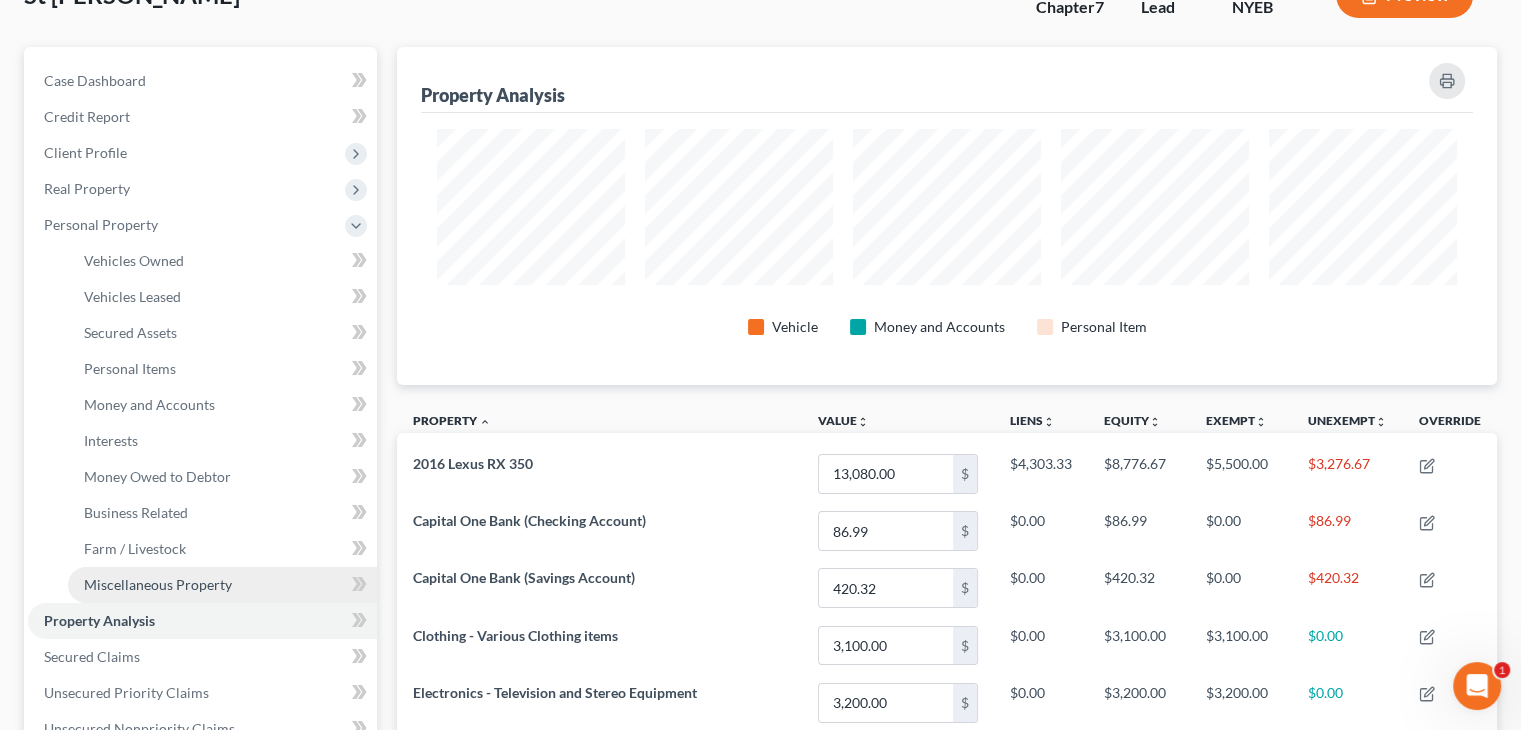 click on "Miscellaneous Property" at bounding box center [222, 585] 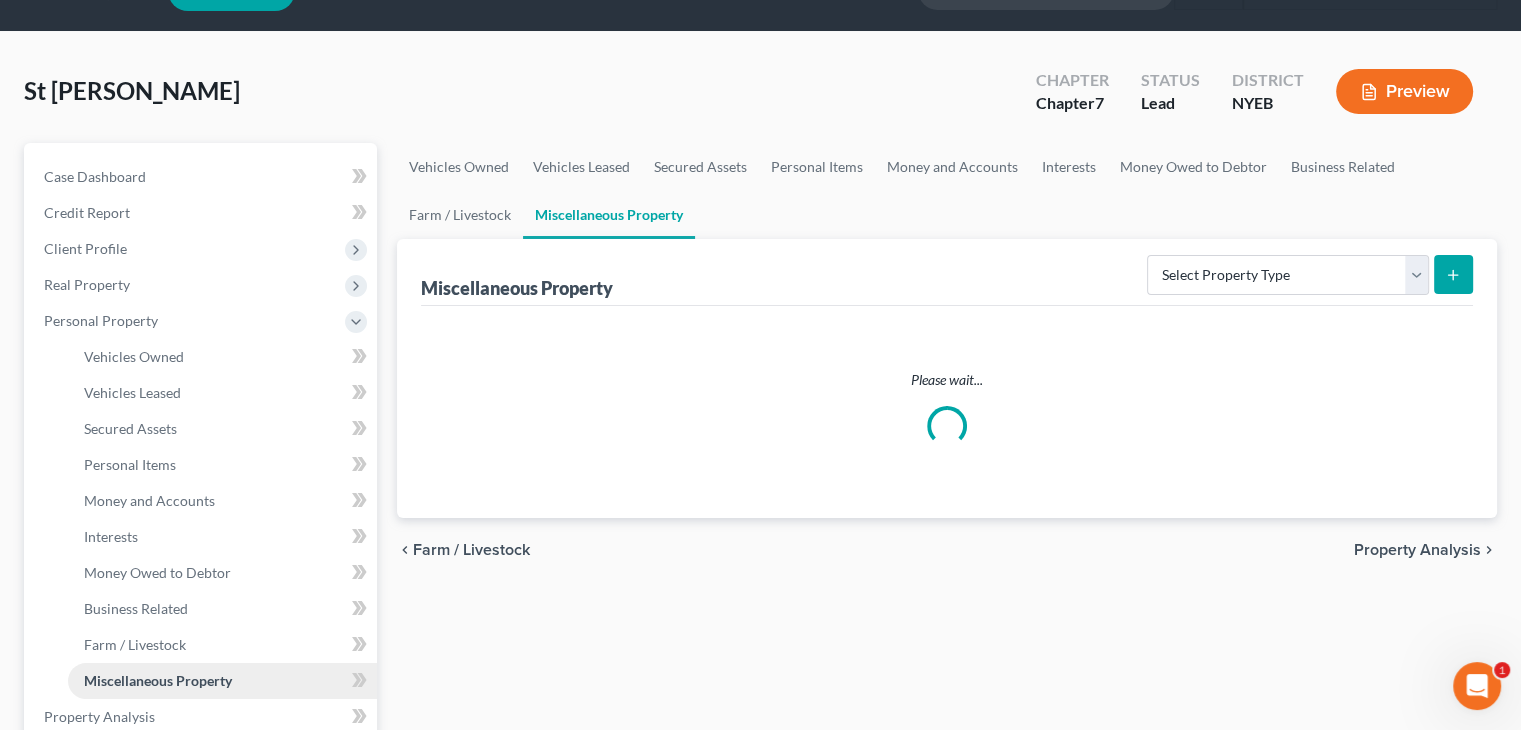 scroll, scrollTop: 0, scrollLeft: 0, axis: both 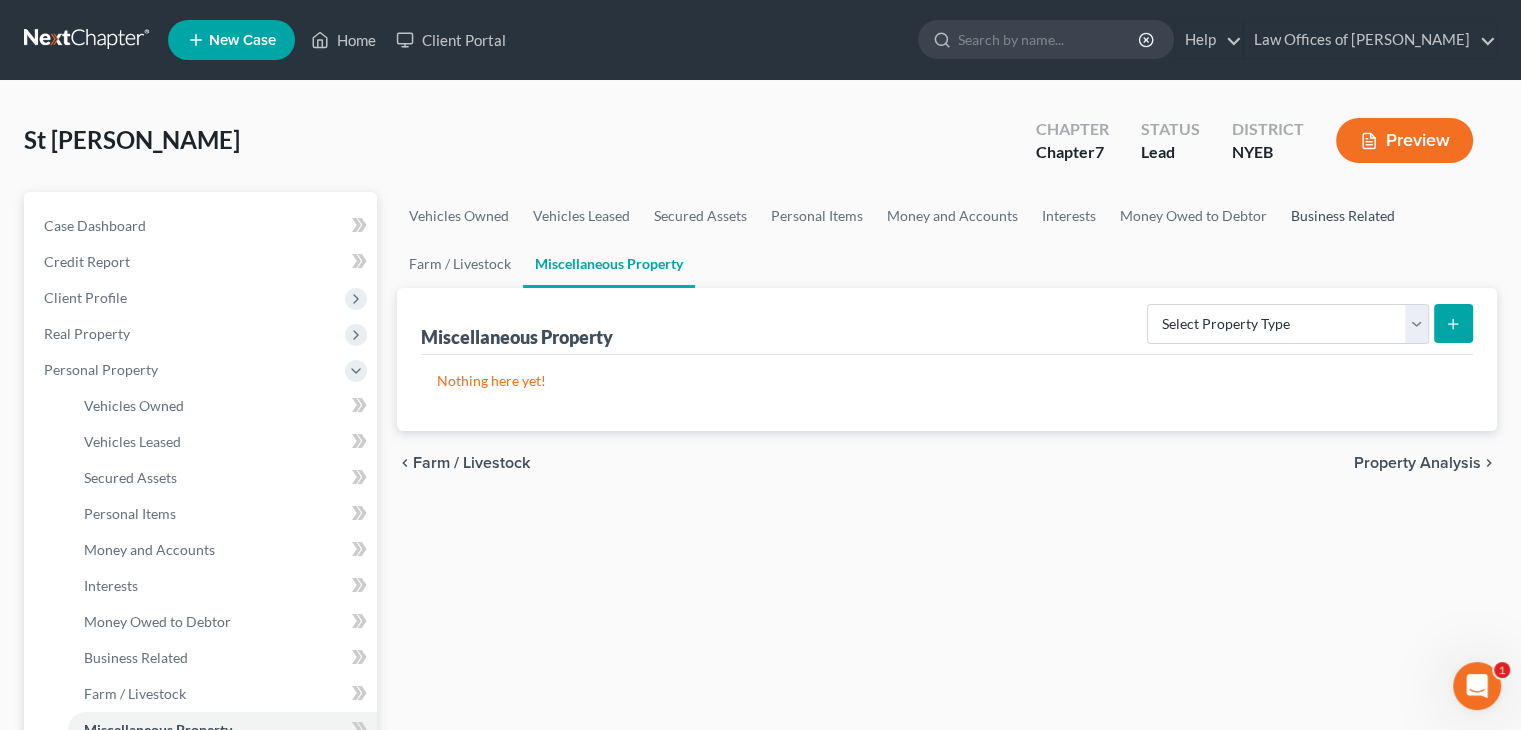 click on "Business Related" at bounding box center (1343, 216) 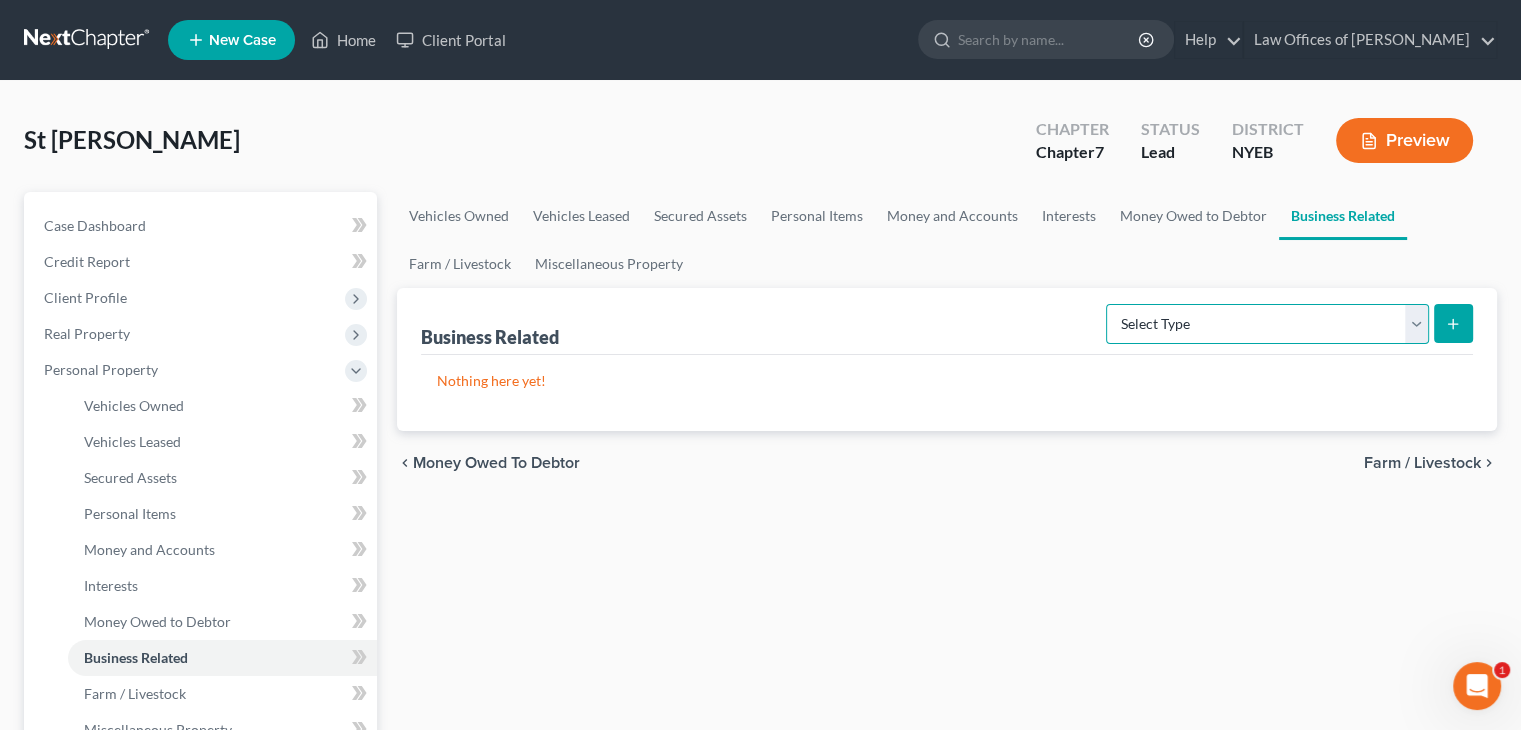 click on "Select Type Customer Lists Franchises Inventory Licenses Machinery Office Equipment, Furnishings, Supplies Other Business Related Property Not Listed Patents, Copyrights, Intellectual Property" at bounding box center [1267, 324] 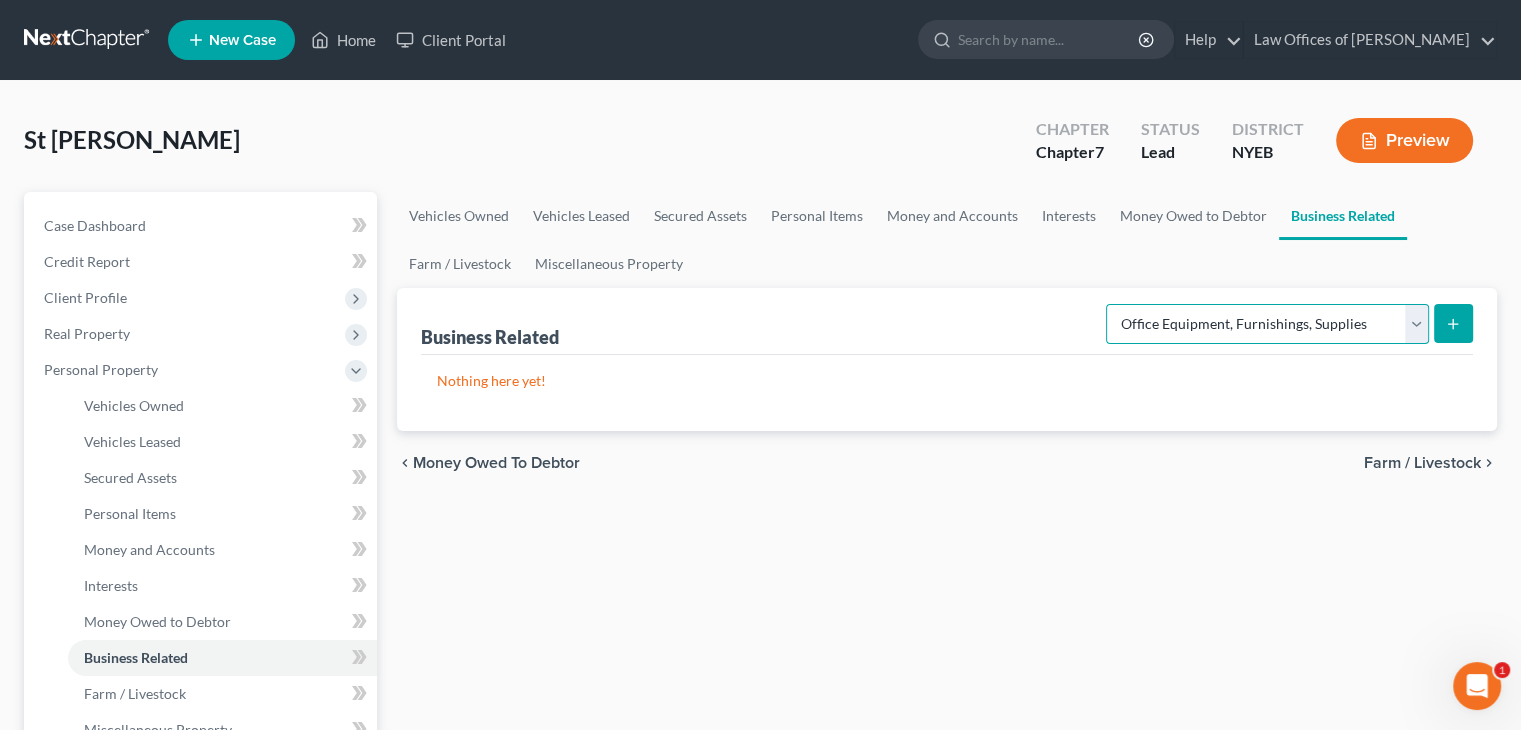 click on "Select Type Customer Lists Franchises Inventory Licenses Machinery Office Equipment, Furnishings, Supplies Other Business Related Property Not Listed Patents, Copyrights, Intellectual Property" at bounding box center [1267, 324] 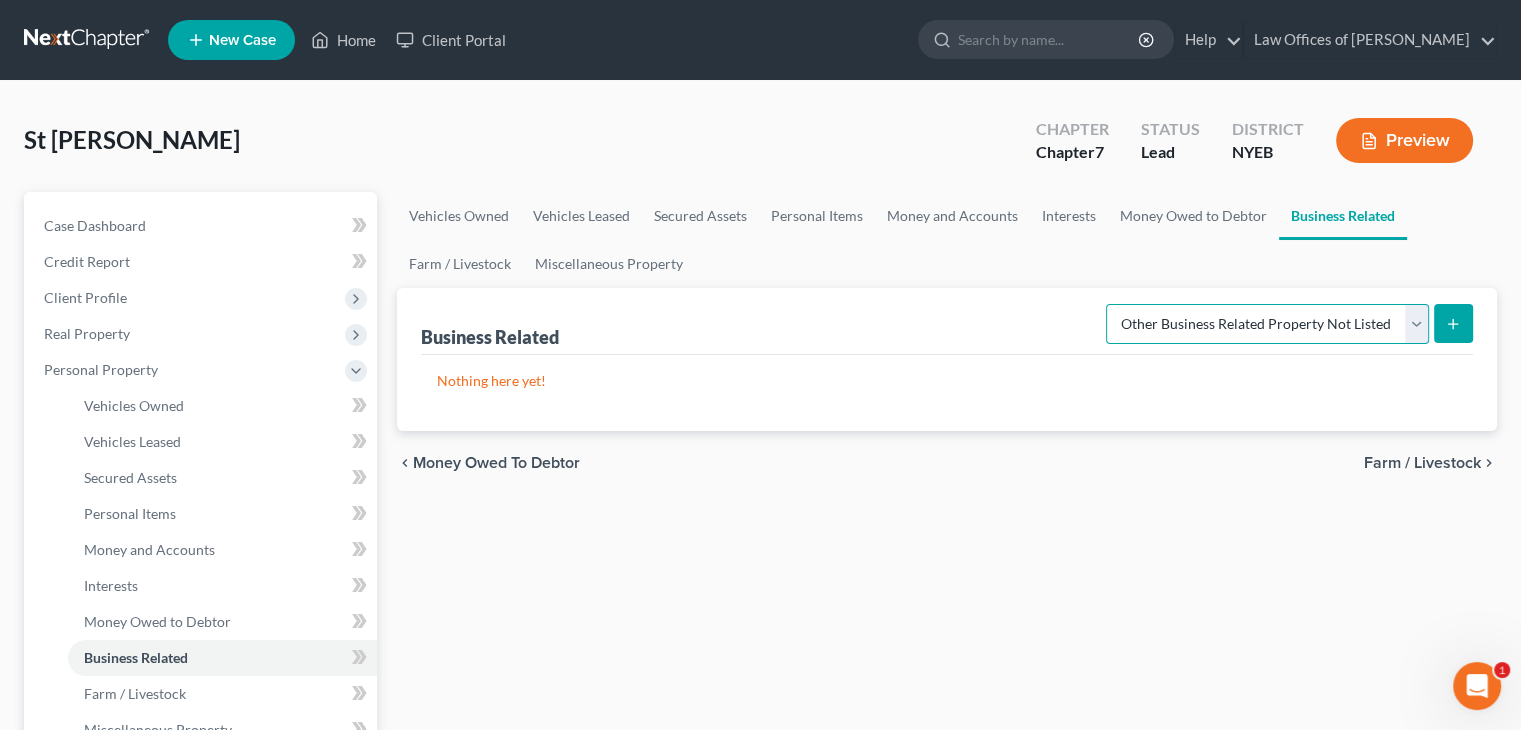 click on "Select Type Customer Lists Franchises Inventory Licenses Machinery Office Equipment, Furnishings, Supplies Other Business Related Property Not Listed Patents, Copyrights, Intellectual Property" at bounding box center [1267, 324] 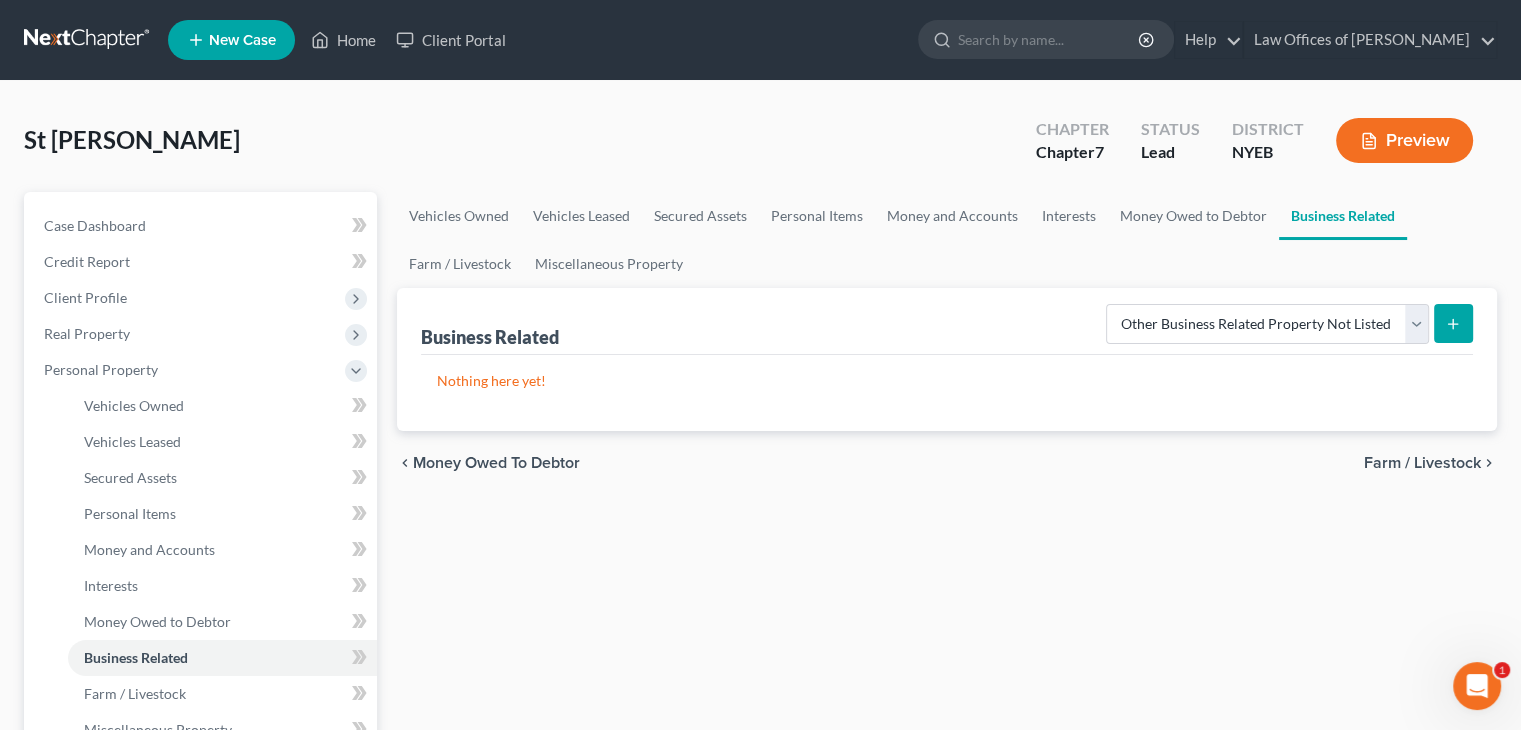 click 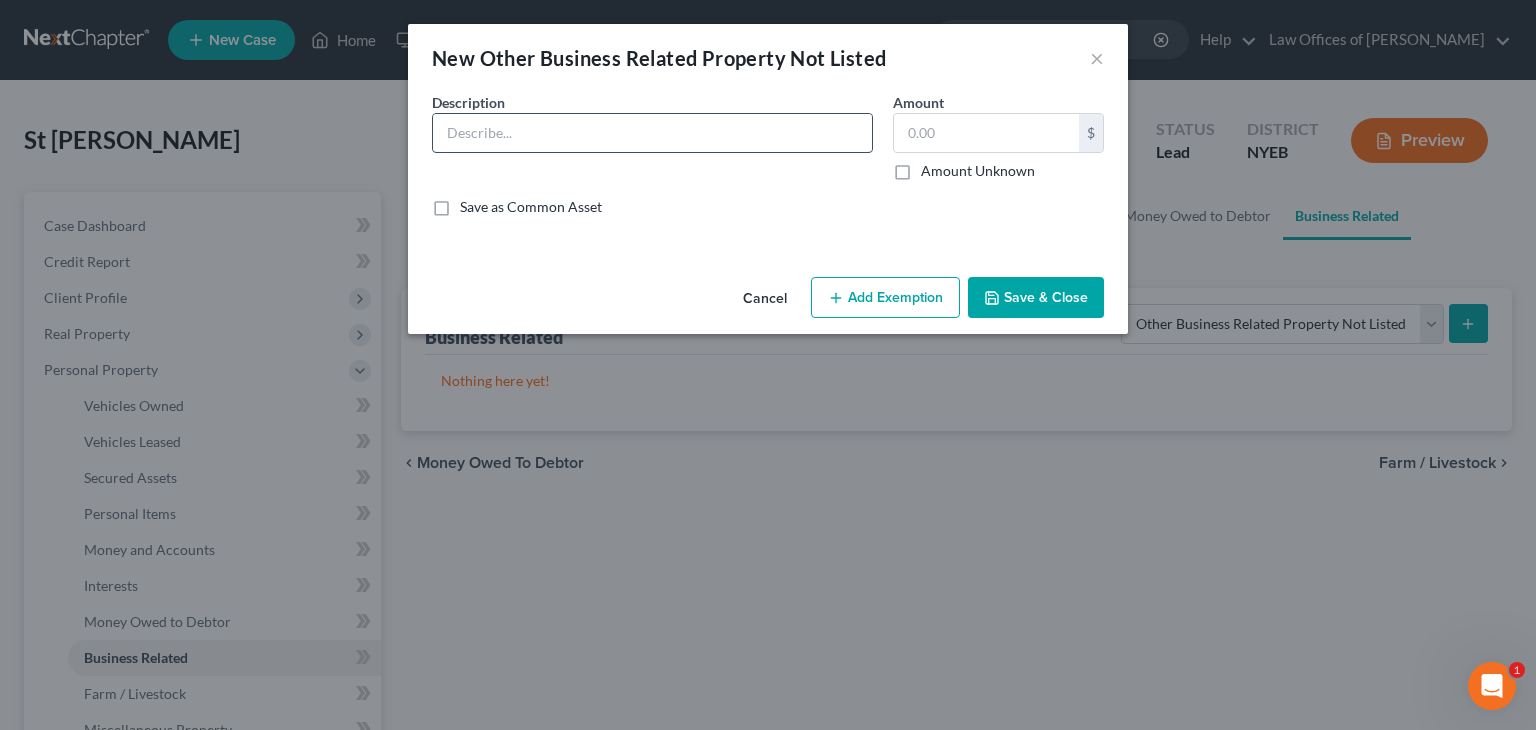 click at bounding box center (652, 133) 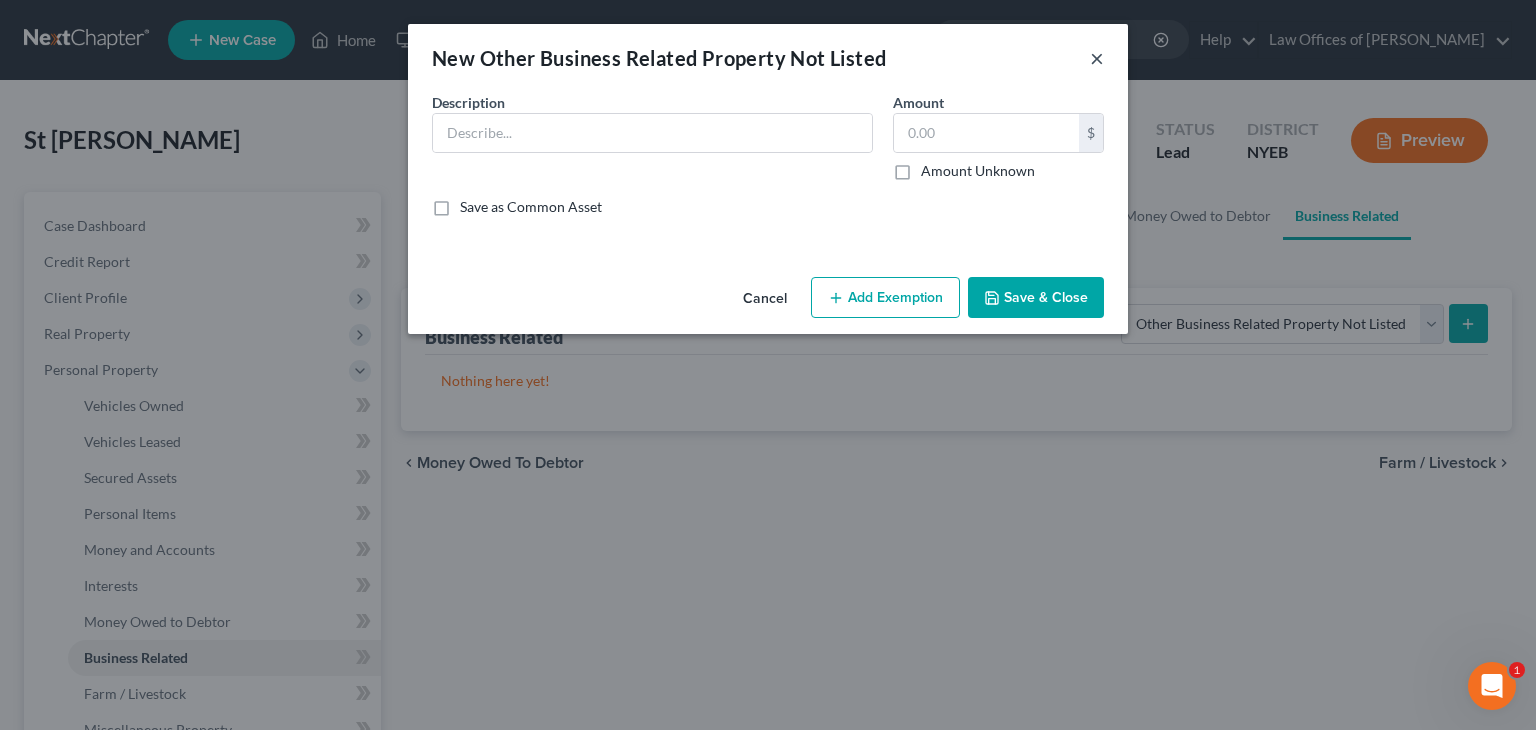 click on "×" at bounding box center [1097, 58] 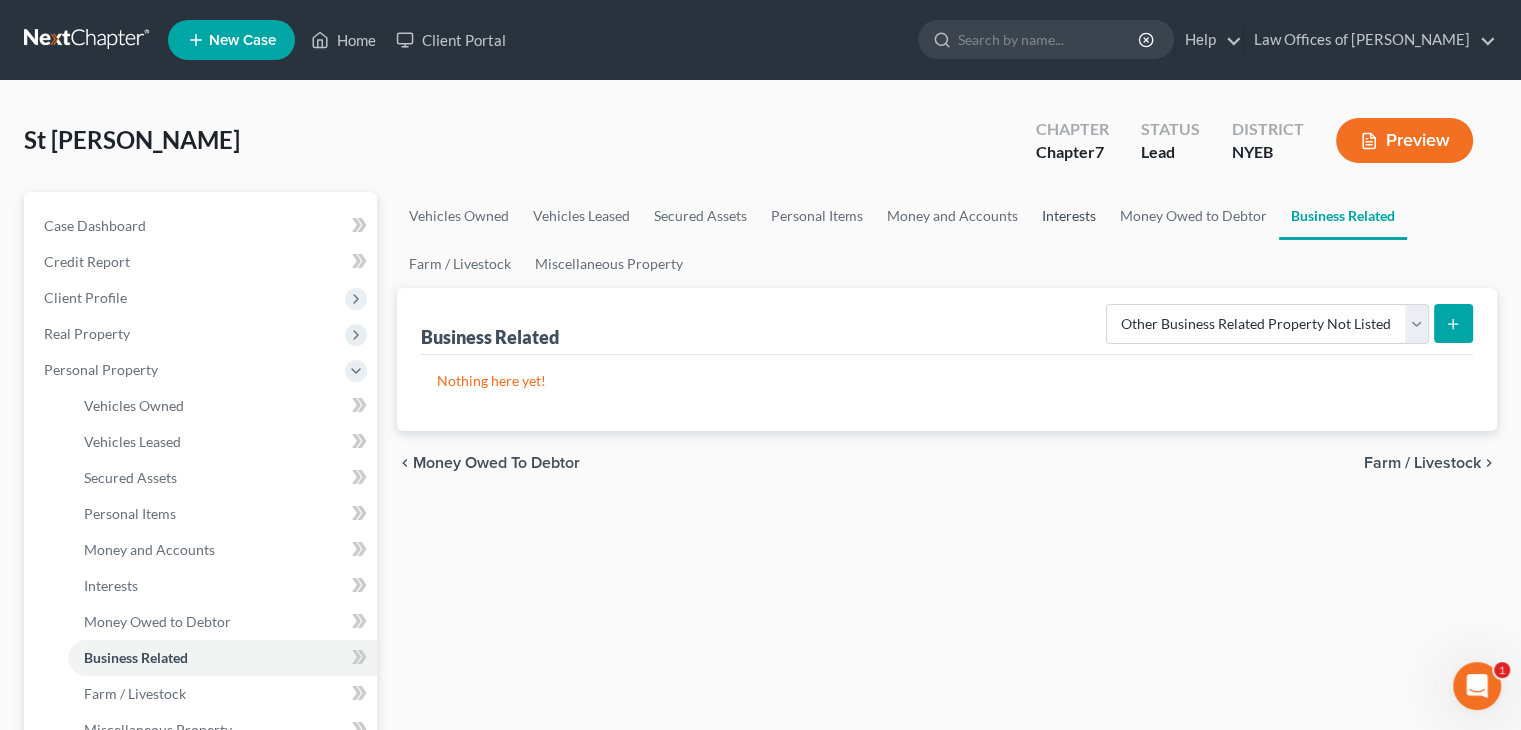 click on "Interests" at bounding box center [1069, 216] 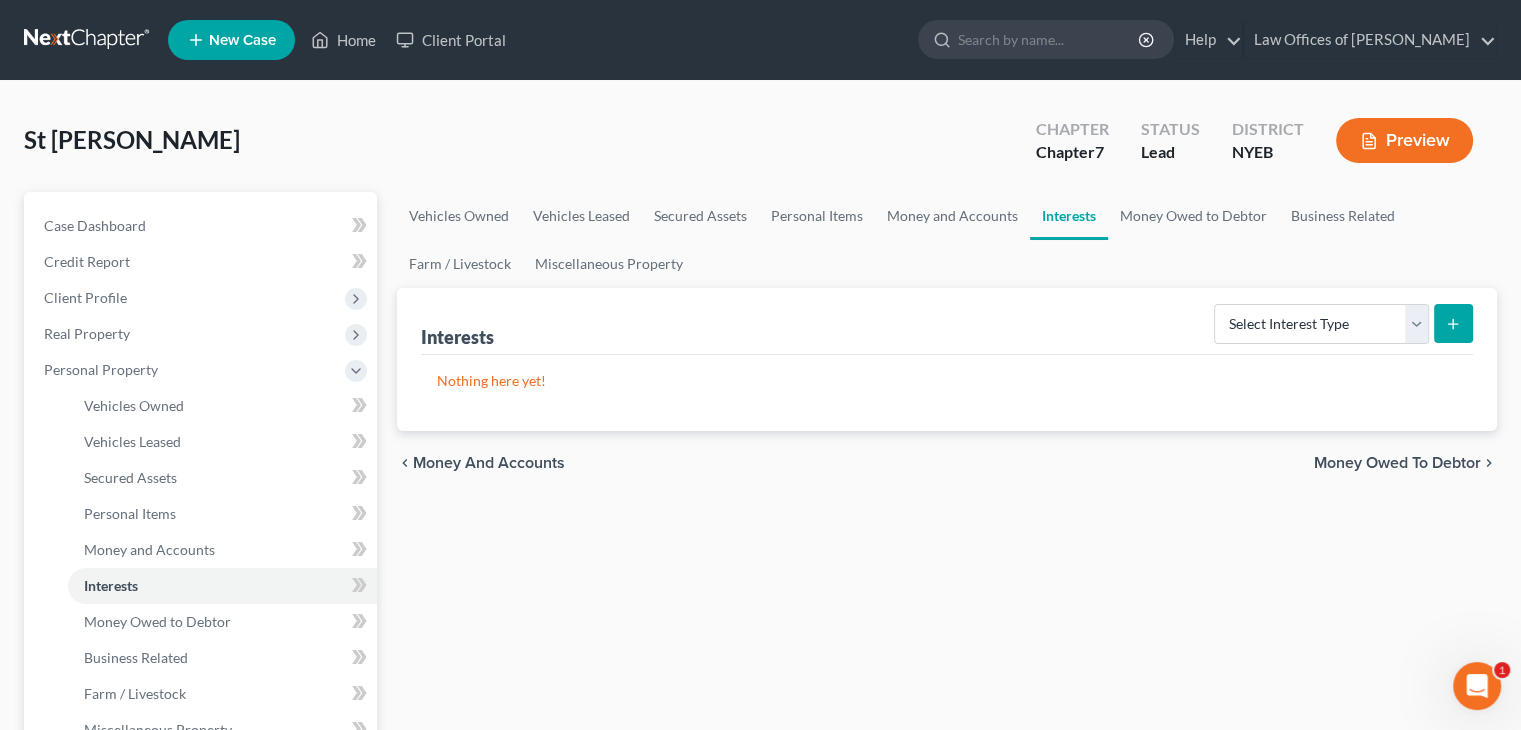 click 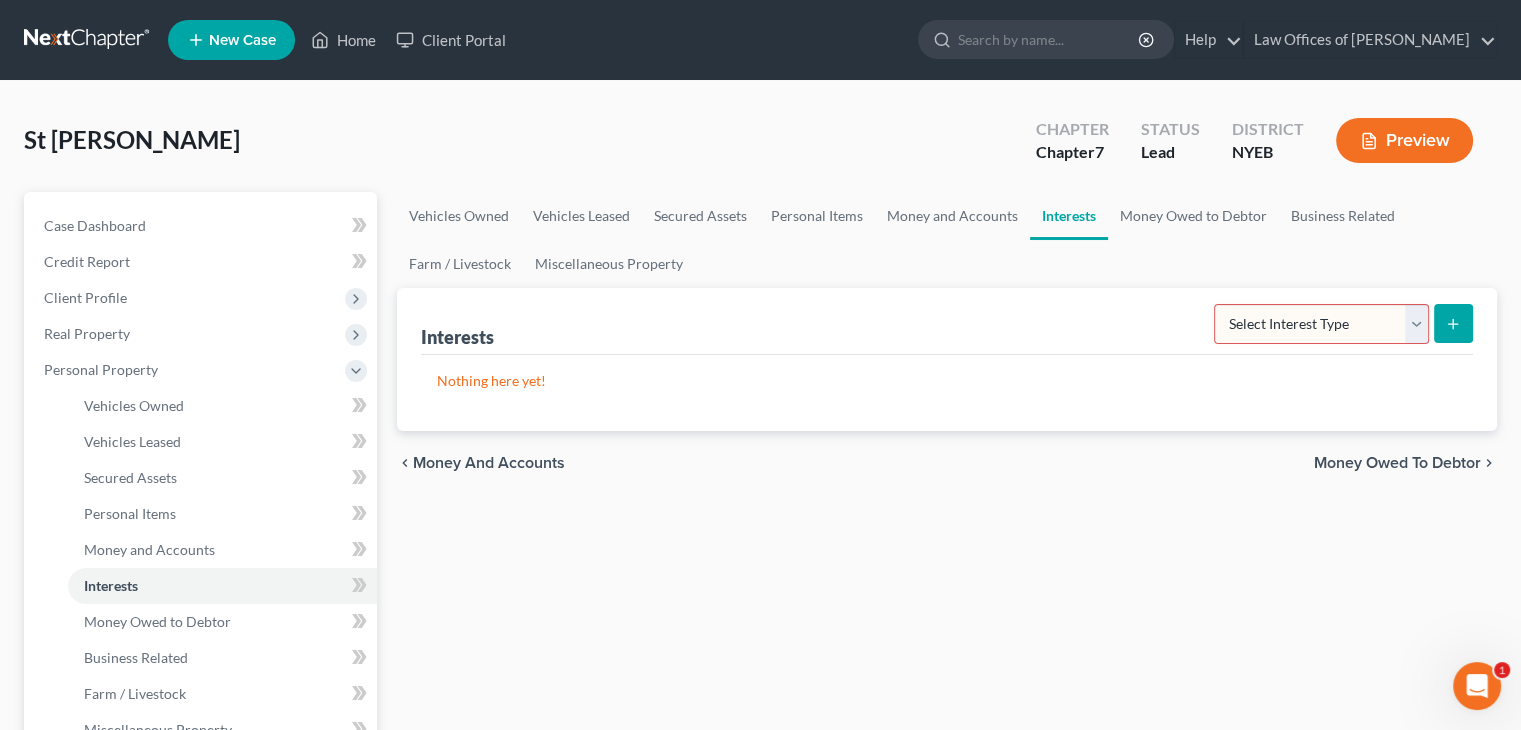 click on "Select Interest Type 401K Annuity Bond Education IRA Government Bond Government Pension Plan Incorporated Business IRA Joint Venture (Active) Joint Venture (Inactive) Keogh Mutual Fund Other Retirement Plan Partnership (Active) Partnership (Inactive) Pension Plan Stock Term Life Insurance Unincorporated Business Whole Life Insurance" at bounding box center (1321, 324) 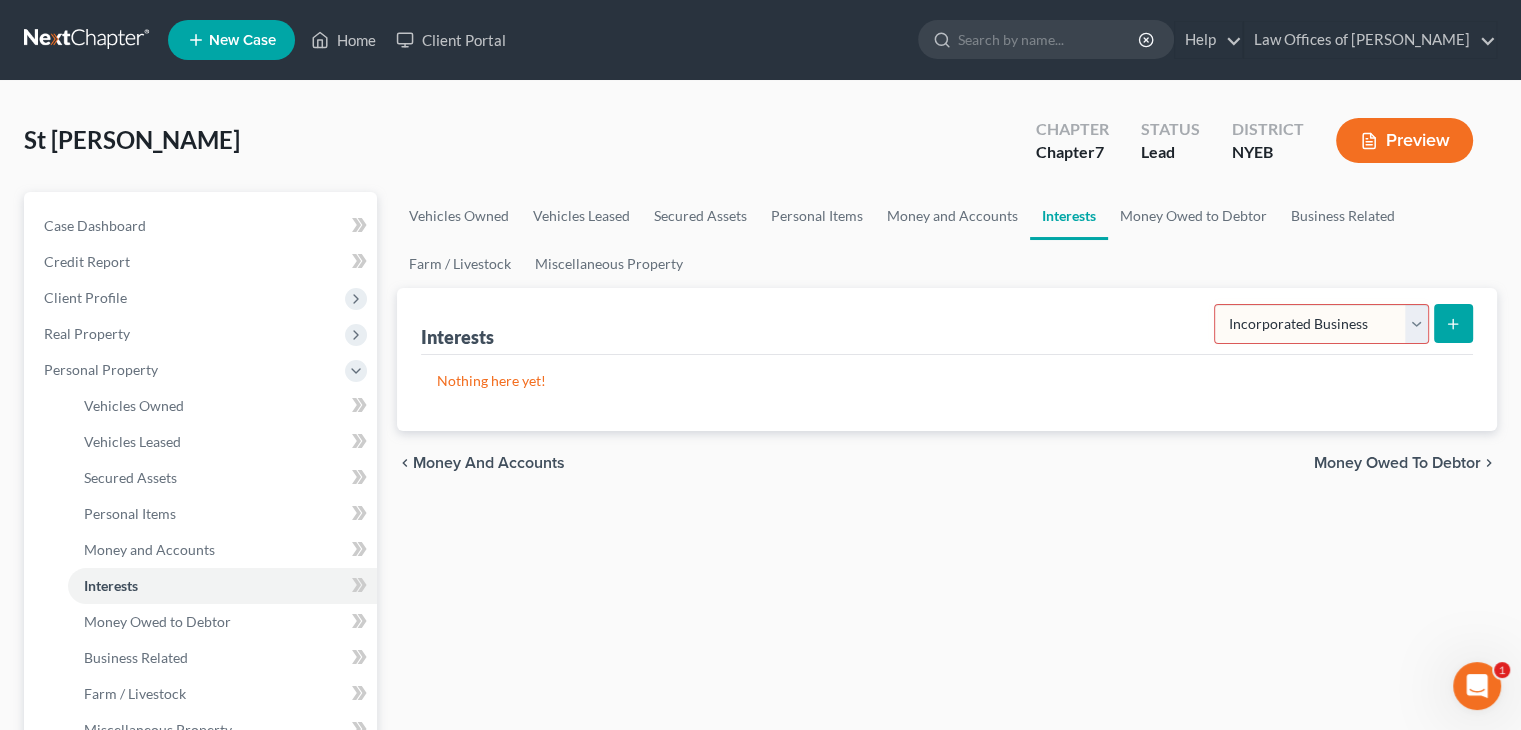 click on "Select Interest Type 401K Annuity Bond Education IRA Government Bond Government Pension Plan Incorporated Business IRA Joint Venture (Active) Joint Venture (Inactive) Keogh Mutual Fund Other Retirement Plan Partnership (Active) Partnership (Inactive) Pension Plan Stock Term Life Insurance Unincorporated Business Whole Life Insurance" at bounding box center (1321, 324) 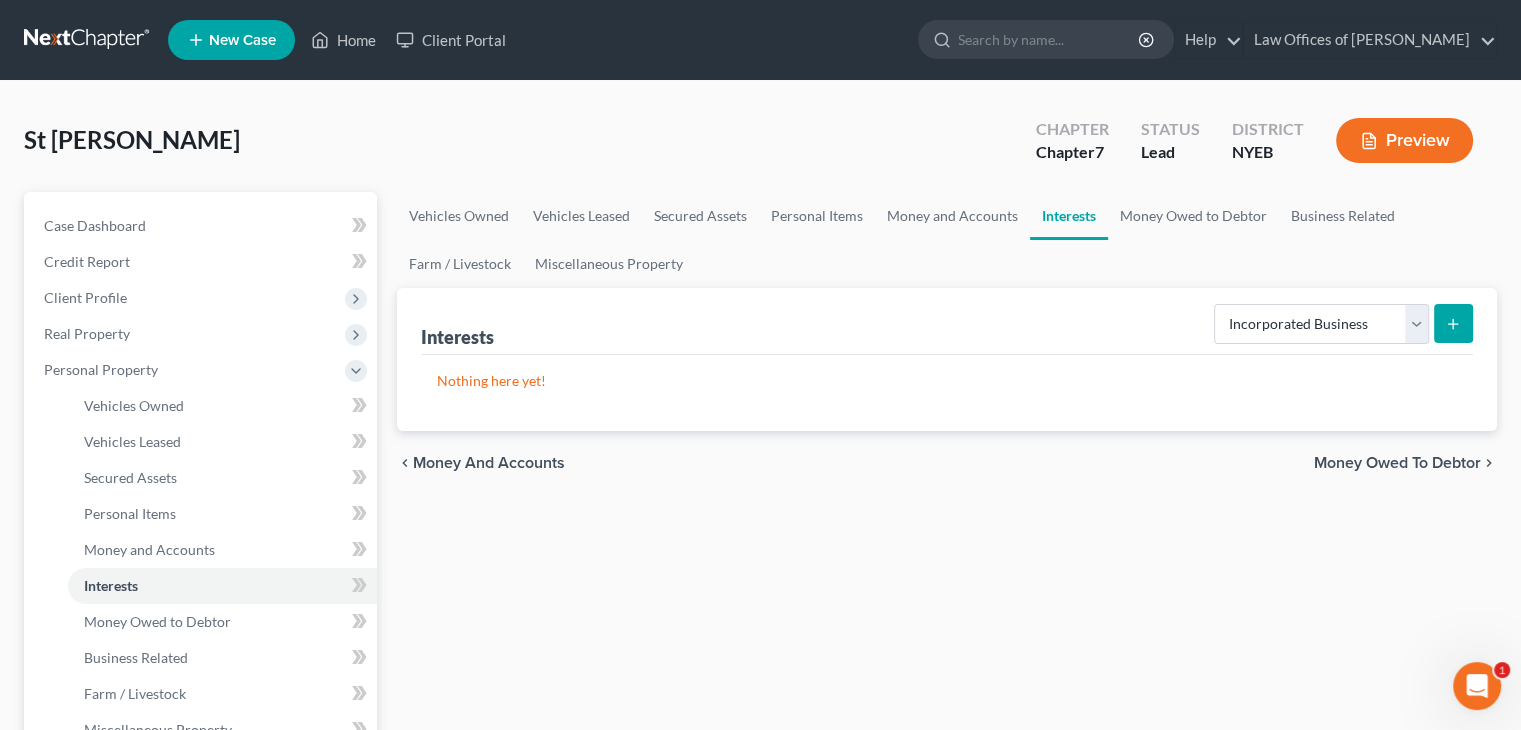 click 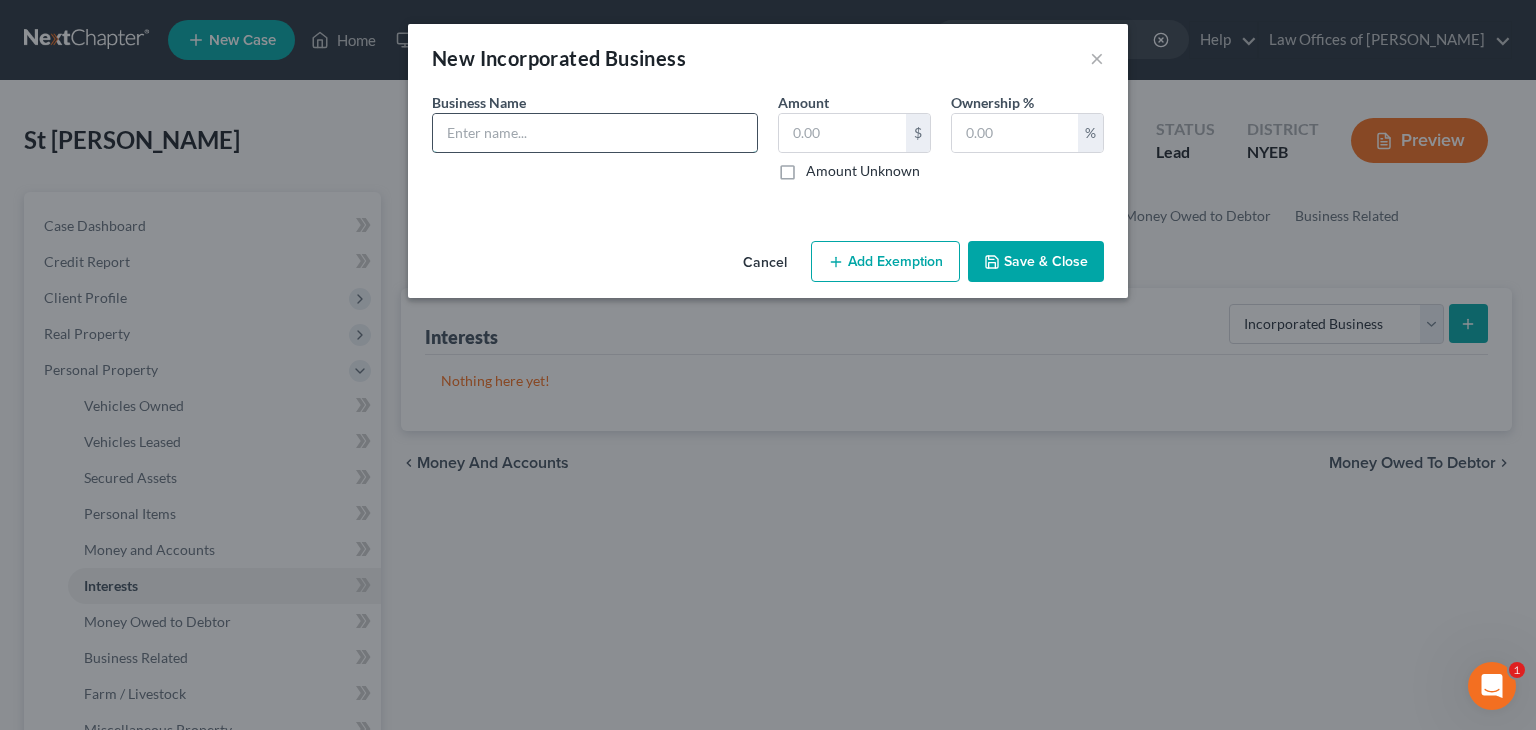 click at bounding box center (595, 133) 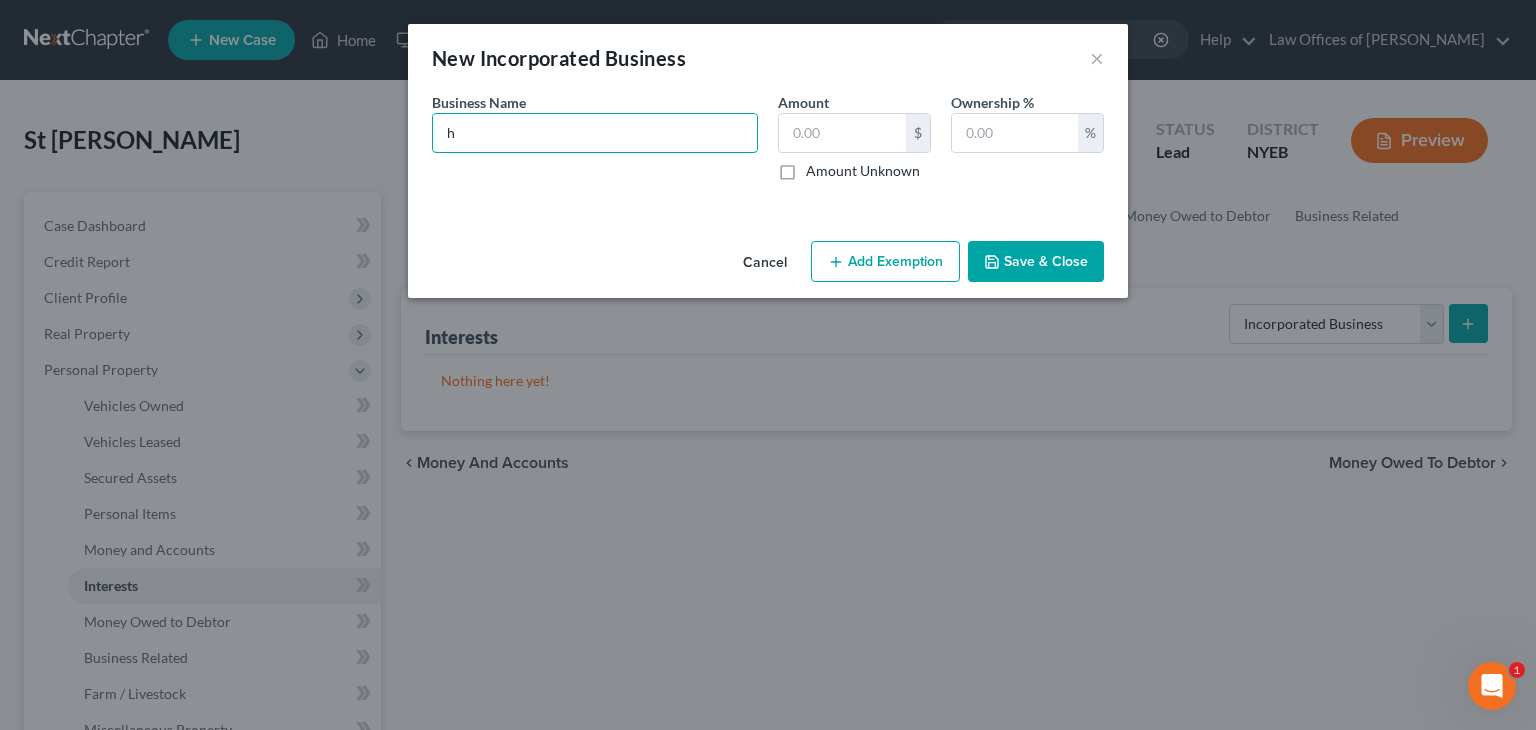 type on "h" 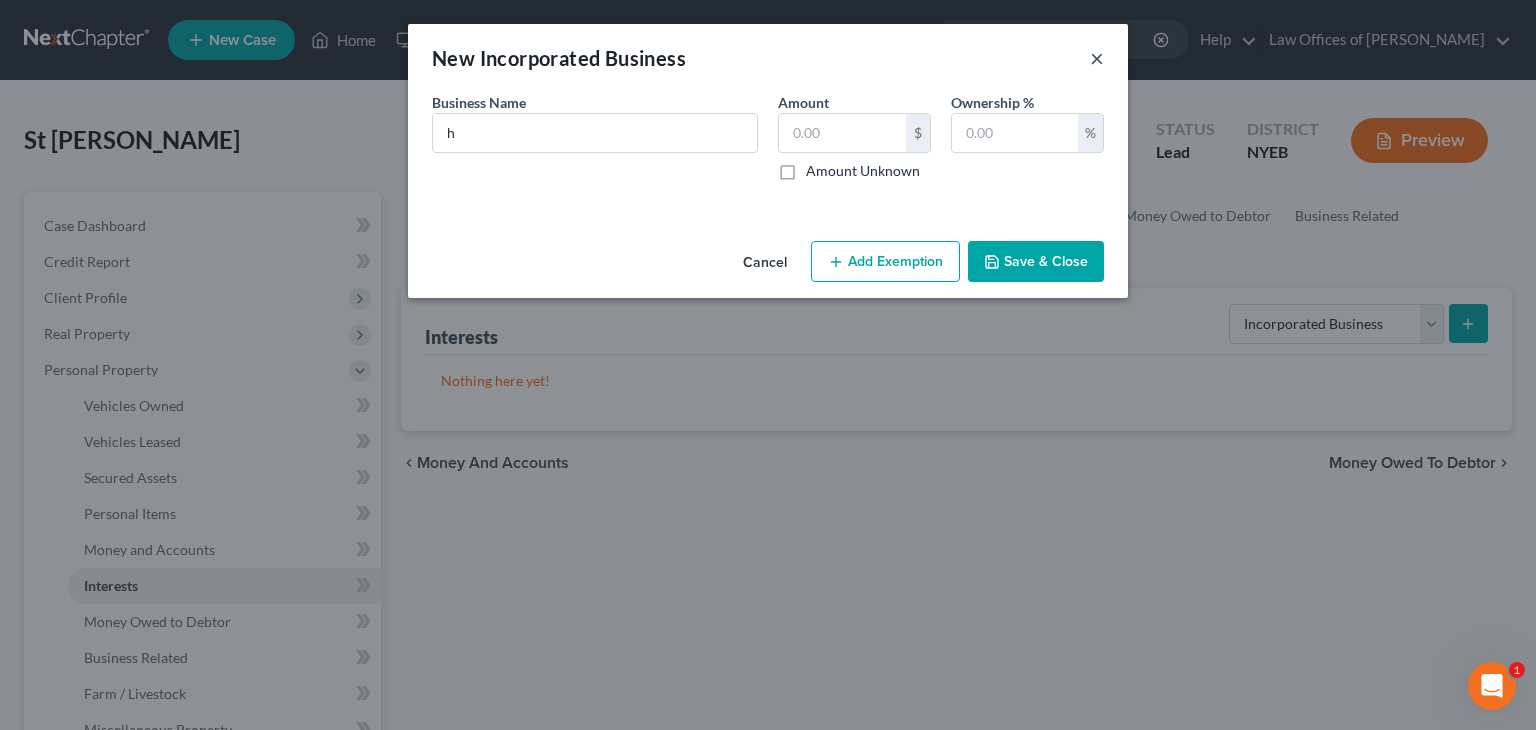 click on "×" at bounding box center (1097, 58) 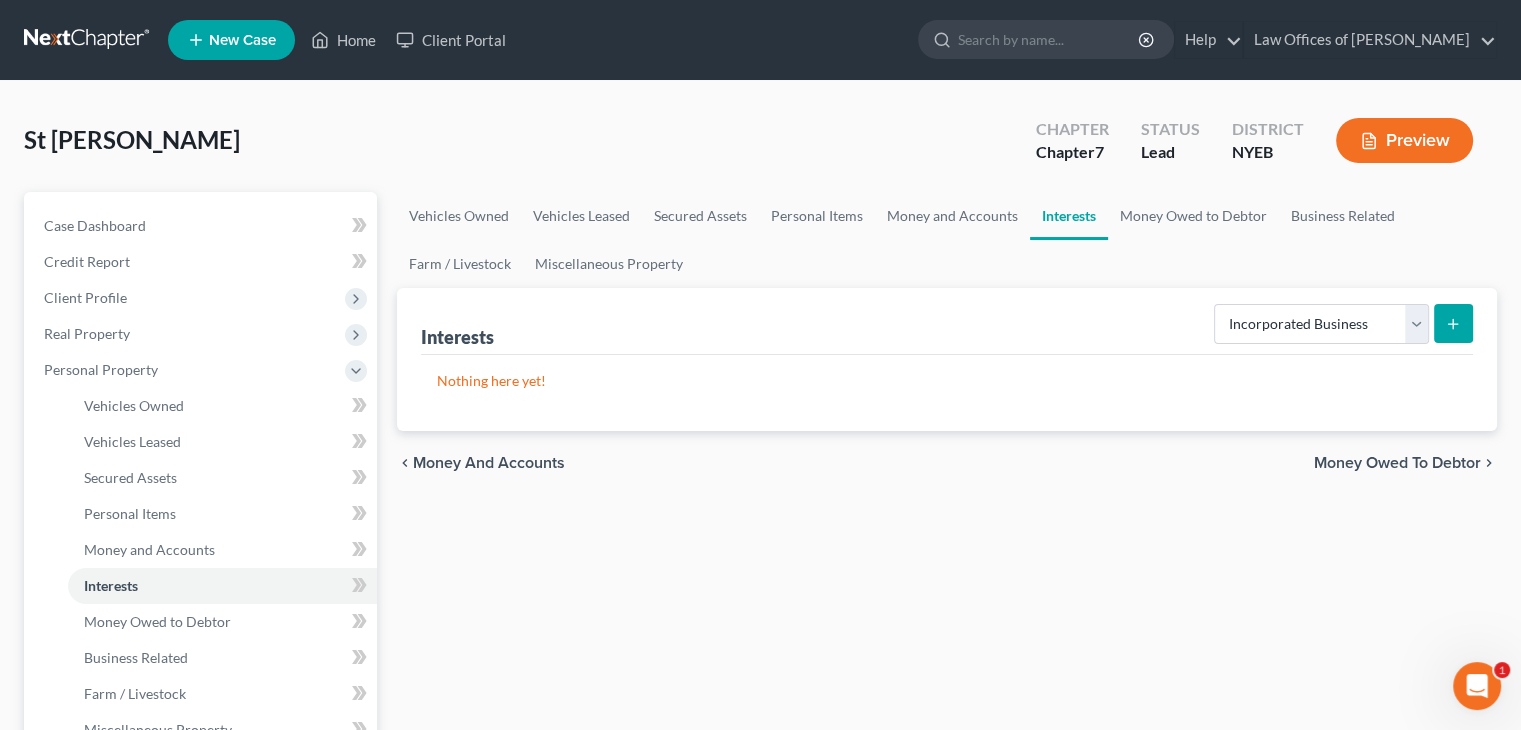 scroll, scrollTop: 638, scrollLeft: 0, axis: vertical 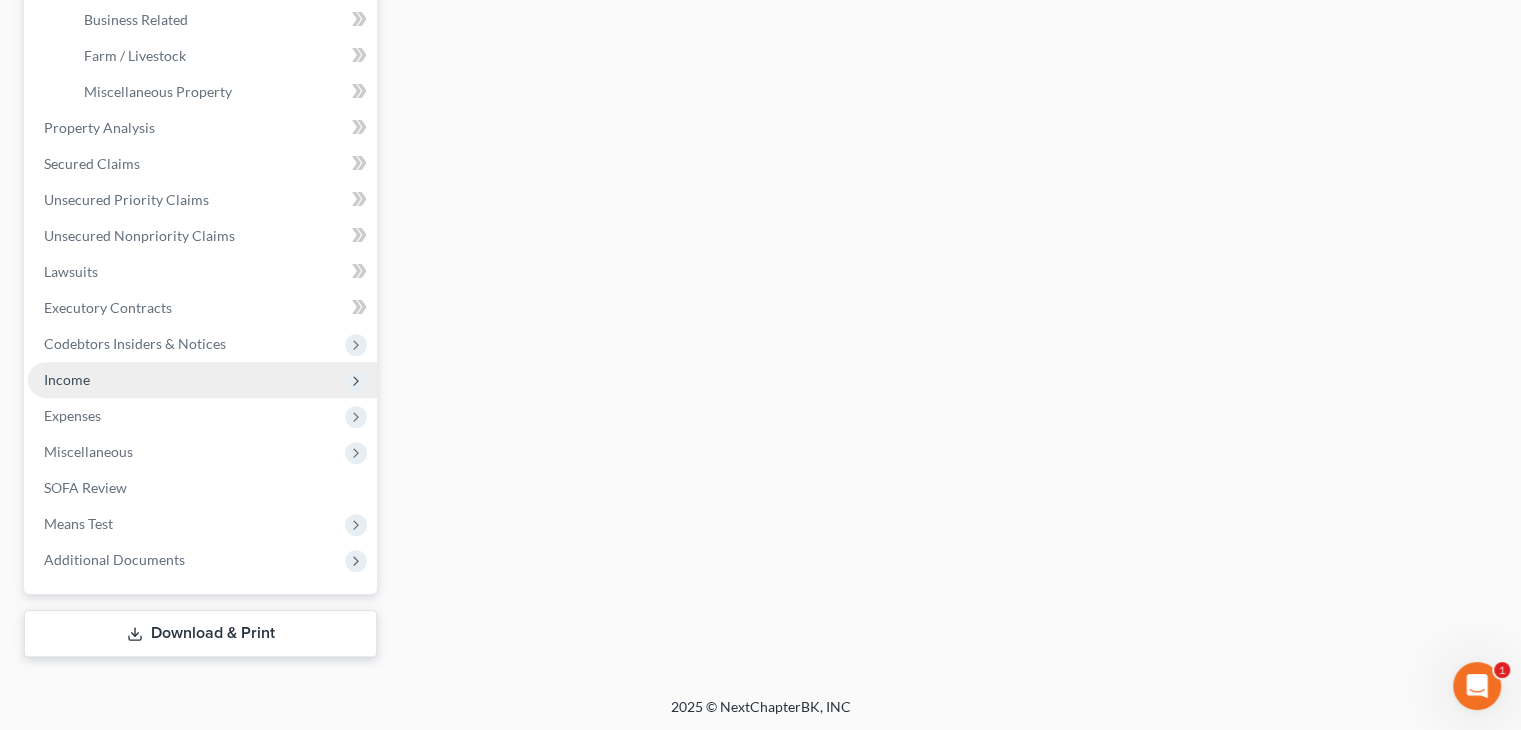 click on "Income" at bounding box center [202, 380] 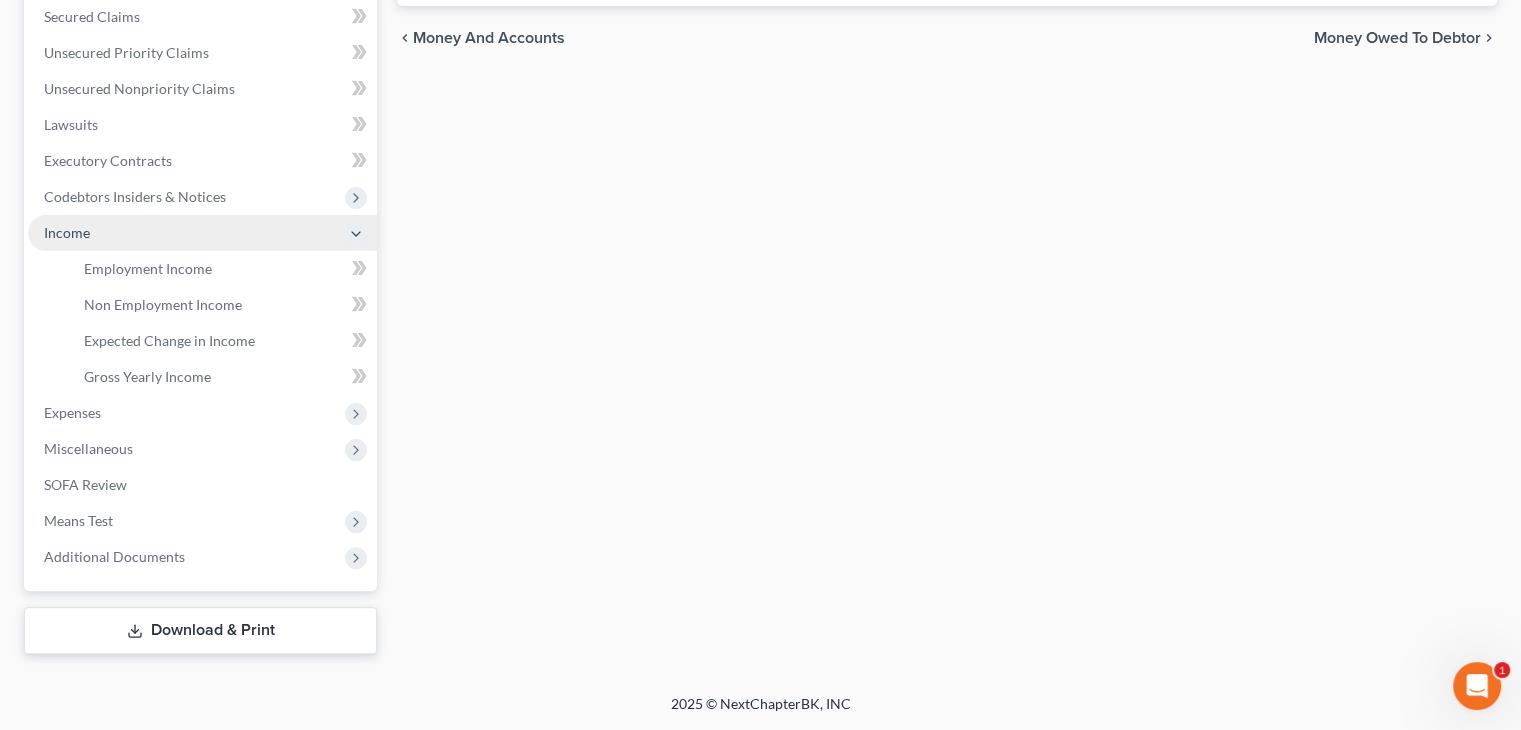 scroll, scrollTop: 423, scrollLeft: 0, axis: vertical 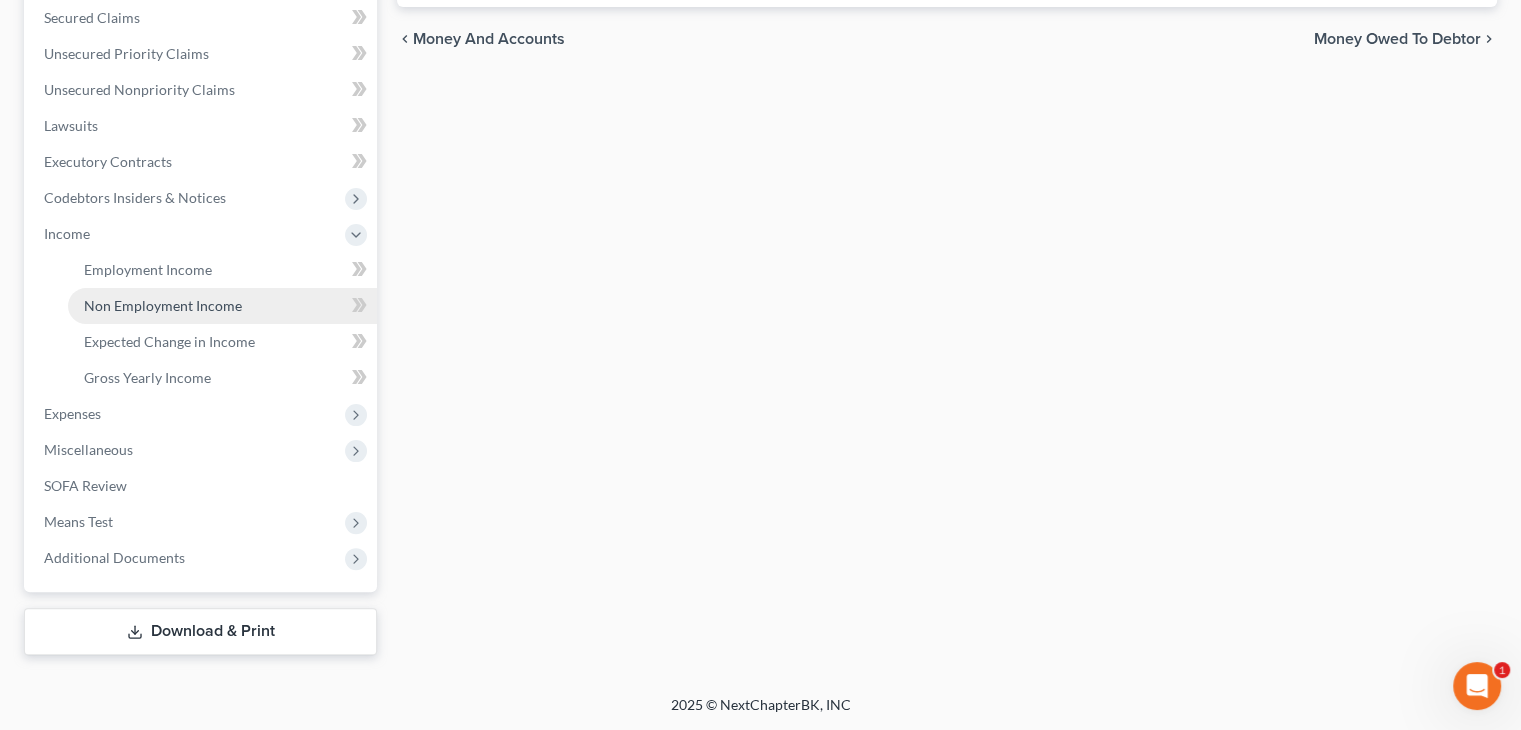 click on "Non Employment Income" at bounding box center [163, 305] 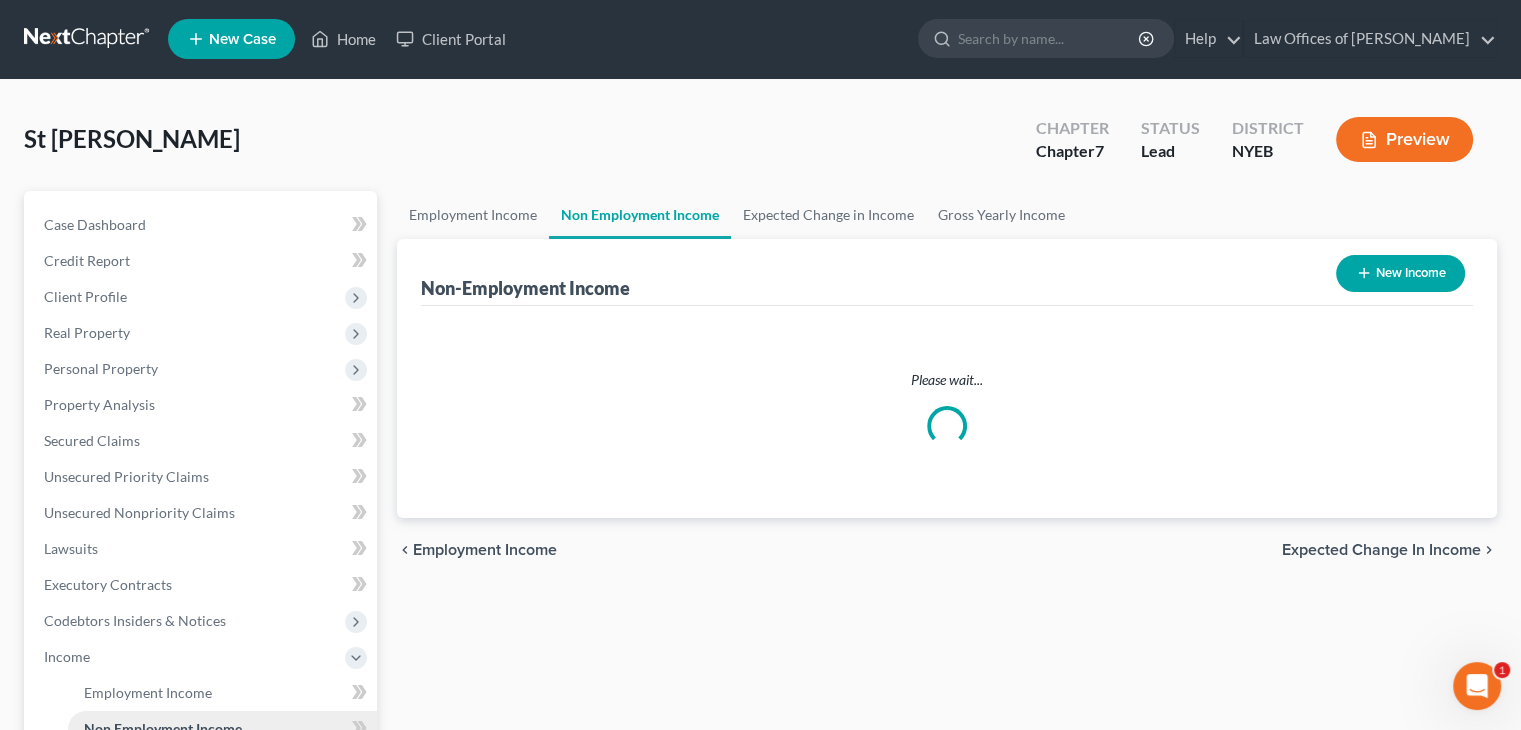 scroll, scrollTop: 0, scrollLeft: 0, axis: both 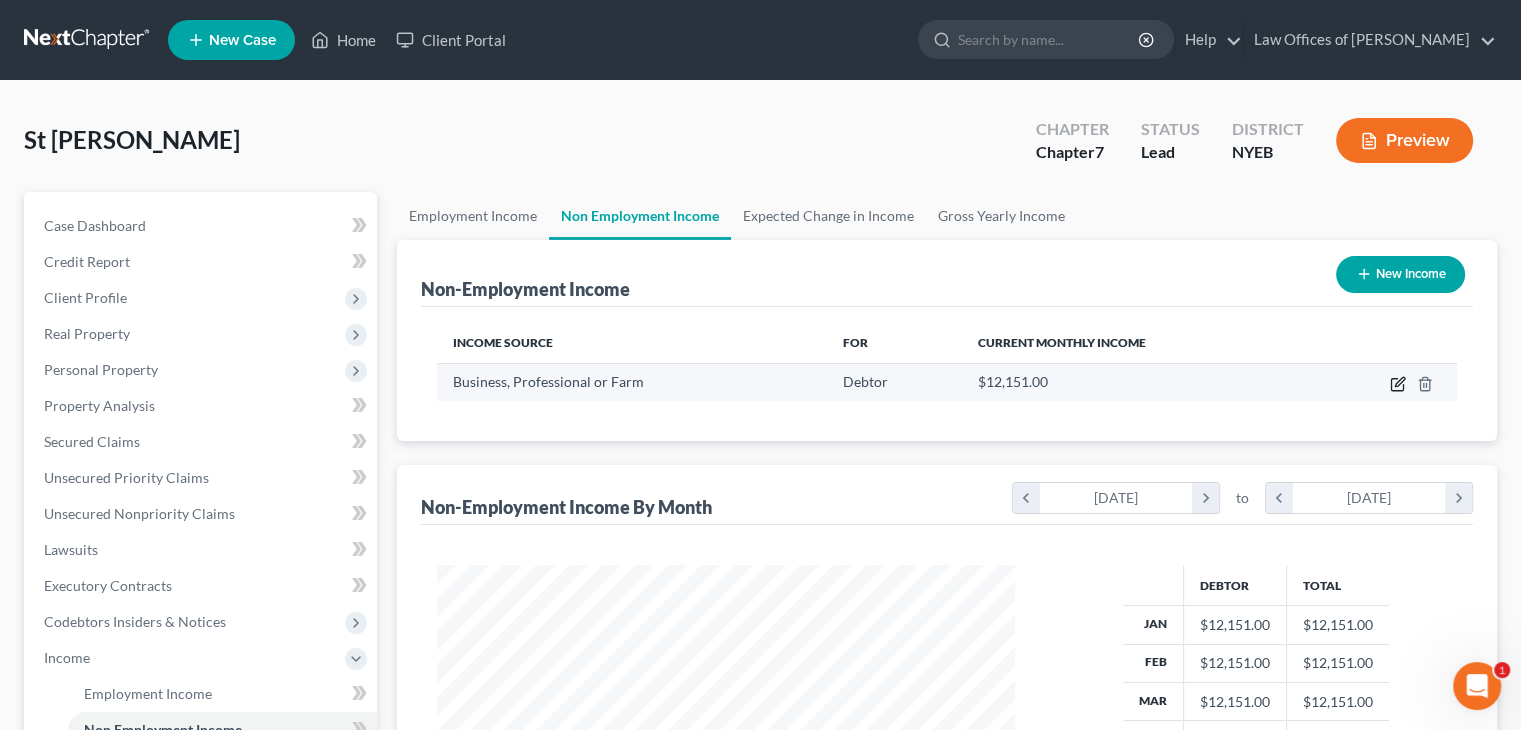 click 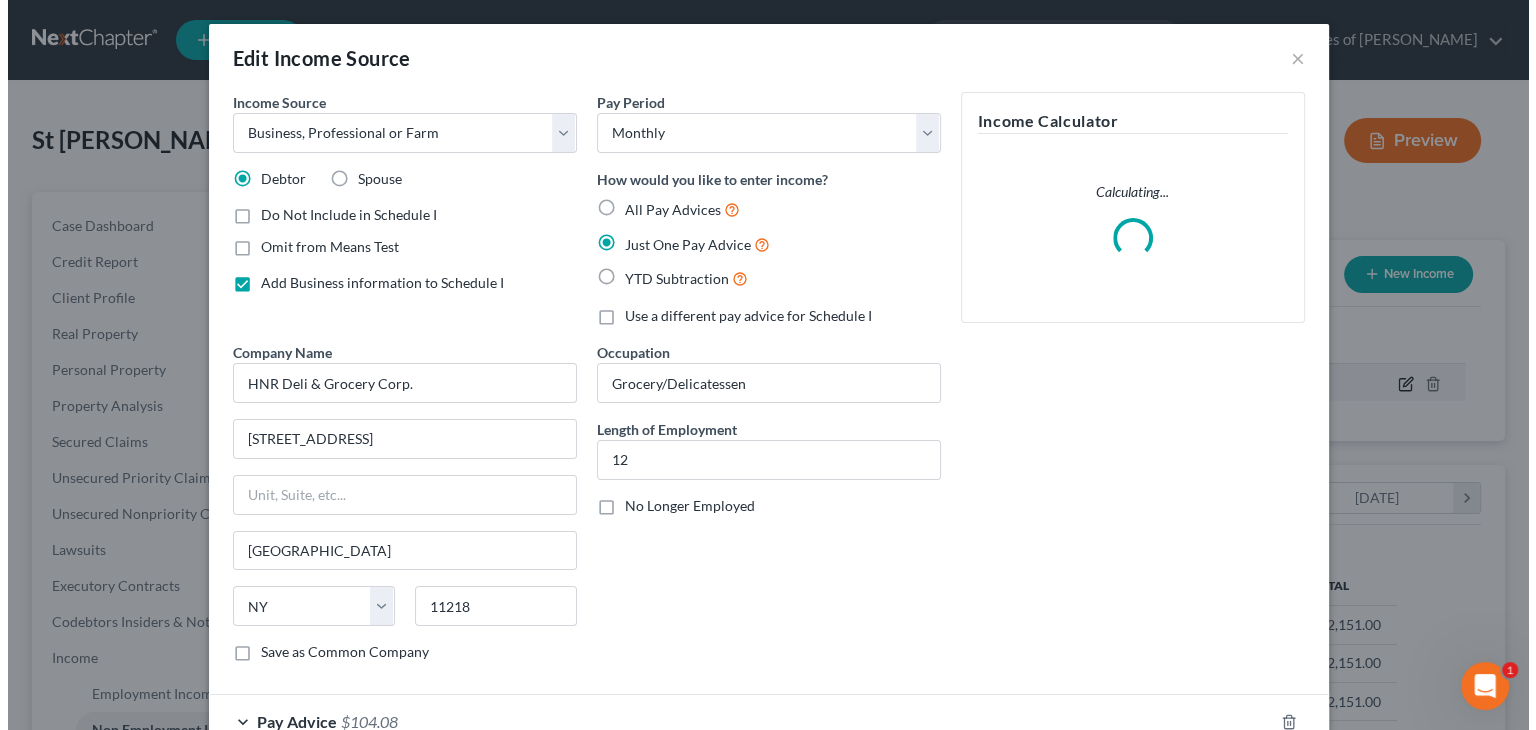 scroll, scrollTop: 999643, scrollLeft: 999375, axis: both 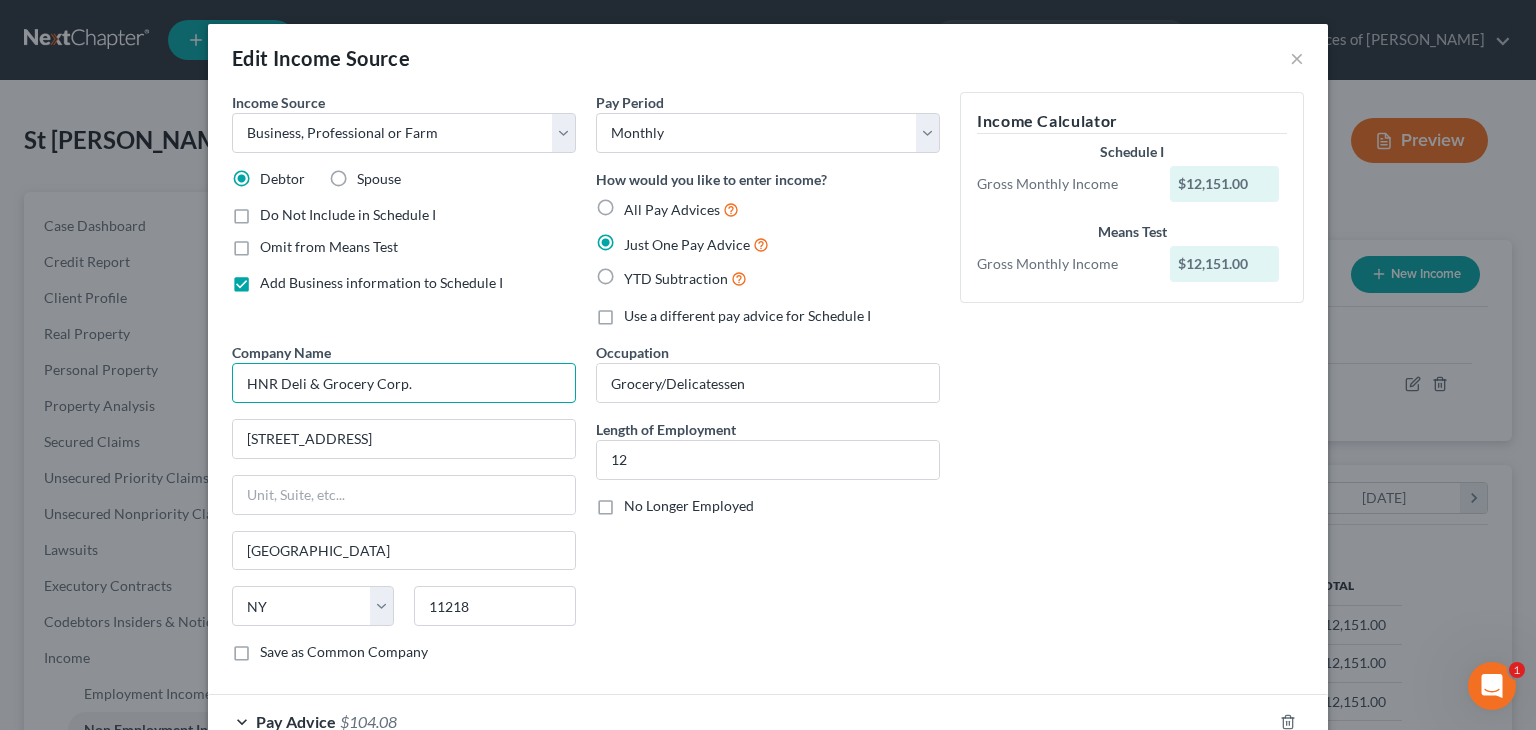 drag, startPoint x: 1535, startPoint y: 323, endPoint x: 406, endPoint y: 385, distance: 1130.701 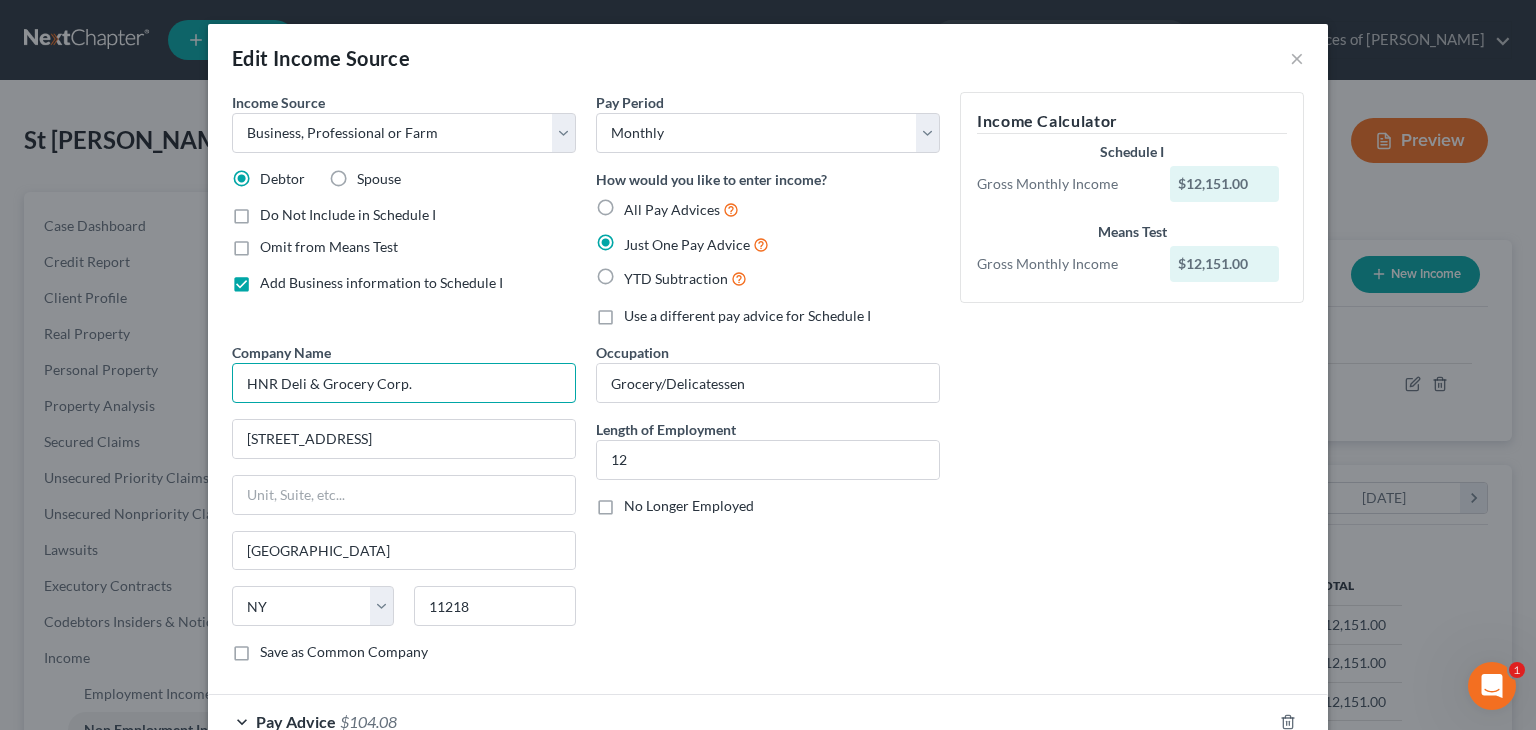 drag, startPoint x: 406, startPoint y: 385, endPoint x: 236, endPoint y: 382, distance: 170.02647 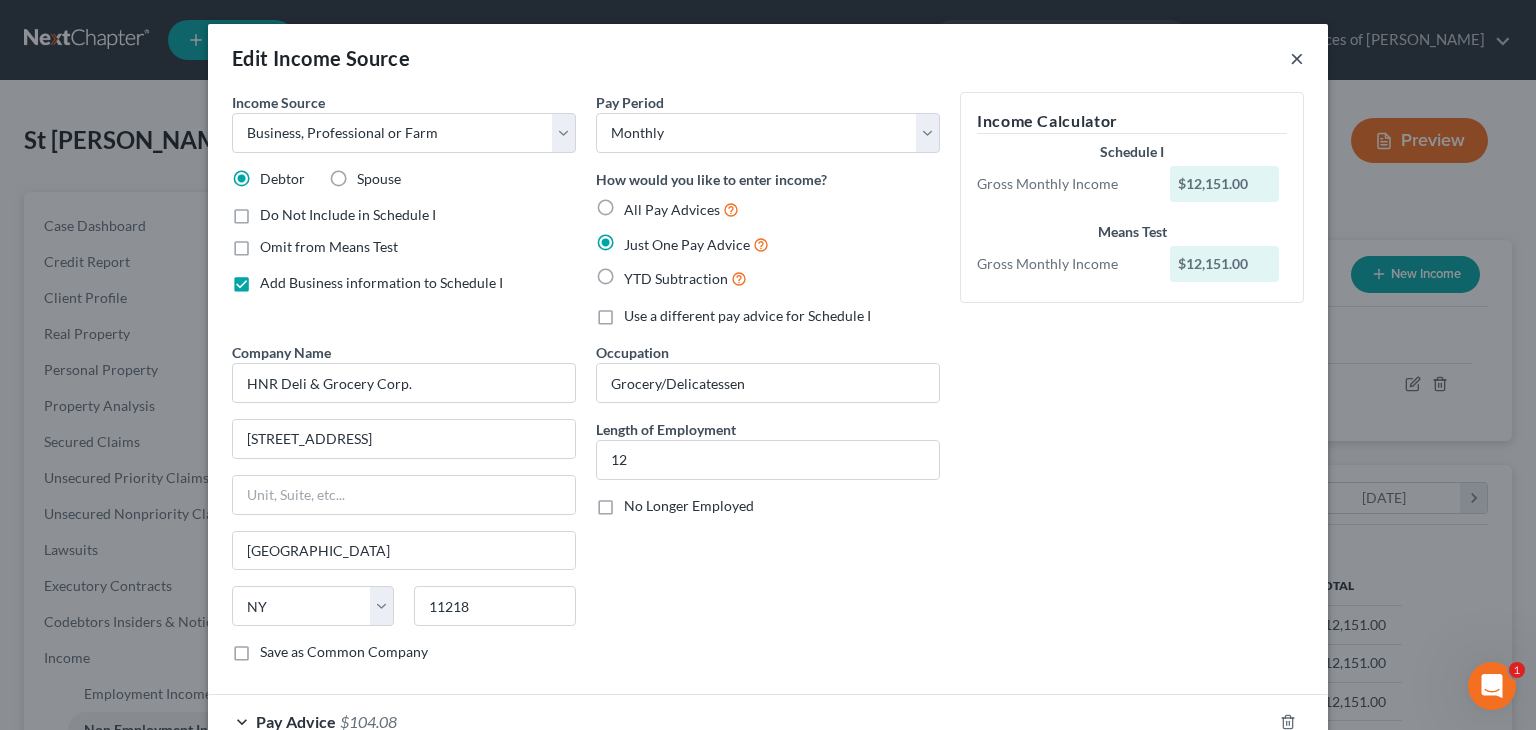 click on "×" at bounding box center (1297, 58) 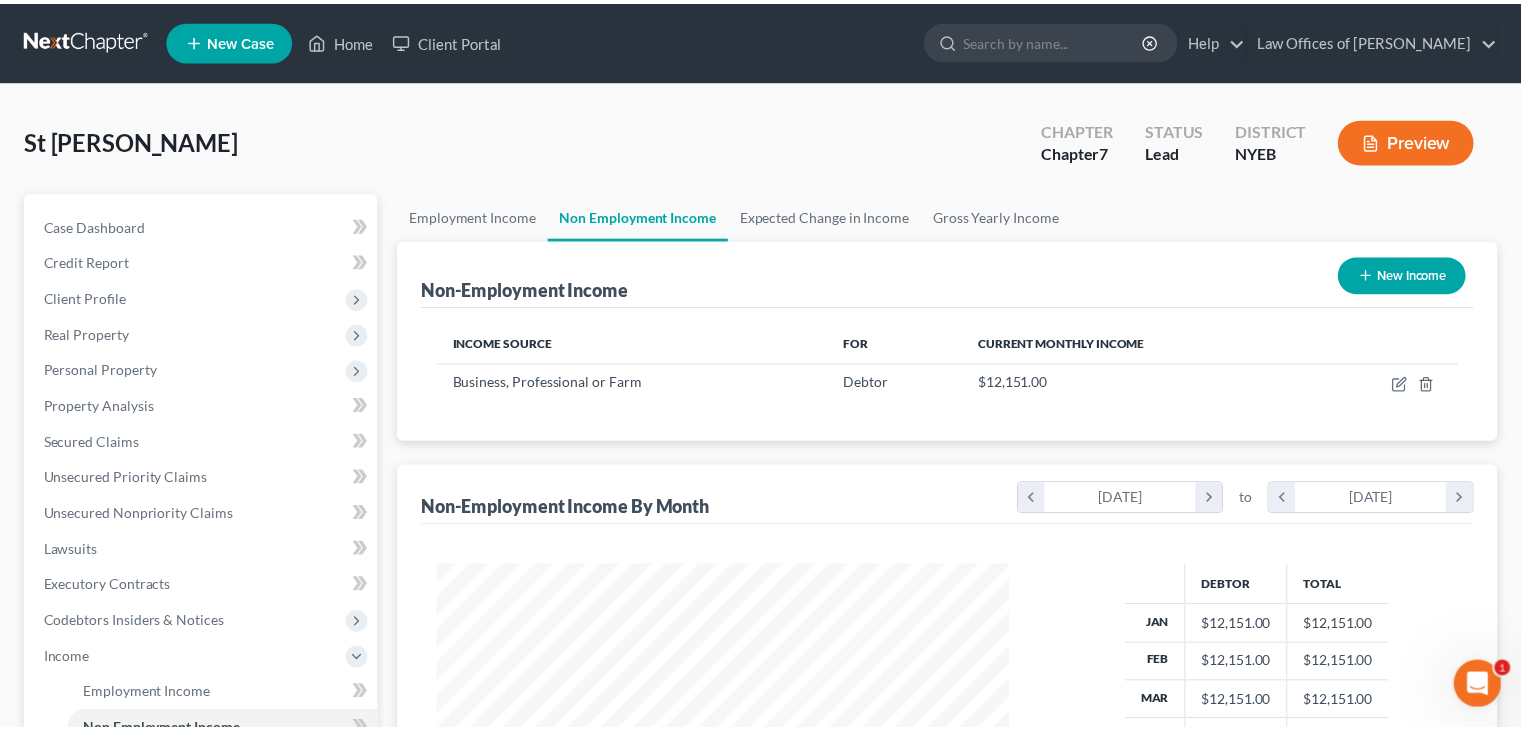 scroll, scrollTop: 356, scrollLeft: 617, axis: both 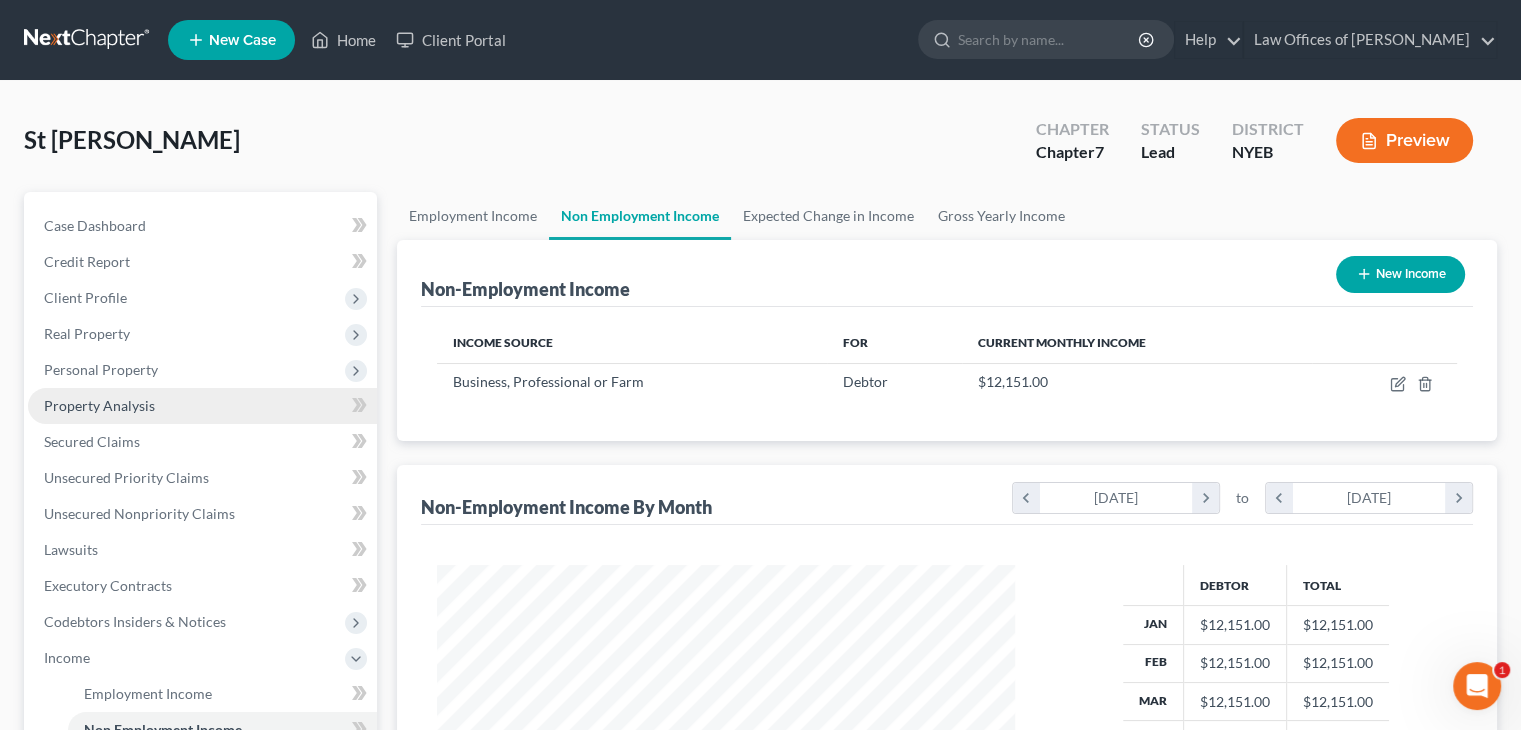 click on "Property Analysis" at bounding box center (202, 406) 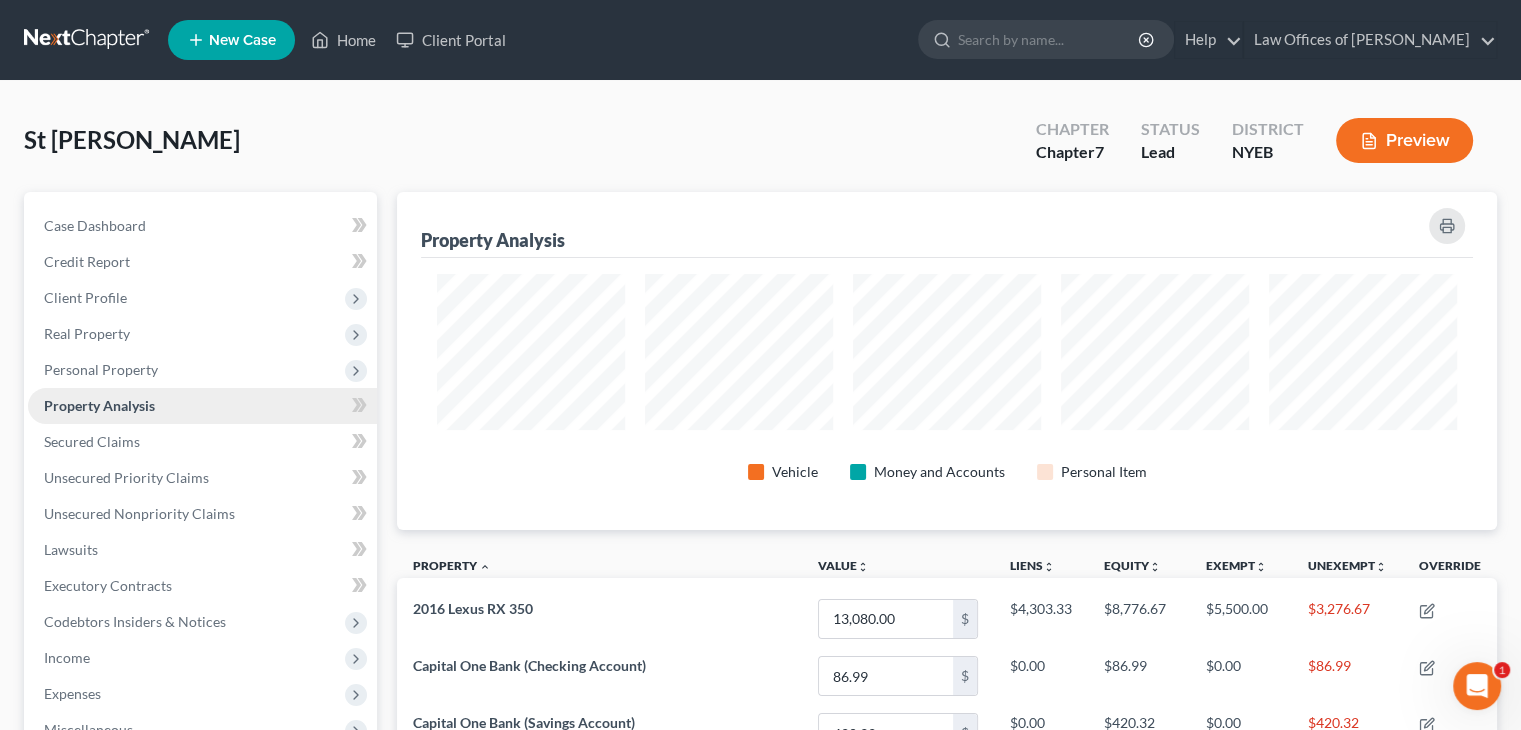 scroll, scrollTop: 999662, scrollLeft: 998900, axis: both 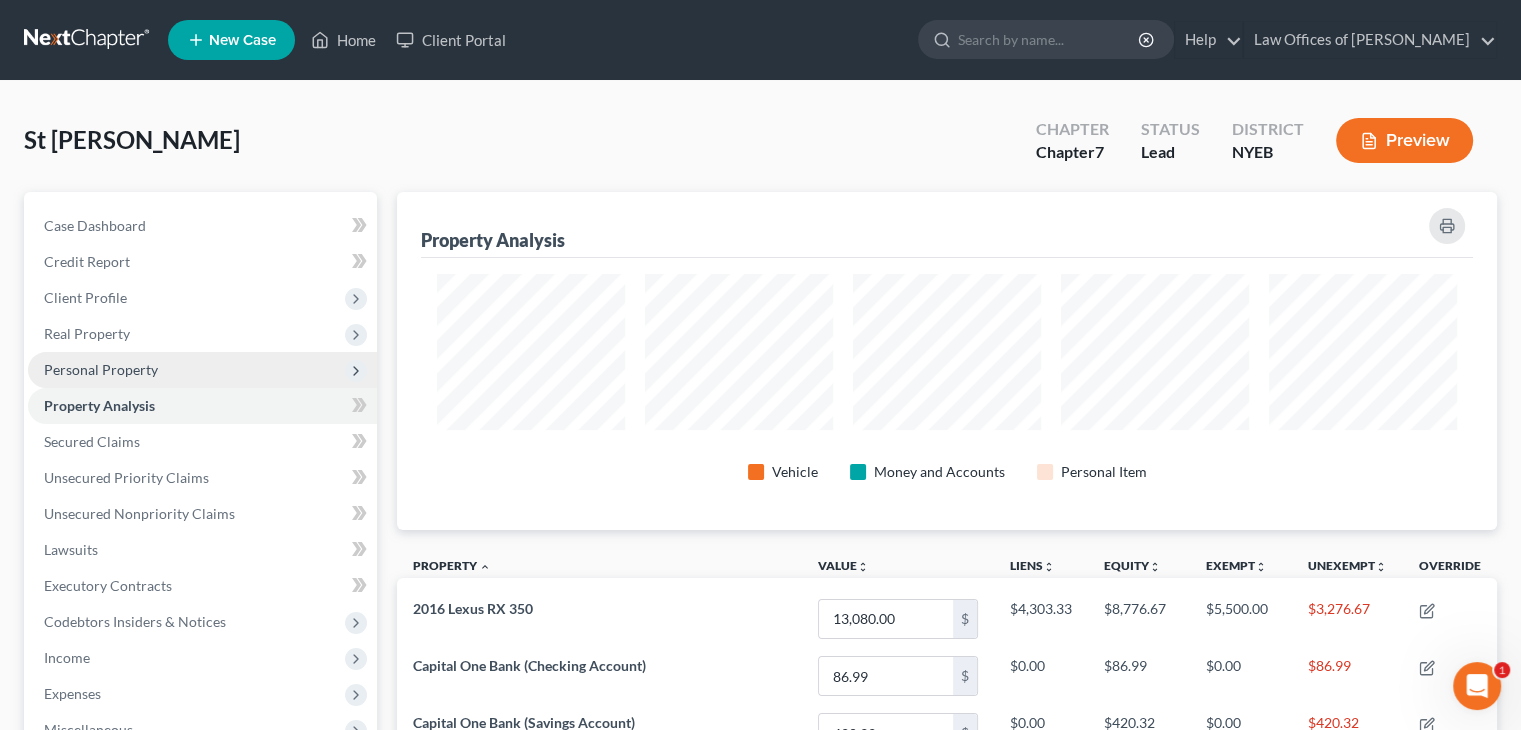 click on "Personal Property" at bounding box center (101, 369) 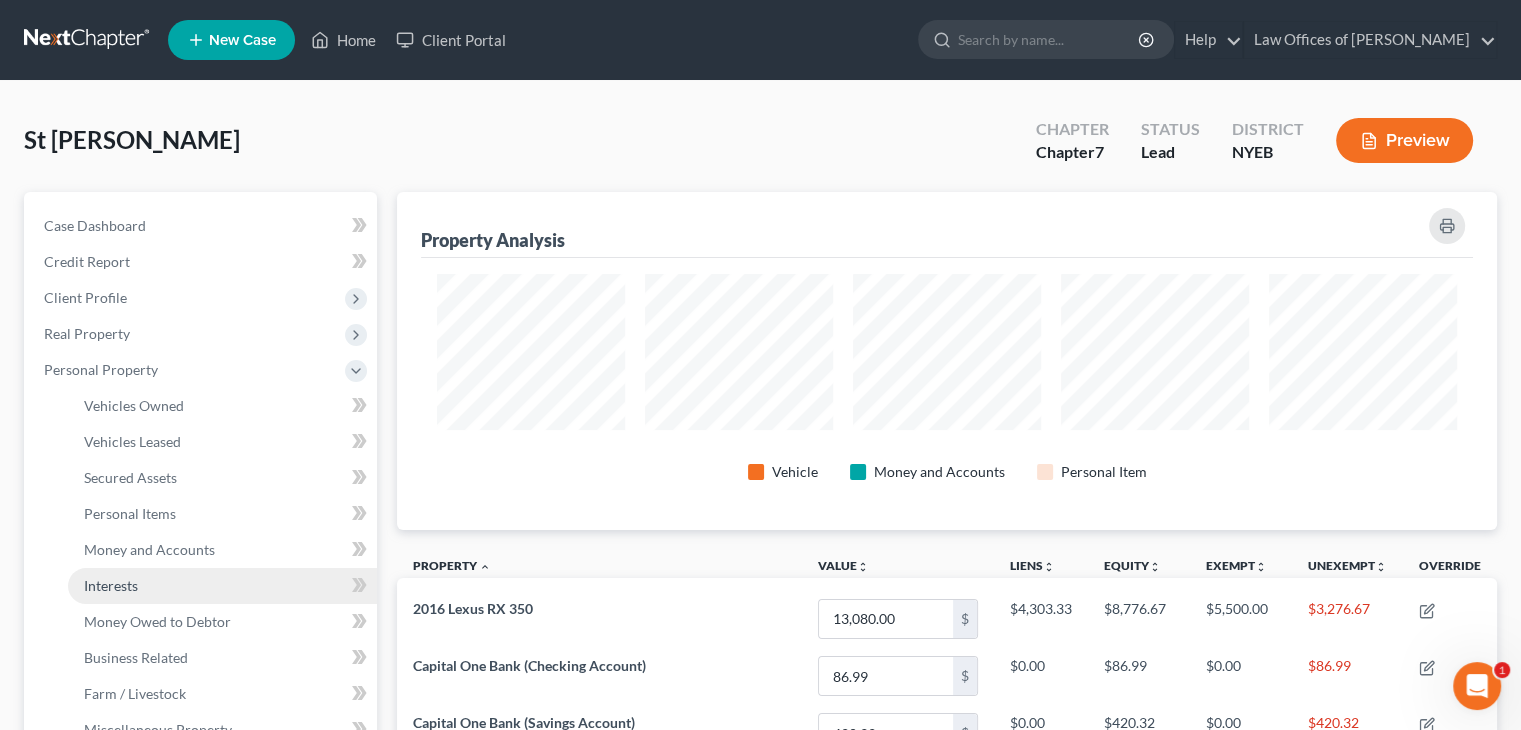 click on "Interests" at bounding box center (111, 585) 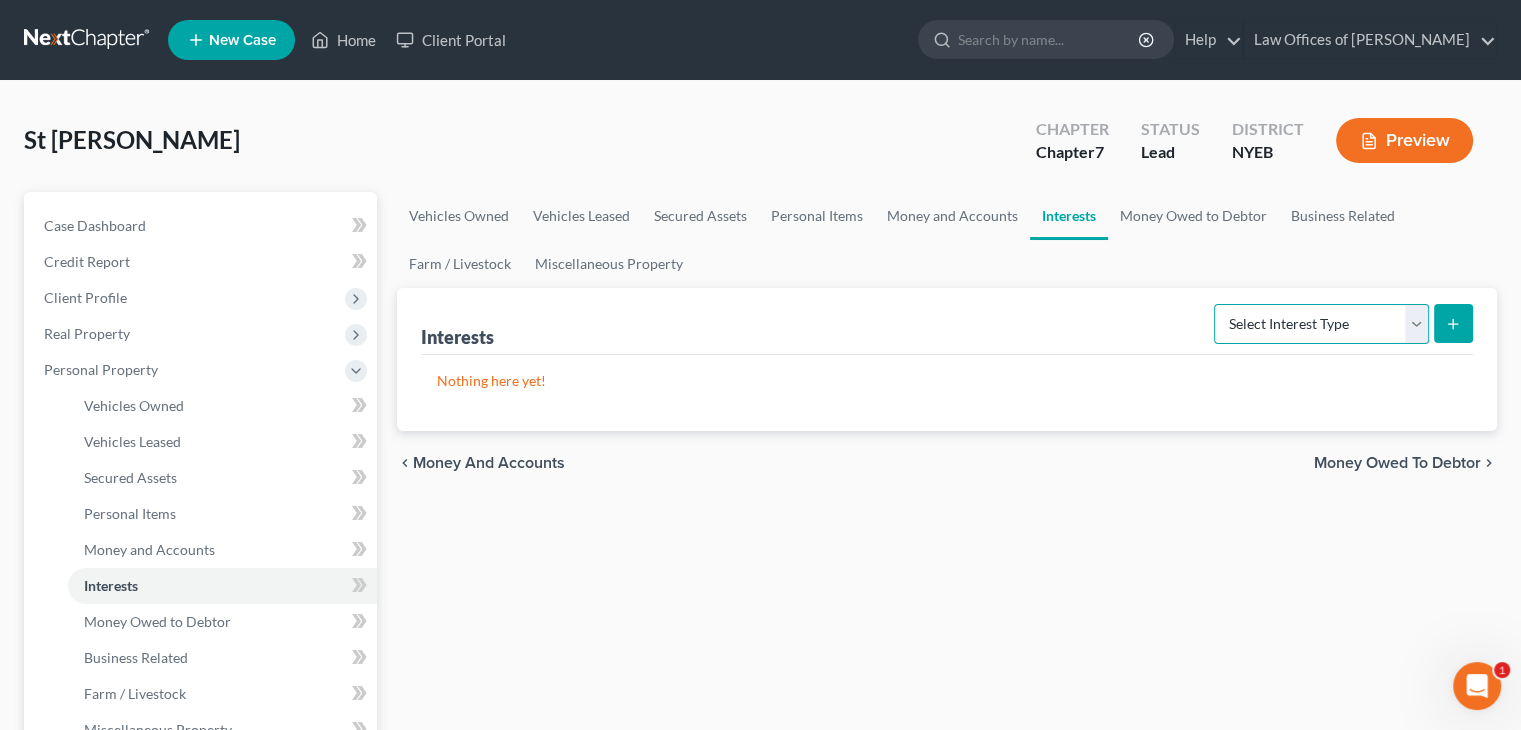 click on "Select Interest Type 401K Annuity Bond Education IRA Government Bond Government Pension Plan Incorporated Business IRA Joint Venture (Active) Joint Venture (Inactive) Keogh Mutual Fund Other Retirement Plan Partnership (Active) Partnership (Inactive) Pension Plan Stock Term Life Insurance Unincorporated Business Whole Life Insurance" at bounding box center [1321, 324] 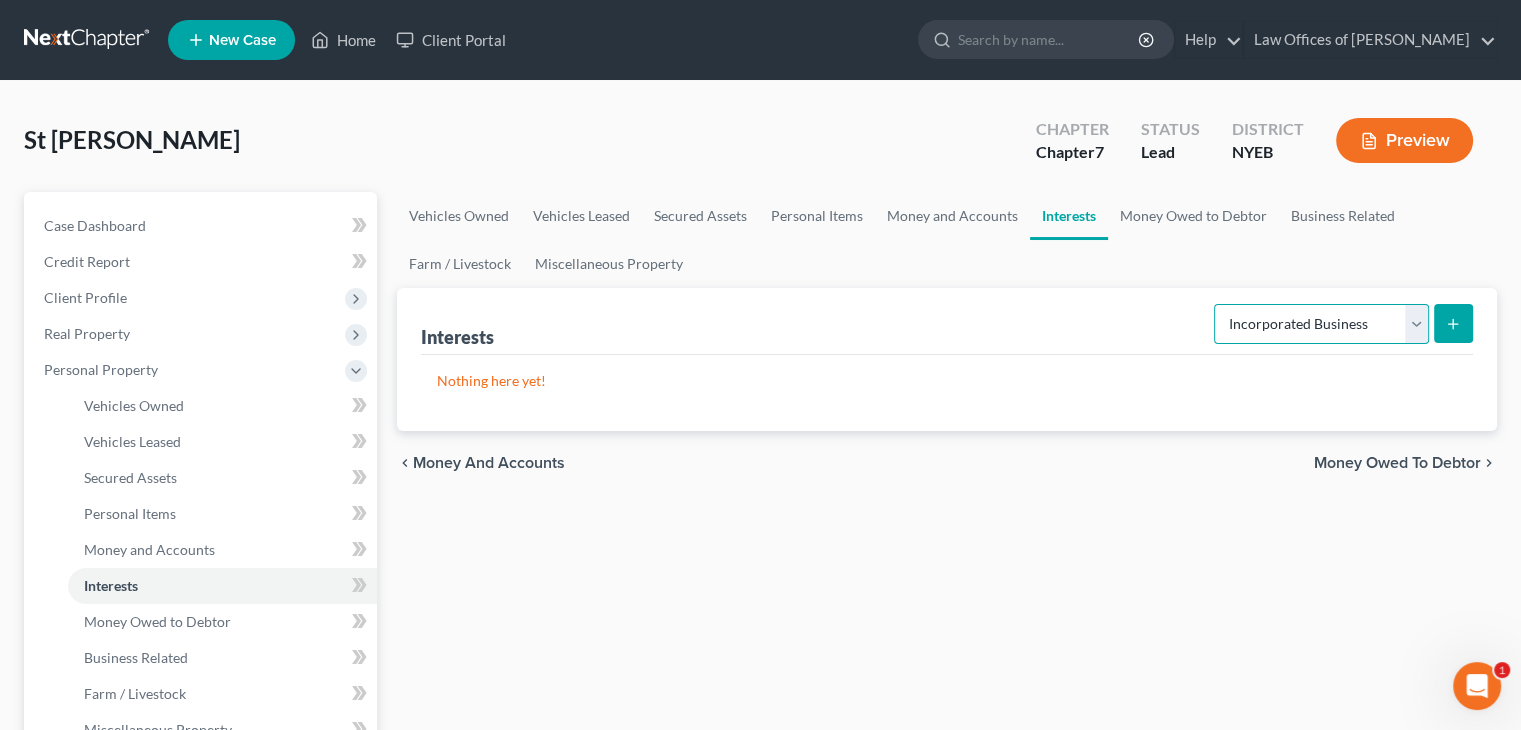 click on "Select Interest Type 401K Annuity Bond Education IRA Government Bond Government Pension Plan Incorporated Business IRA Joint Venture (Active) Joint Venture (Inactive) Keogh Mutual Fund Other Retirement Plan Partnership (Active) Partnership (Inactive) Pension Plan Stock Term Life Insurance Unincorporated Business Whole Life Insurance" at bounding box center [1321, 324] 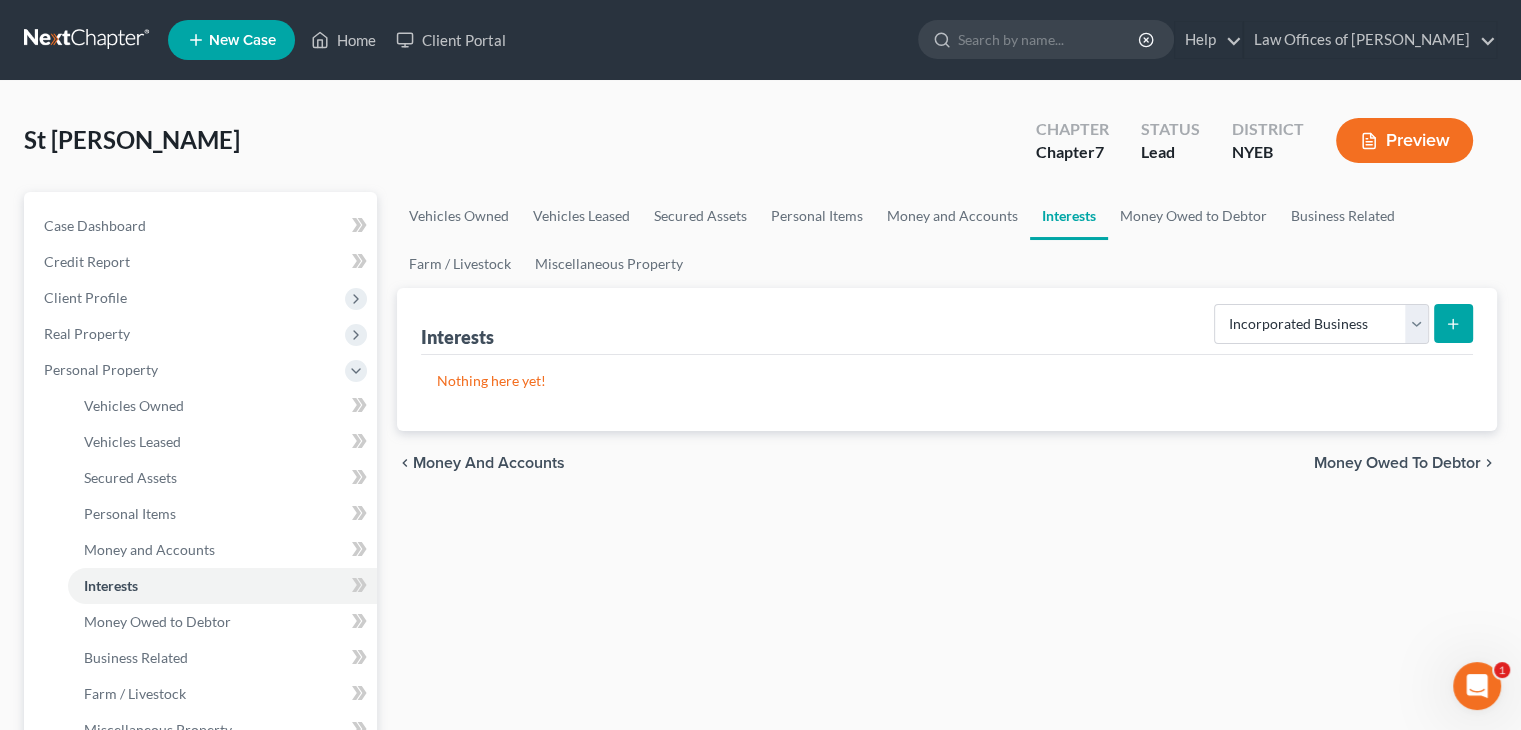click at bounding box center [1453, 323] 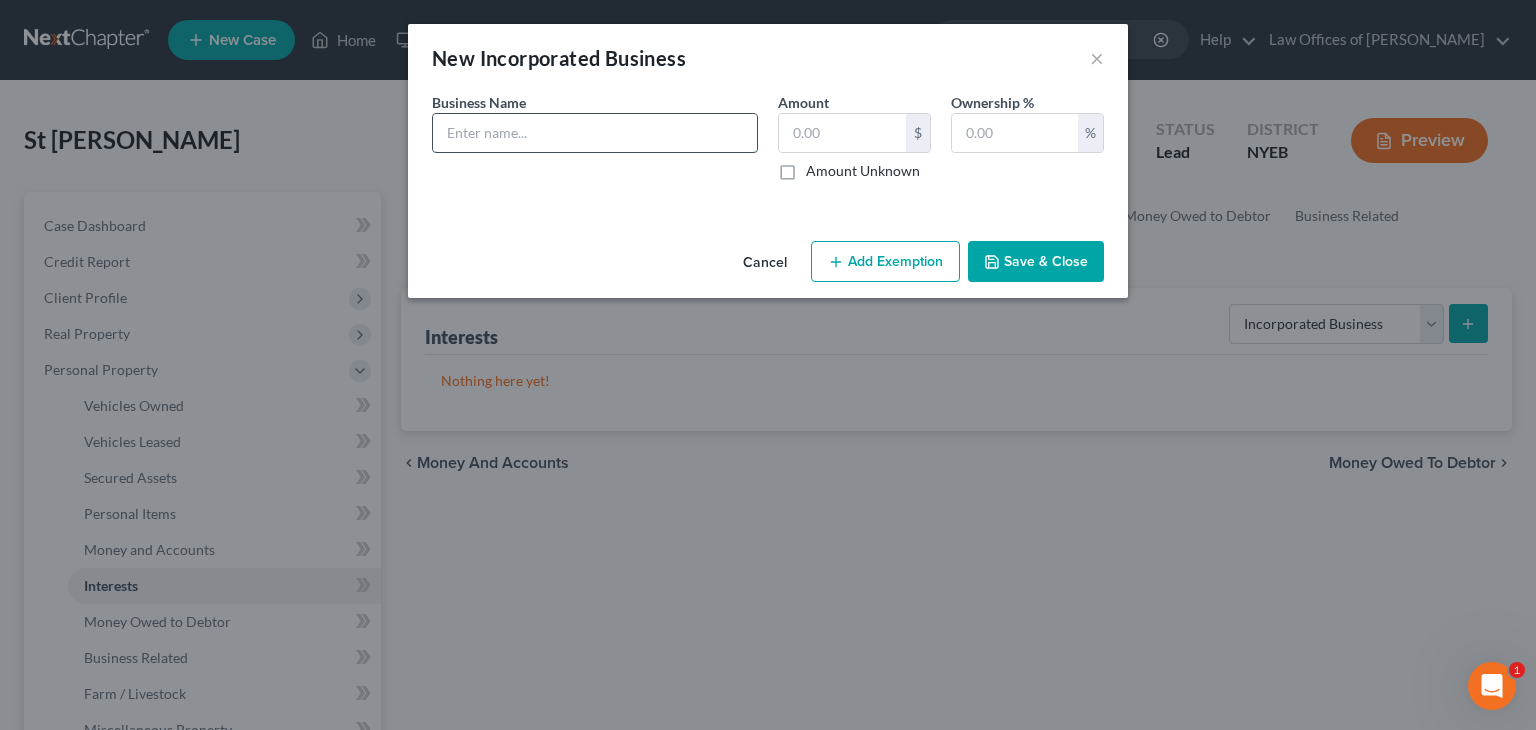 click at bounding box center (595, 133) 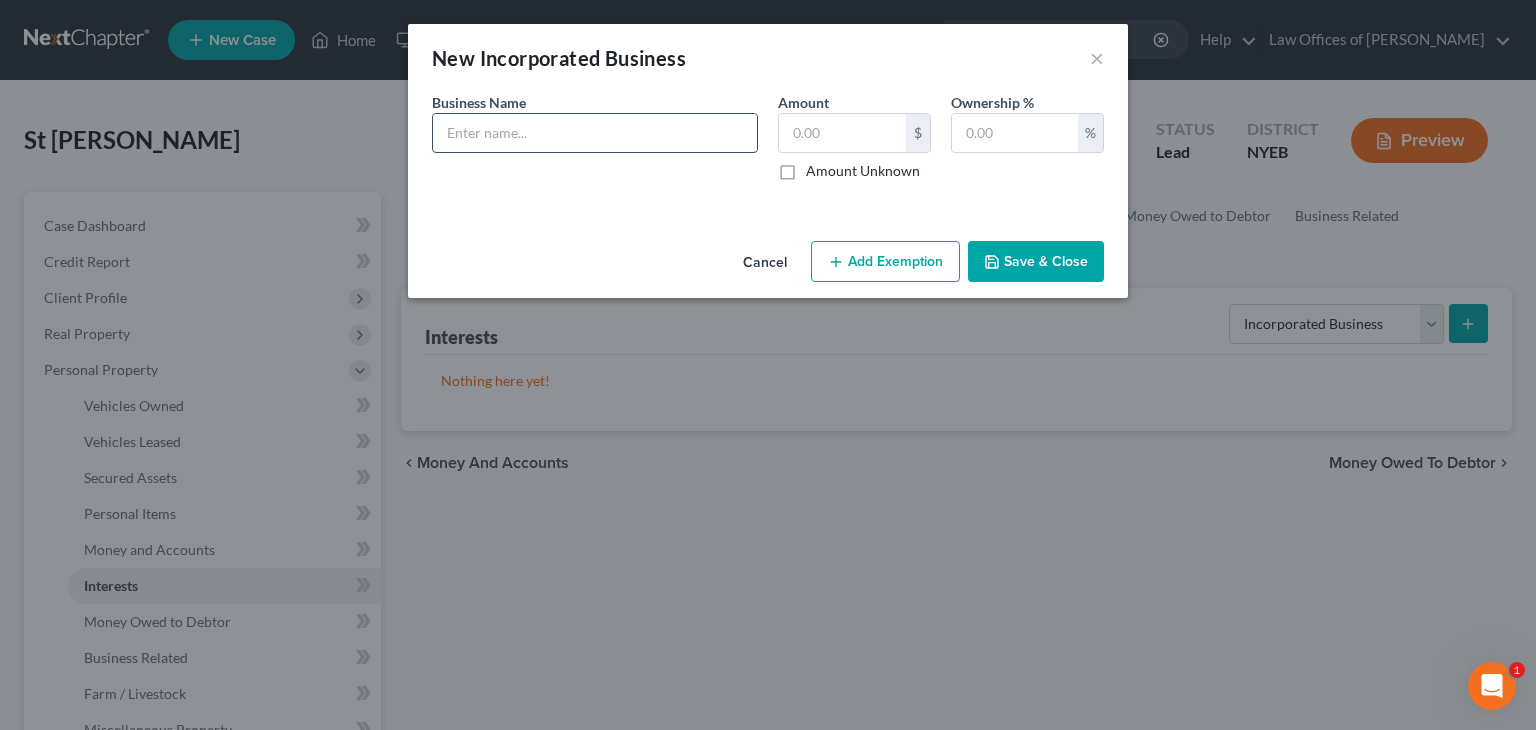 paste on "HNR Deli & Grocery Corp." 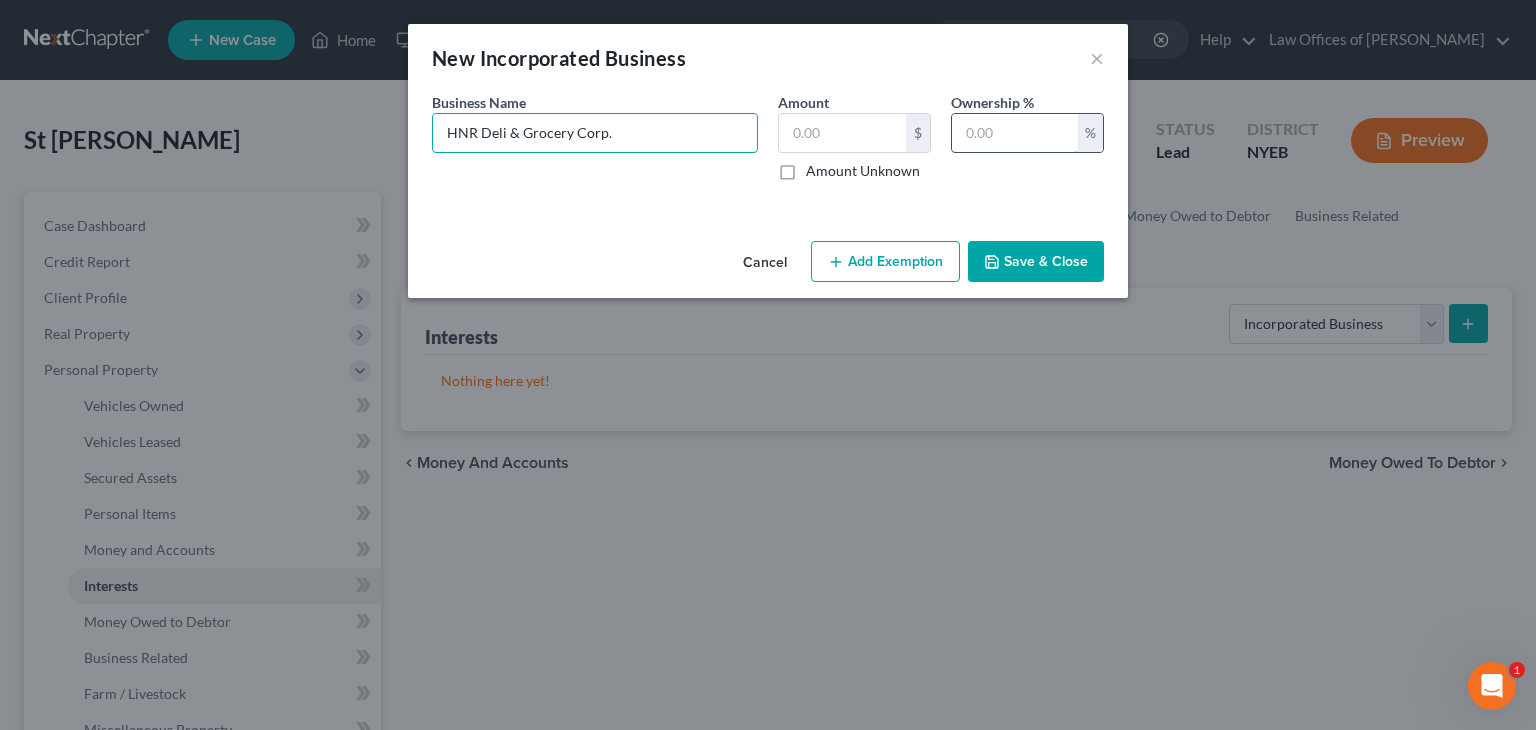type on "HNR Deli & Grocery Corp." 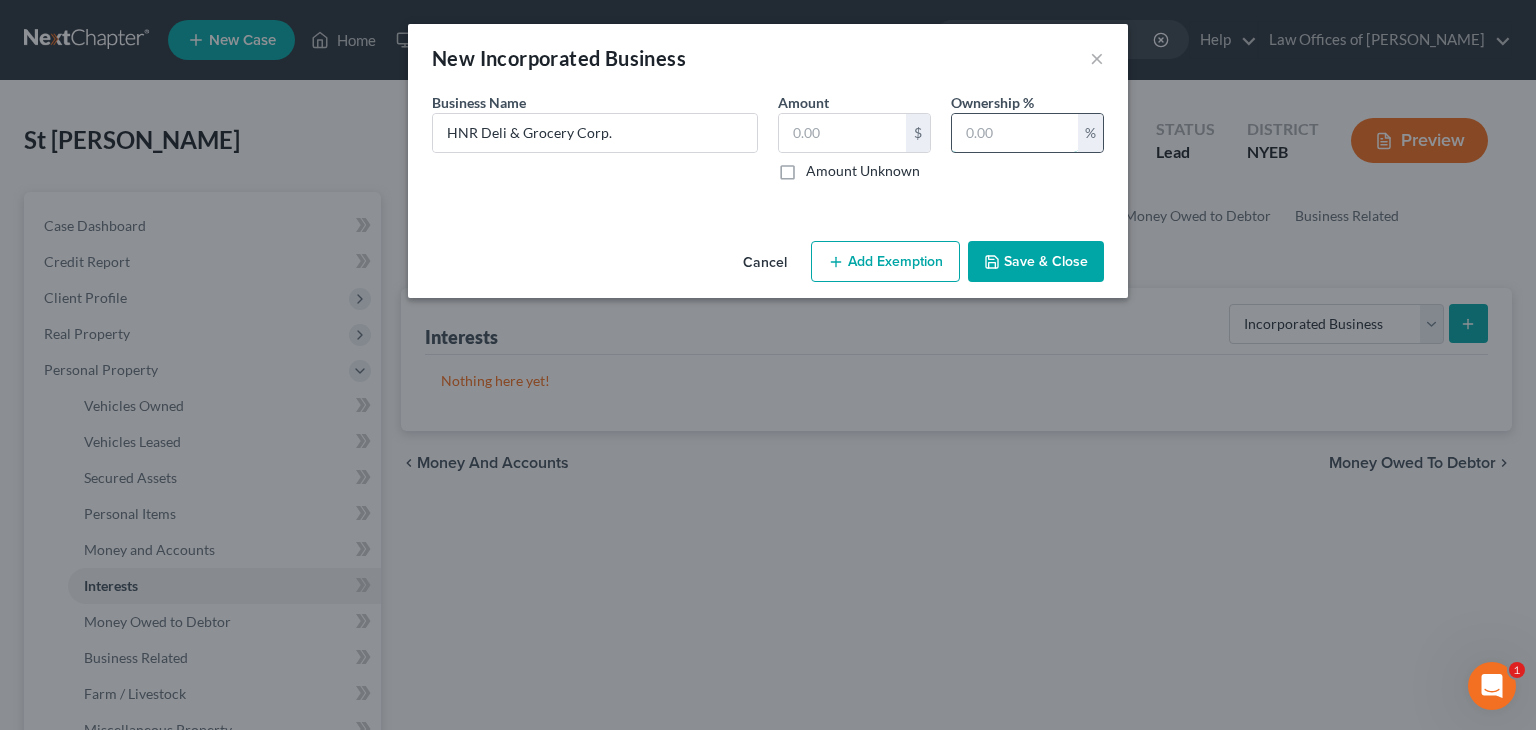 click at bounding box center [1015, 133] 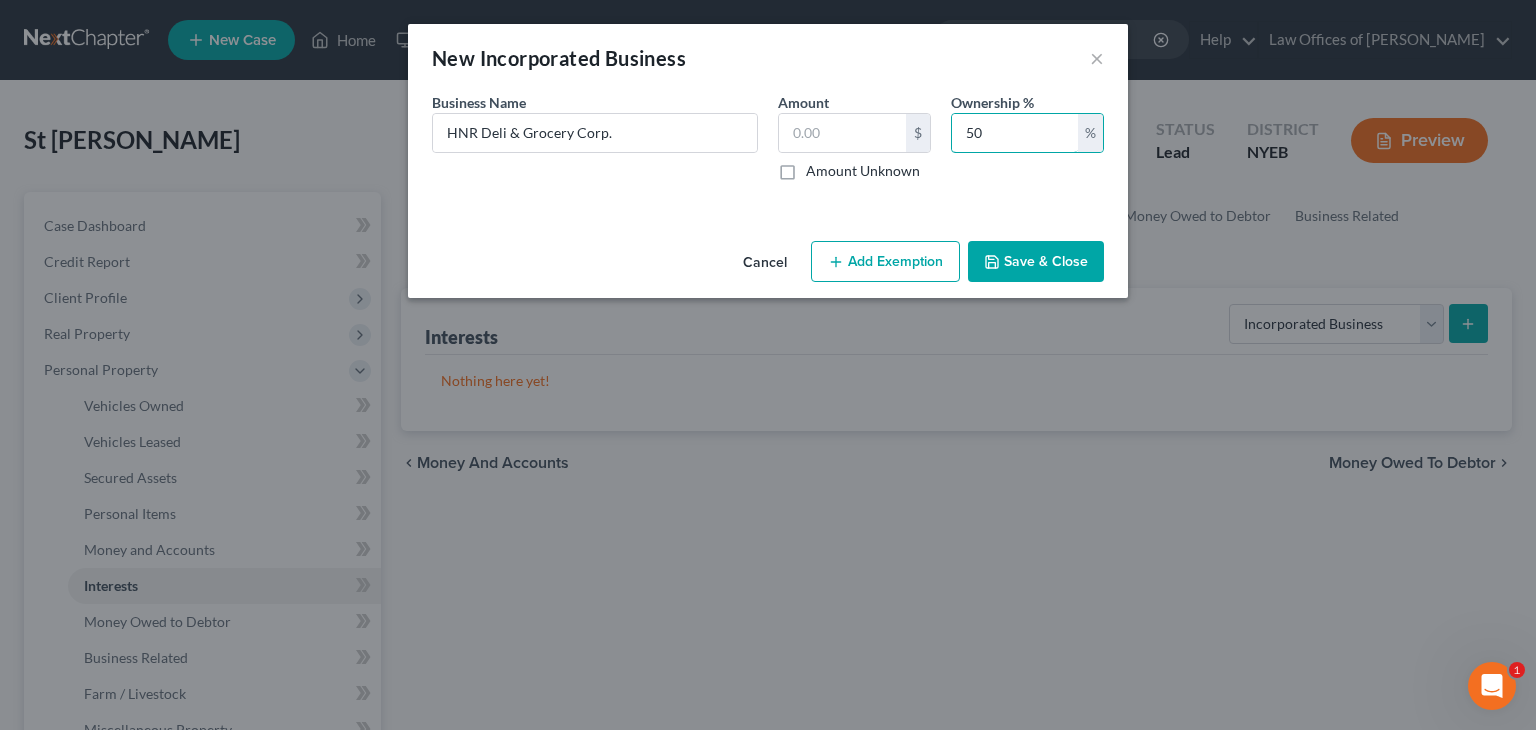 type on "50" 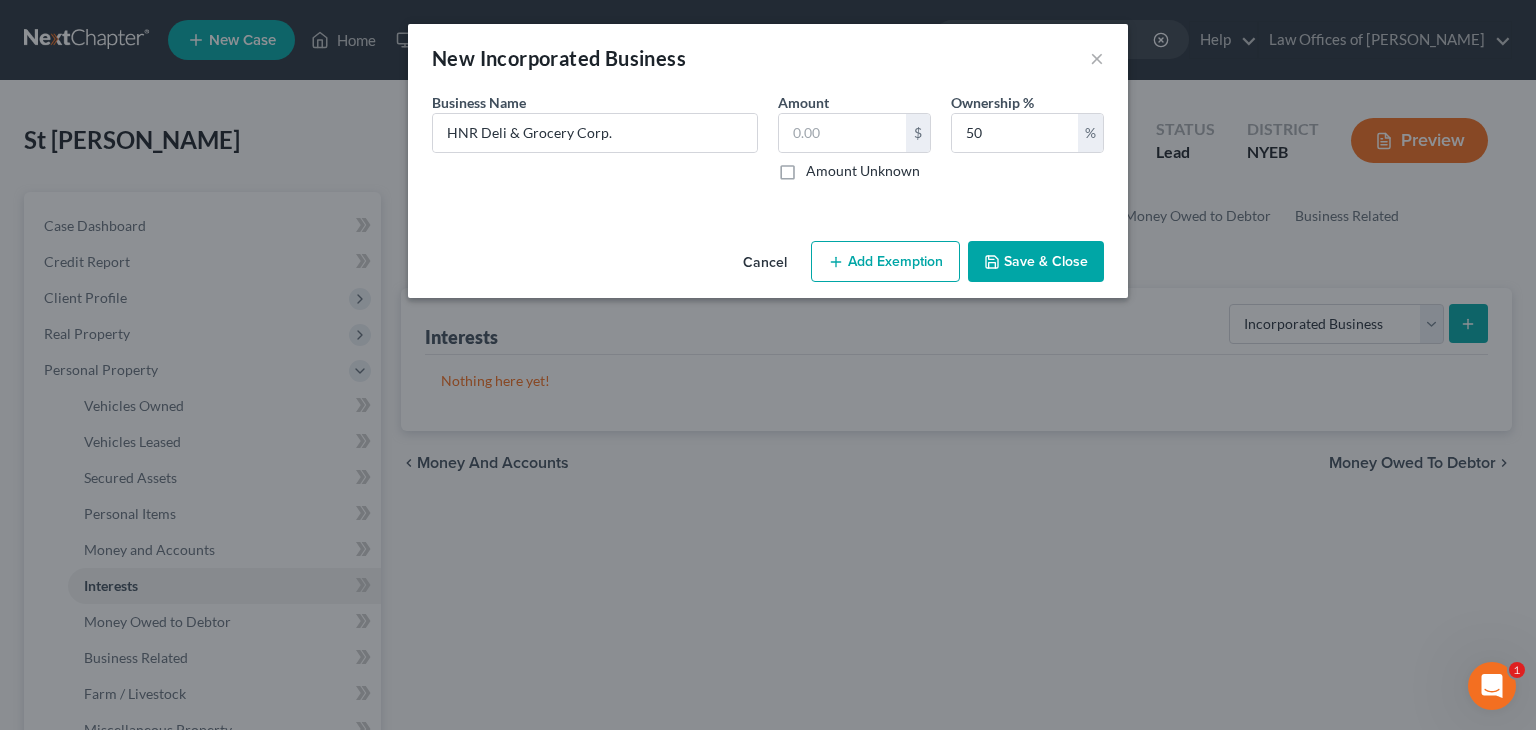 click on "Add Exemption" at bounding box center [885, 262] 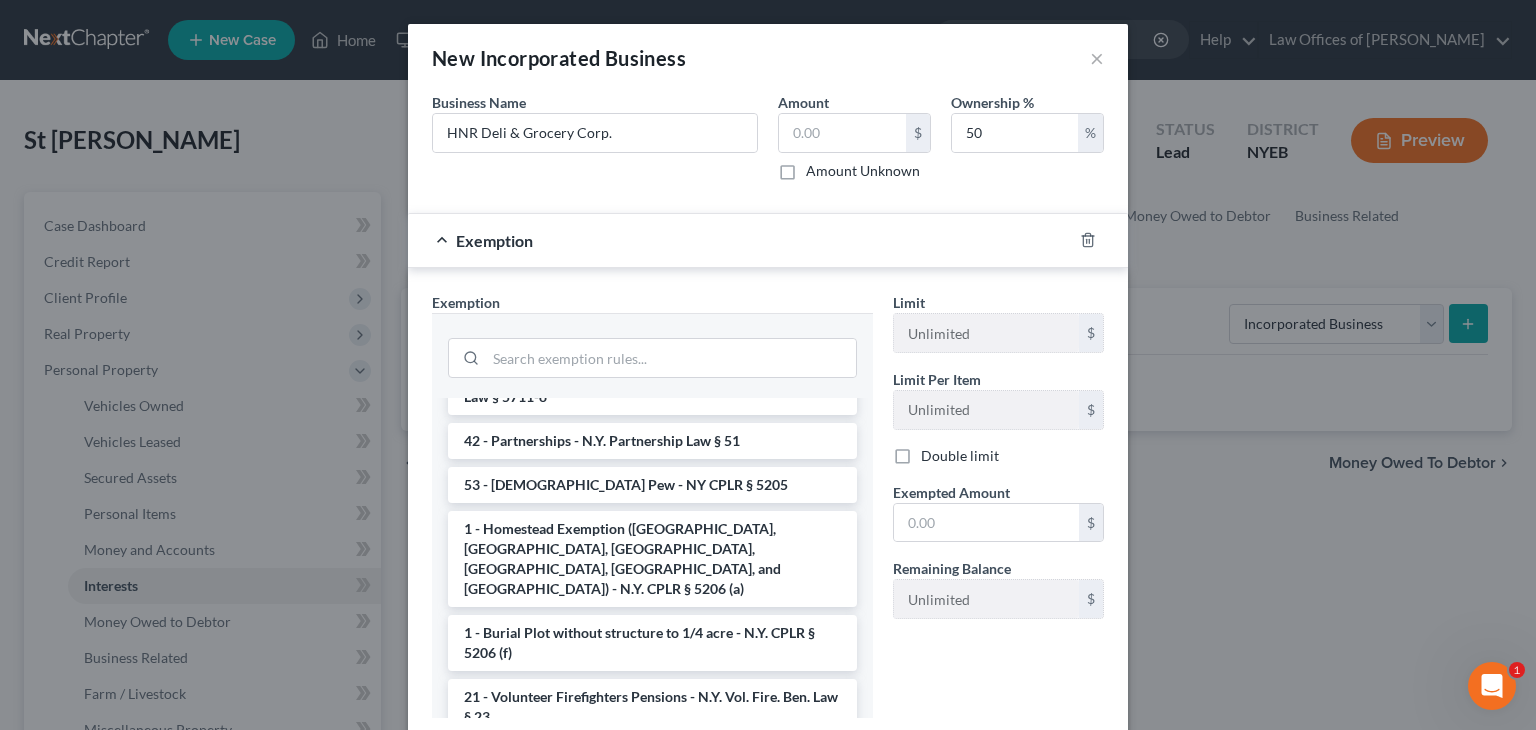 scroll, scrollTop: 2032, scrollLeft: 0, axis: vertical 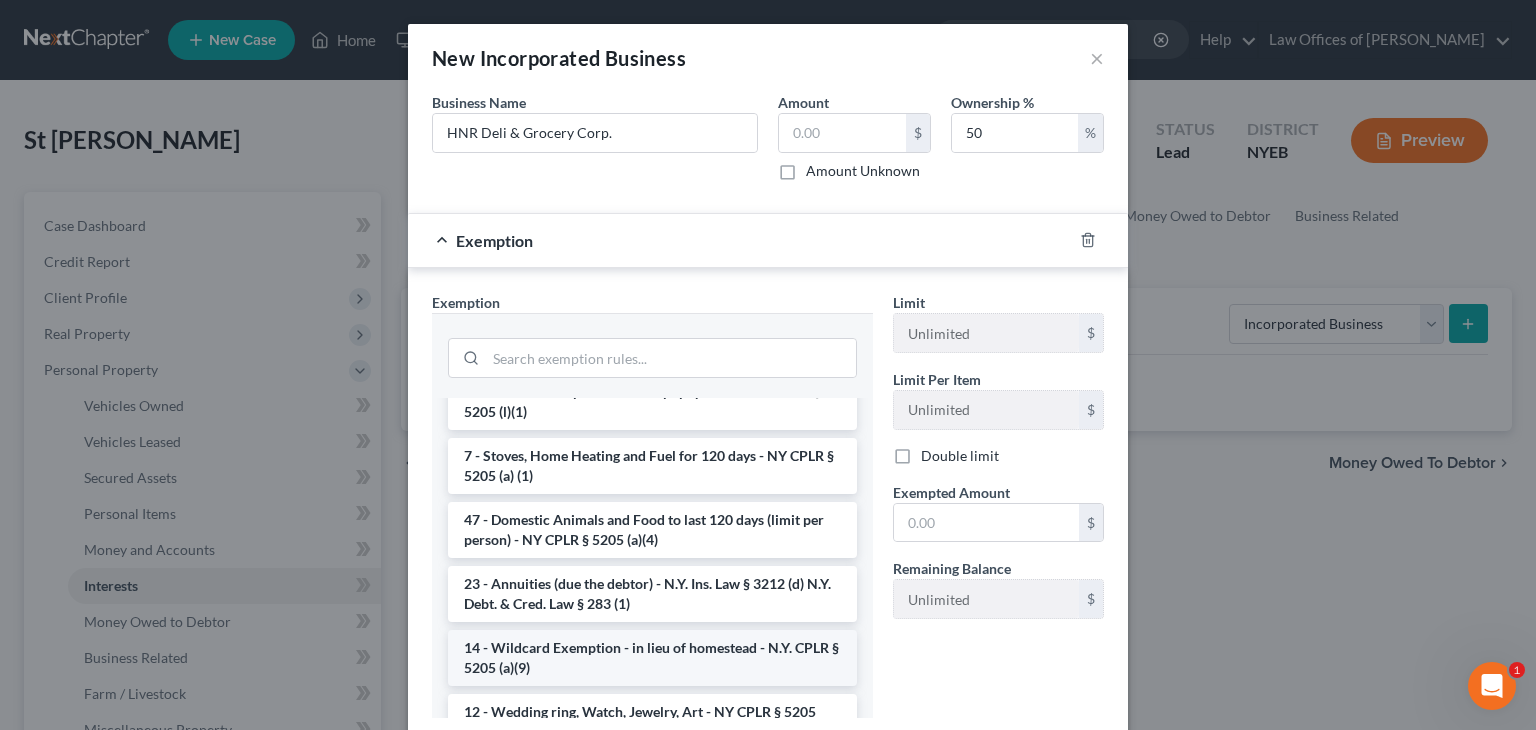 click on "14 - Wildcard Exemption - in lieu of homestead - N.Y. CPLR § 5205 (a)(9)" at bounding box center [652, 658] 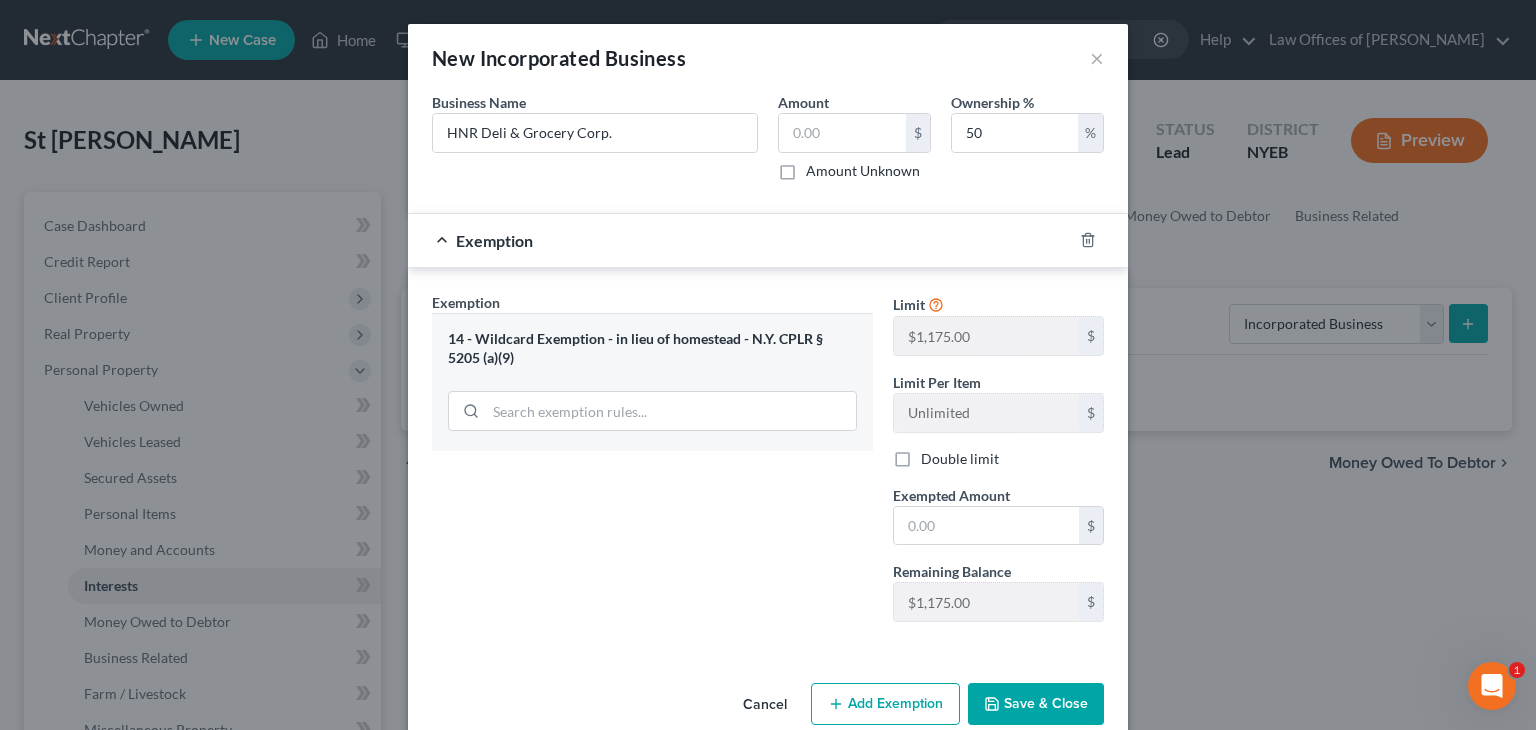 click on "Add Exemption" at bounding box center (885, 704) 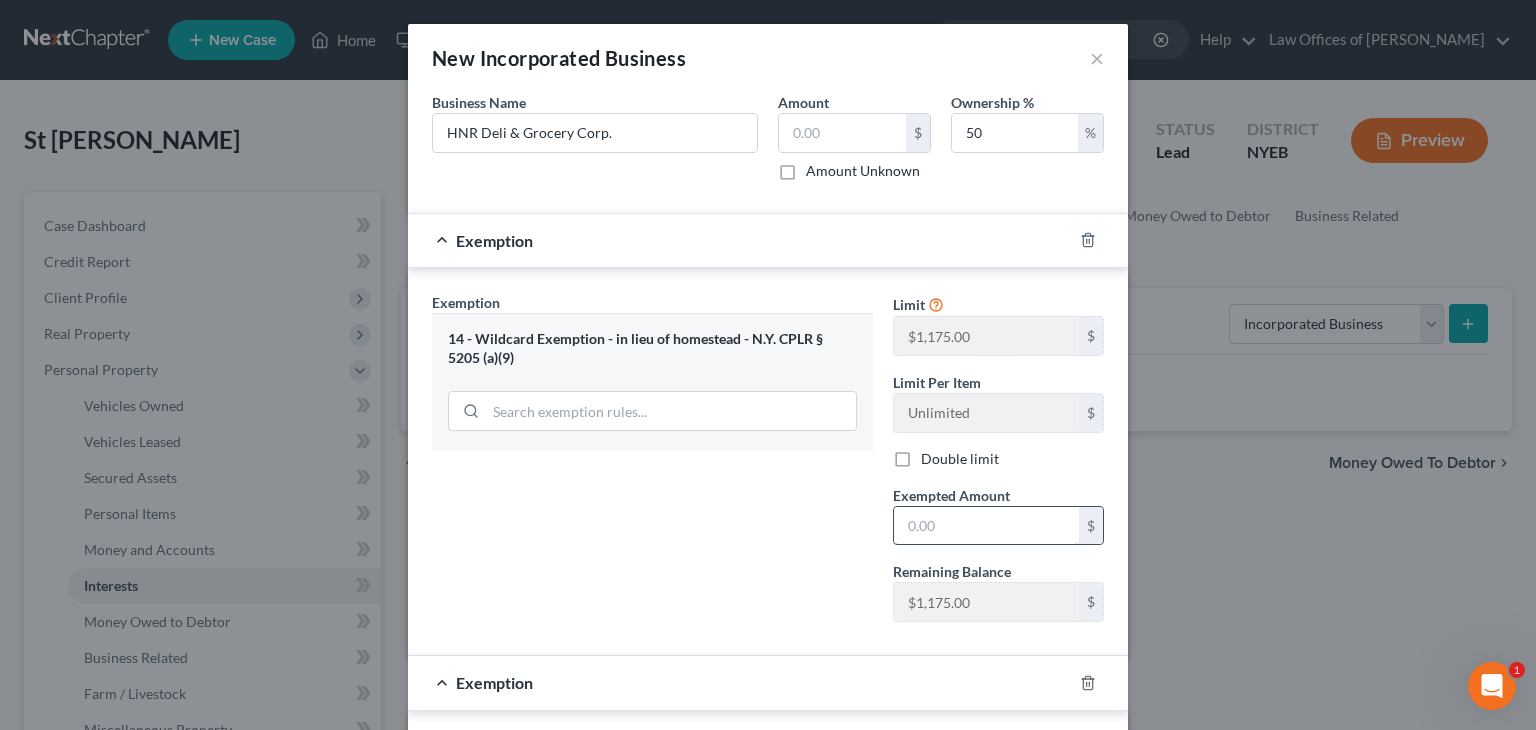 click at bounding box center [986, 526] 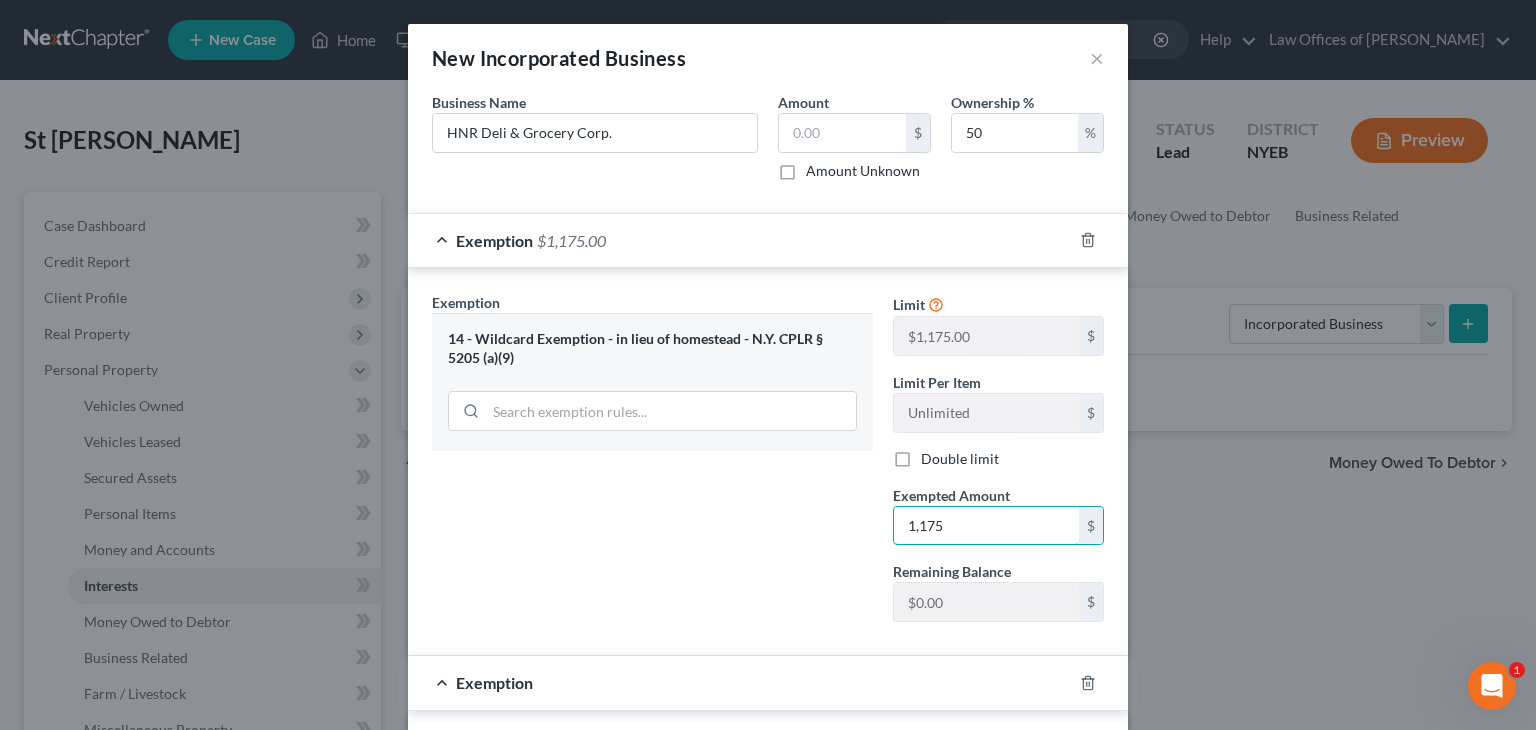 type on "1,175" 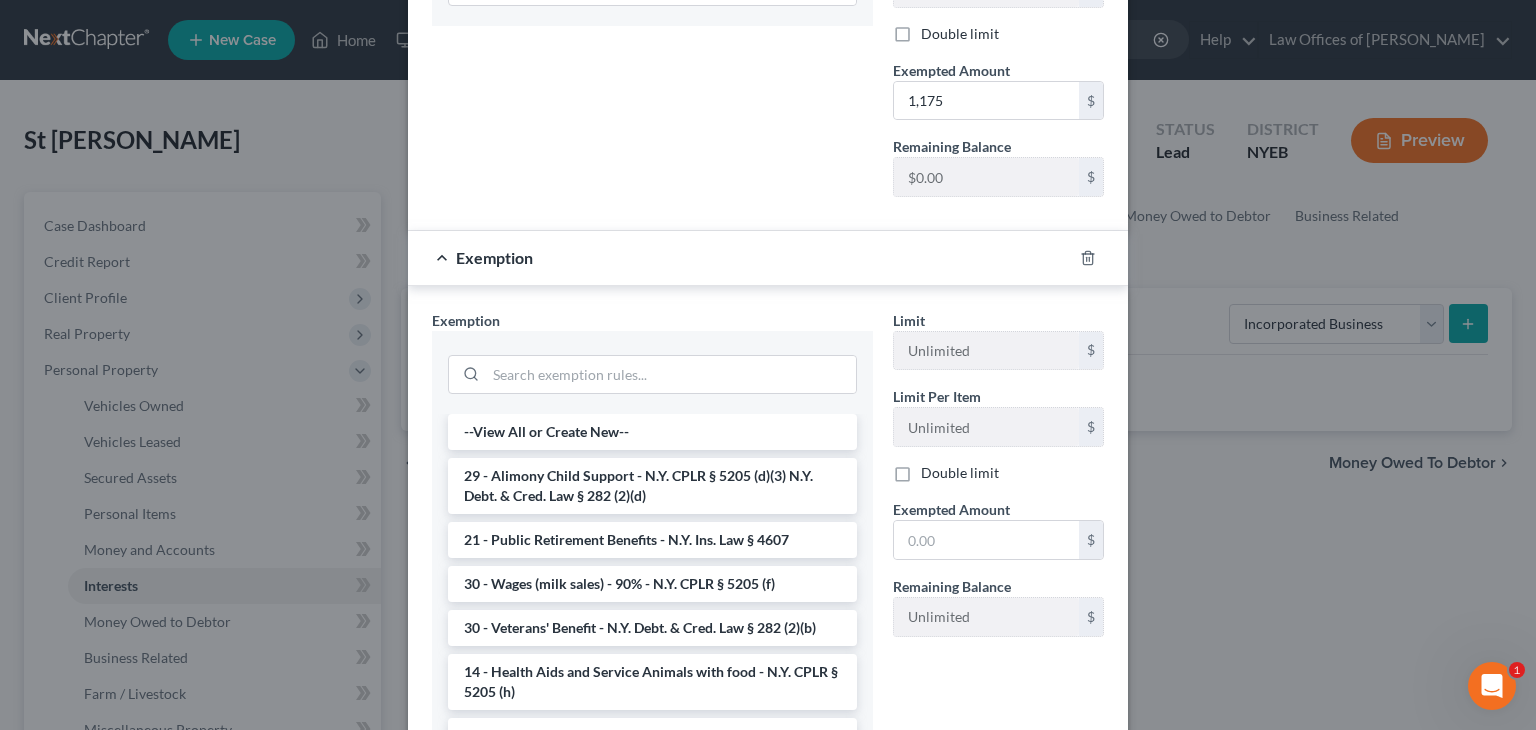 scroll, scrollTop: 446, scrollLeft: 0, axis: vertical 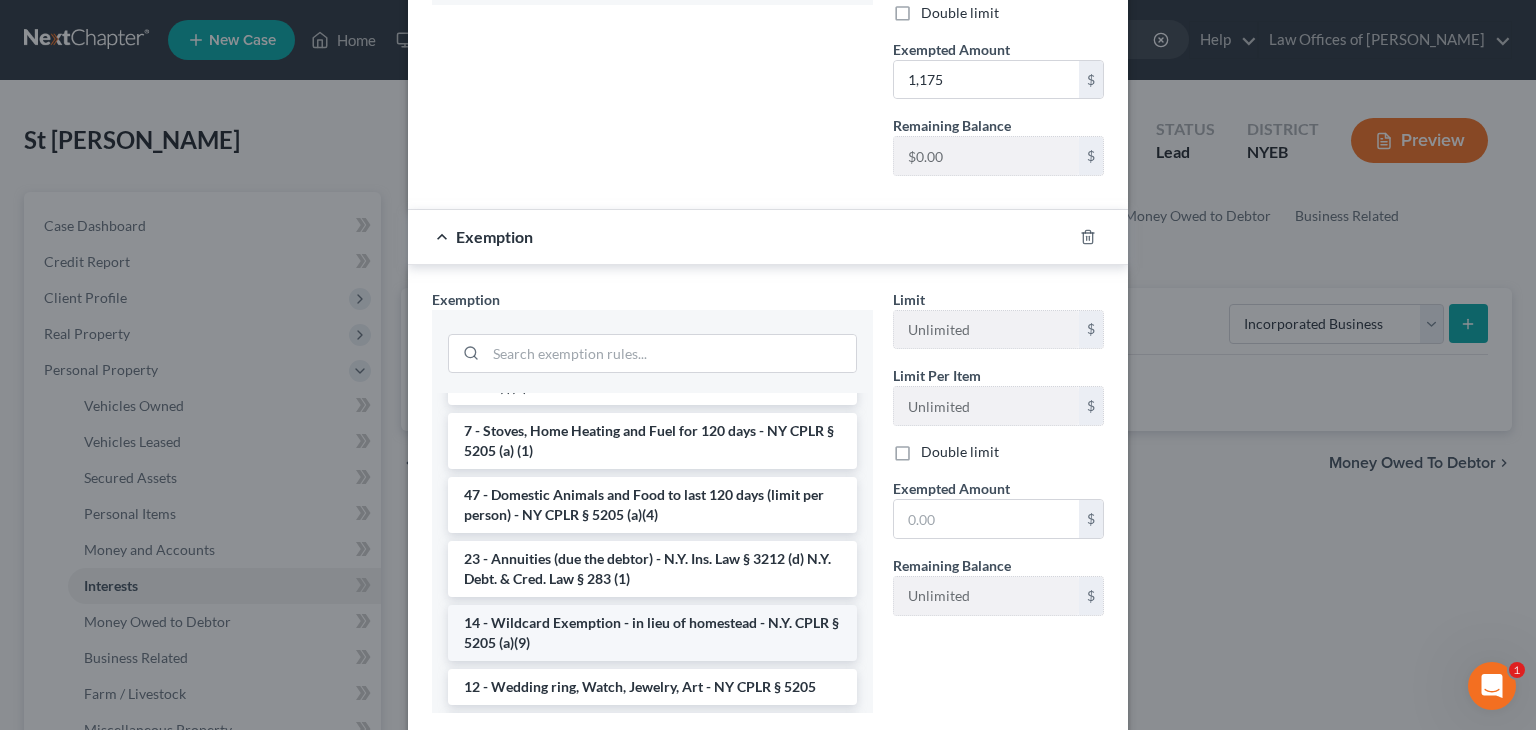 click on "14 - Wildcard Exemption - in lieu of homestead - N.Y. CPLR § 5205 (a)(9)" at bounding box center [652, 633] 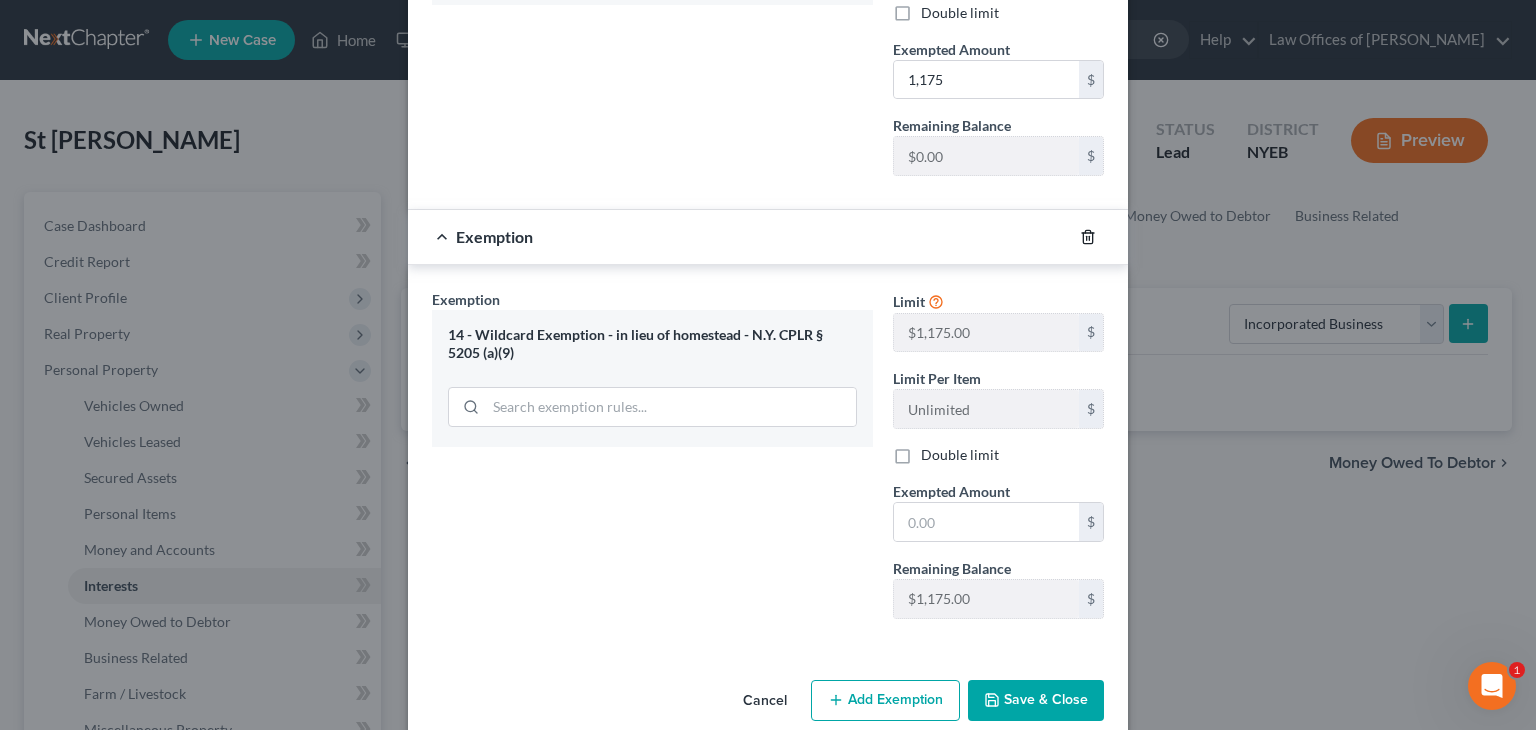 click 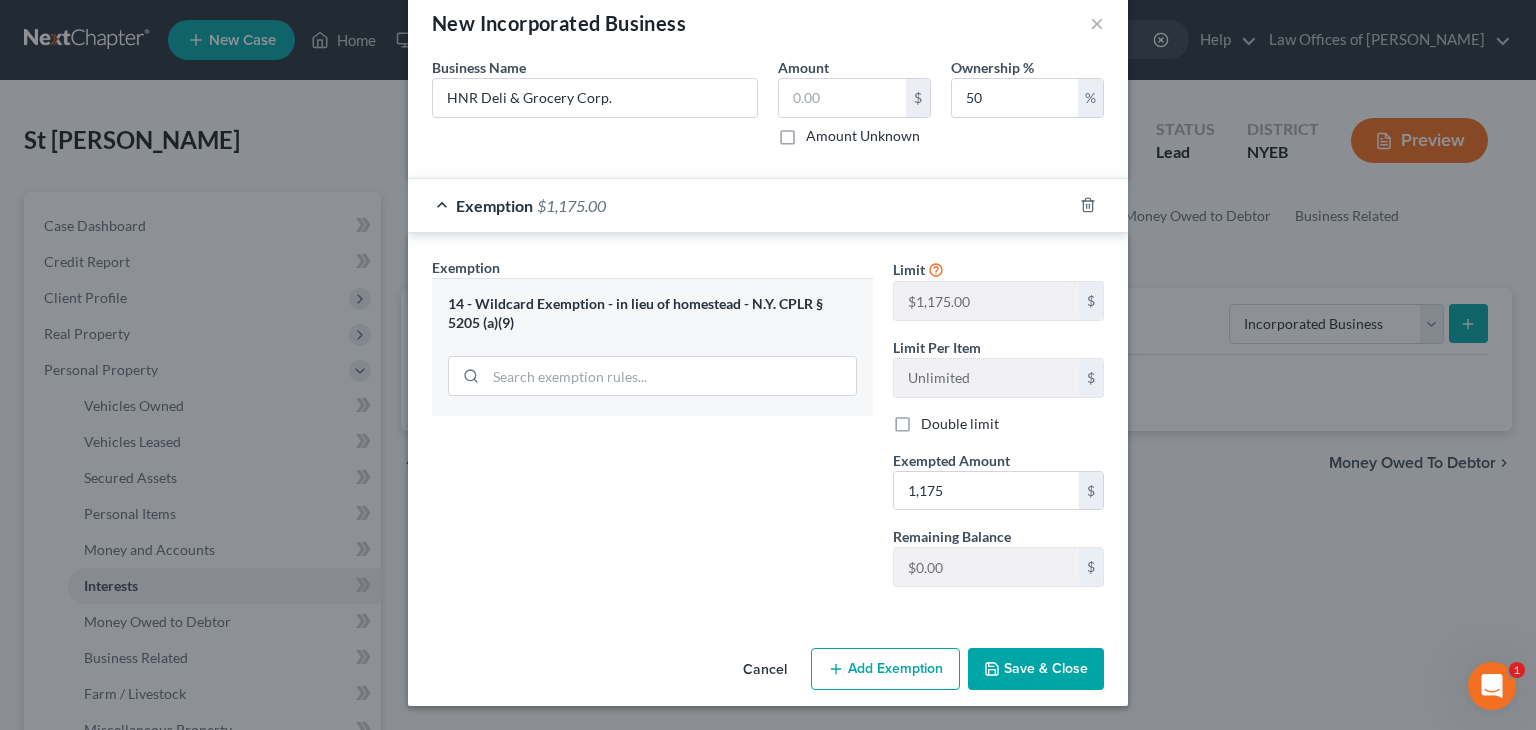 scroll, scrollTop: 32, scrollLeft: 0, axis: vertical 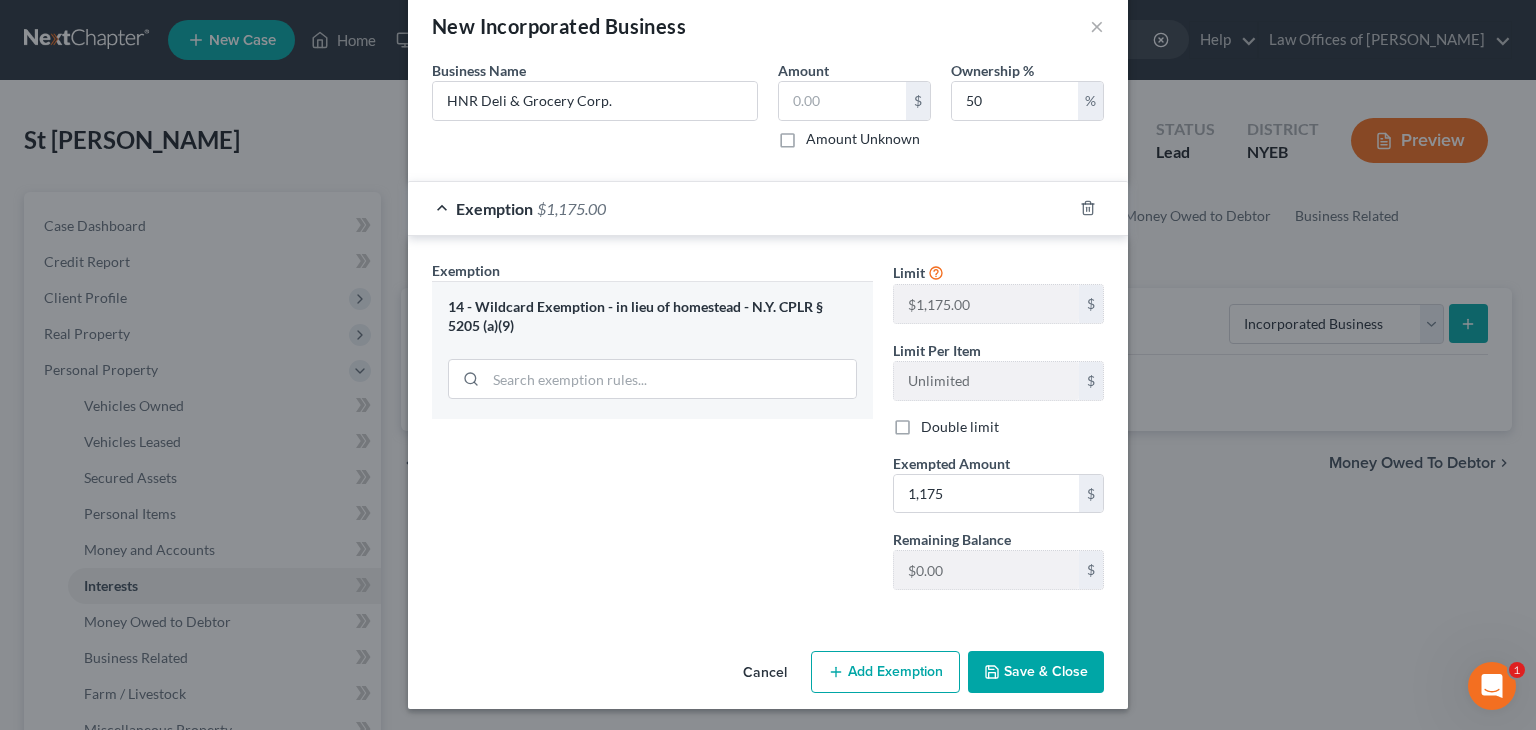 click on "Add Exemption" at bounding box center [885, 672] 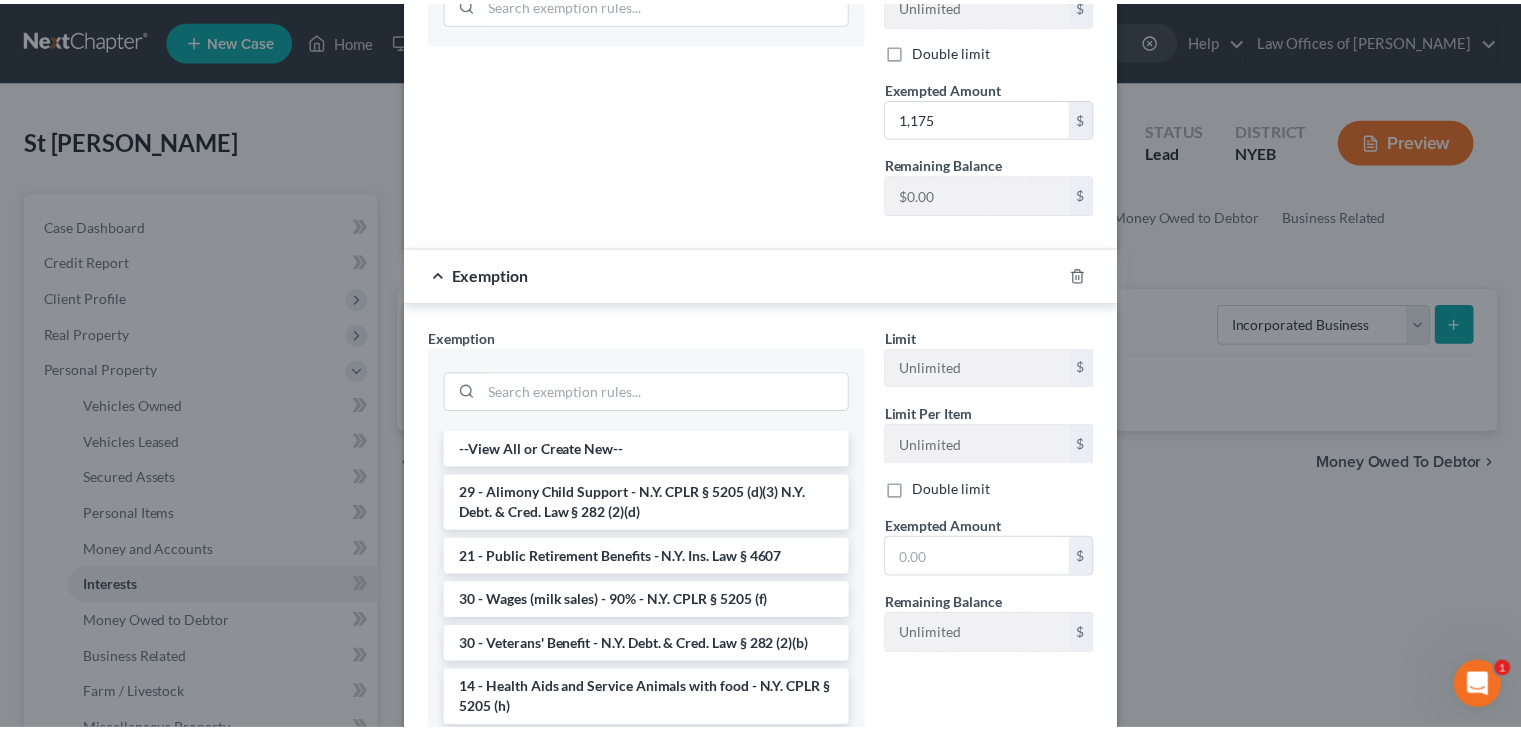 scroll, scrollTop: 422, scrollLeft: 0, axis: vertical 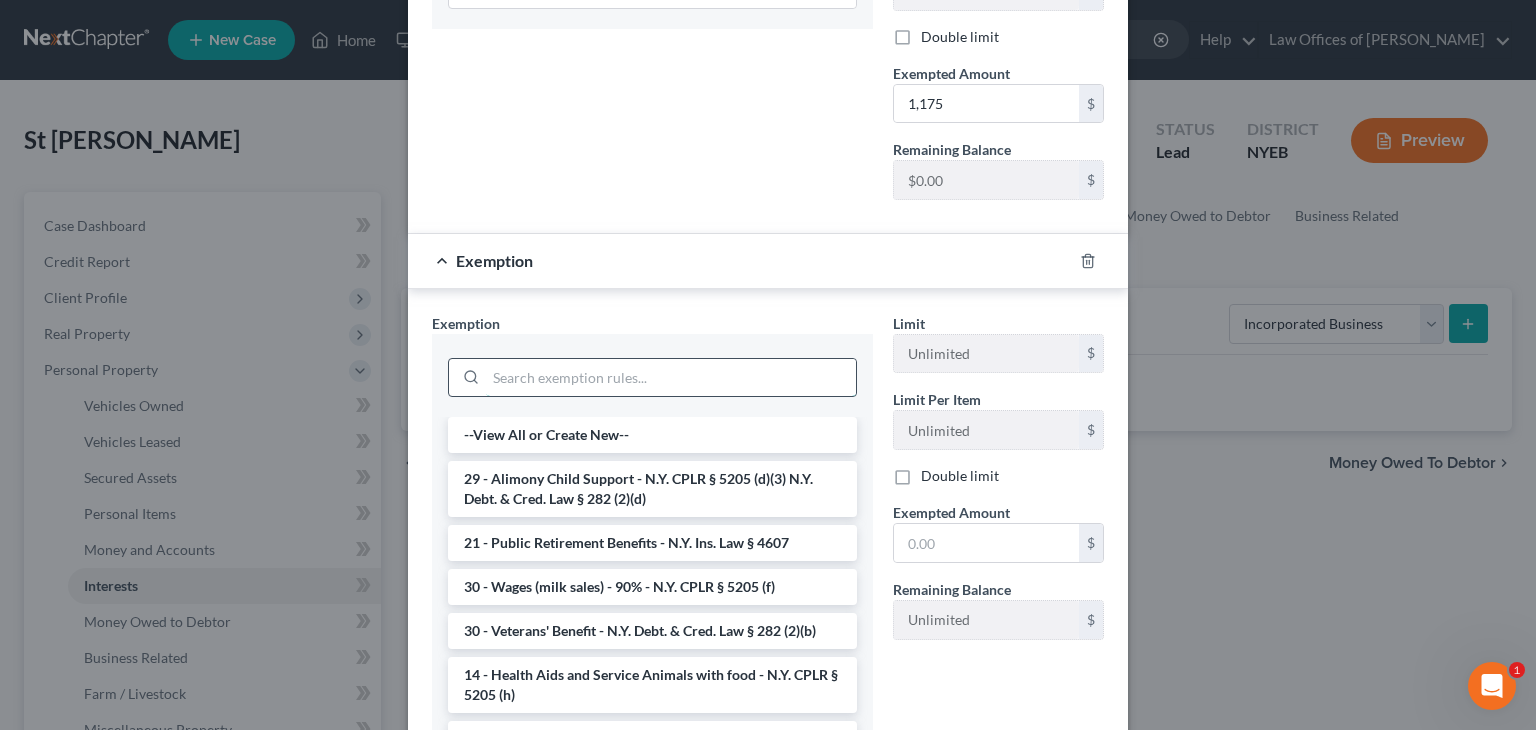 click at bounding box center [671, 378] 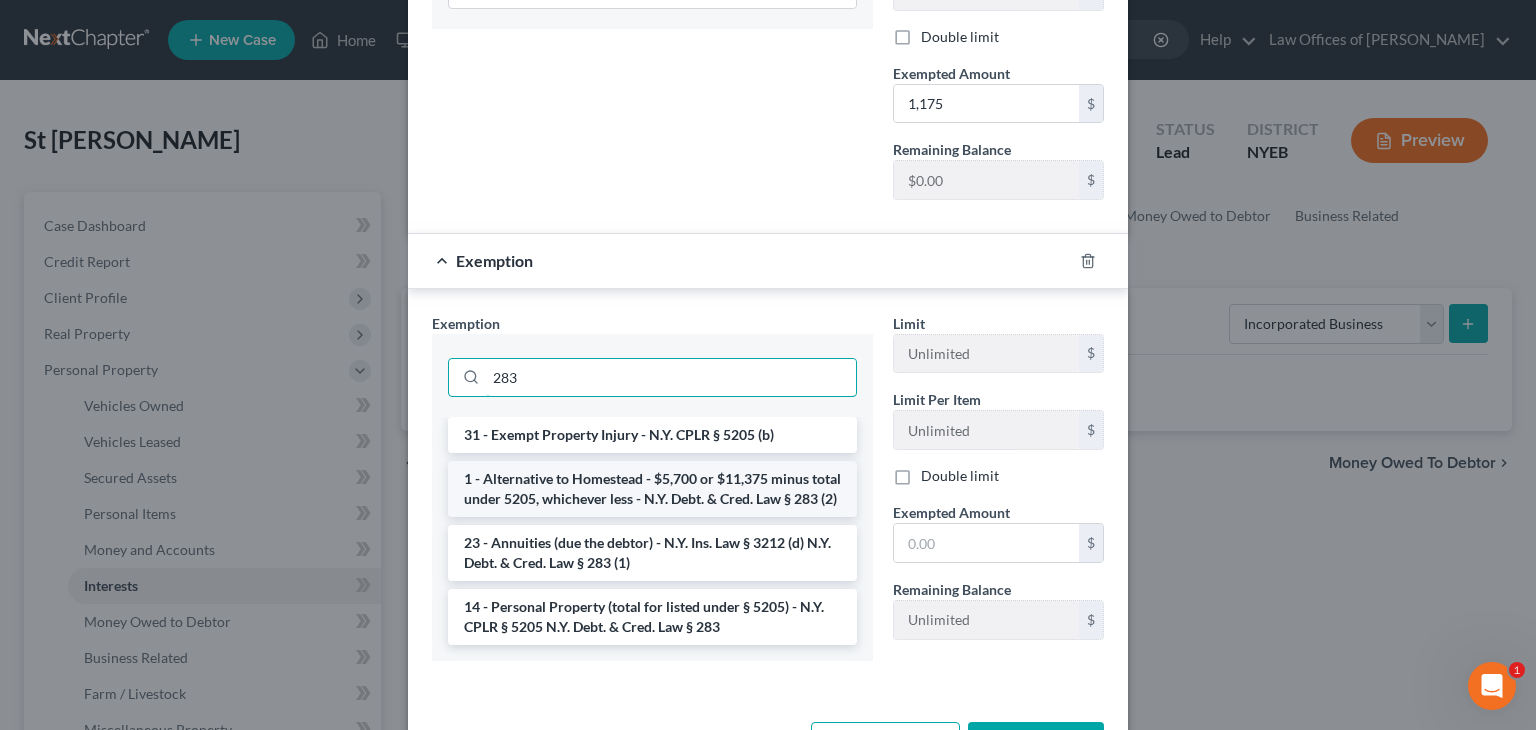 type on "283" 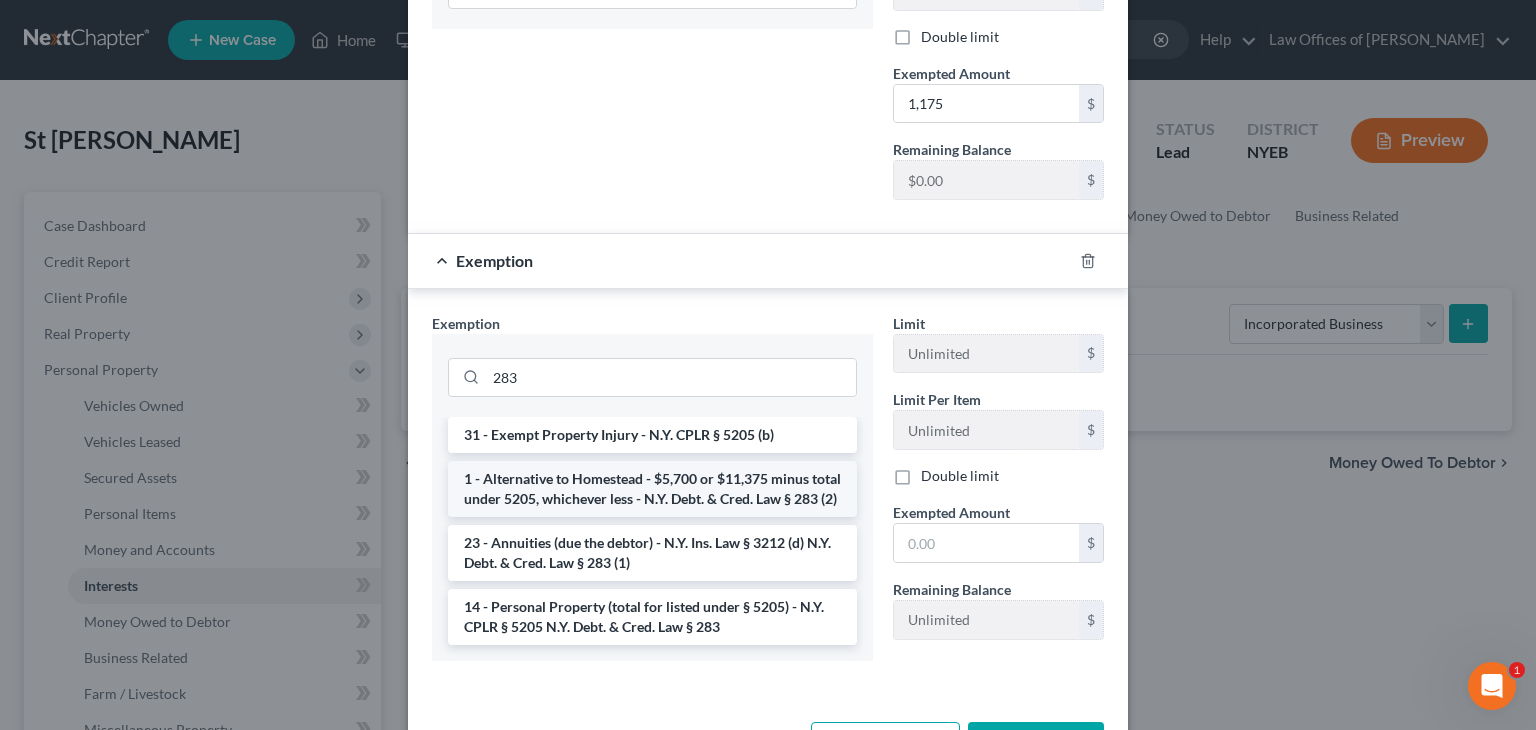 click on "1 - Alternative to Homestead - $5,700 or $11,375 minus total under 5205, whichever less - N.Y. Debt. & Cred. Law § 283 (2)" at bounding box center [652, 489] 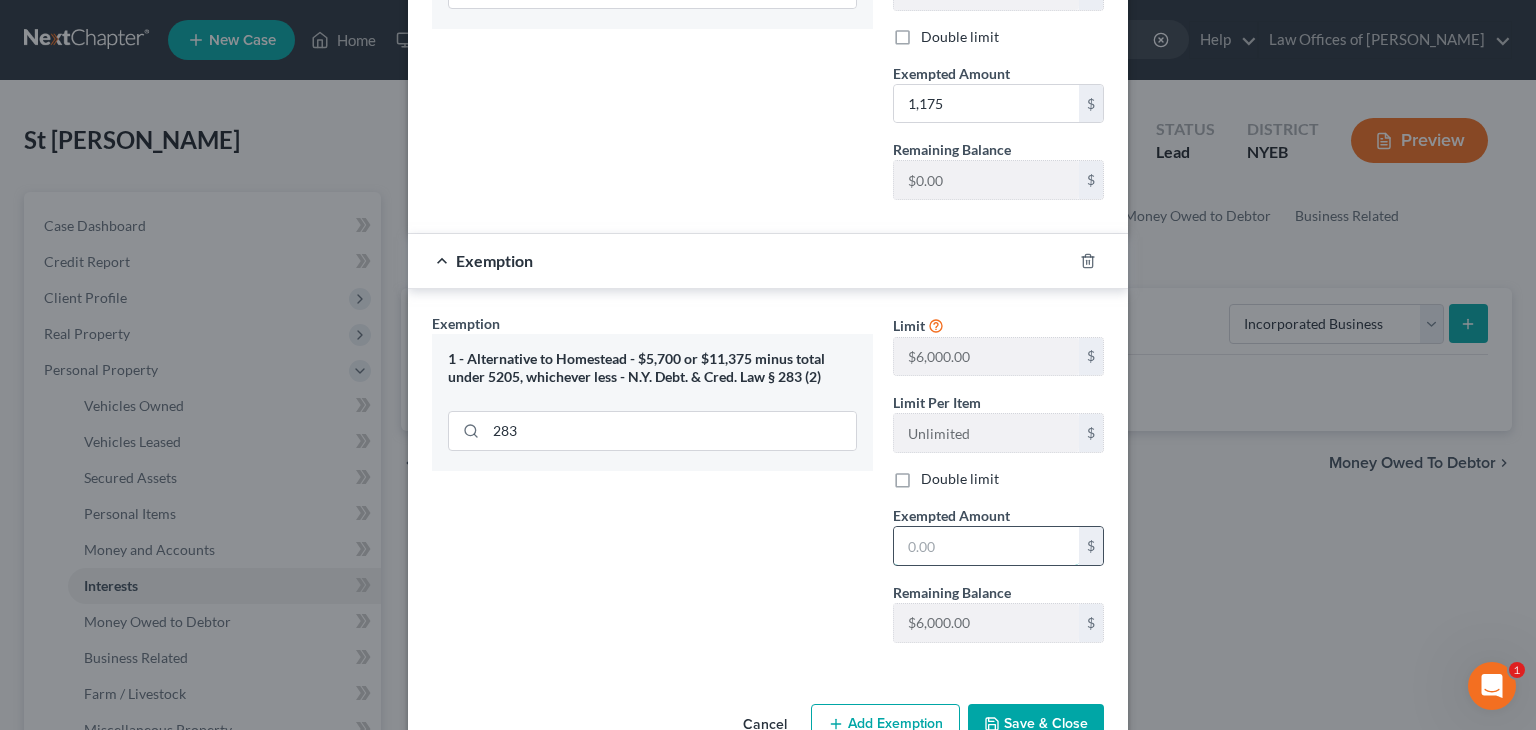 click at bounding box center (986, 546) 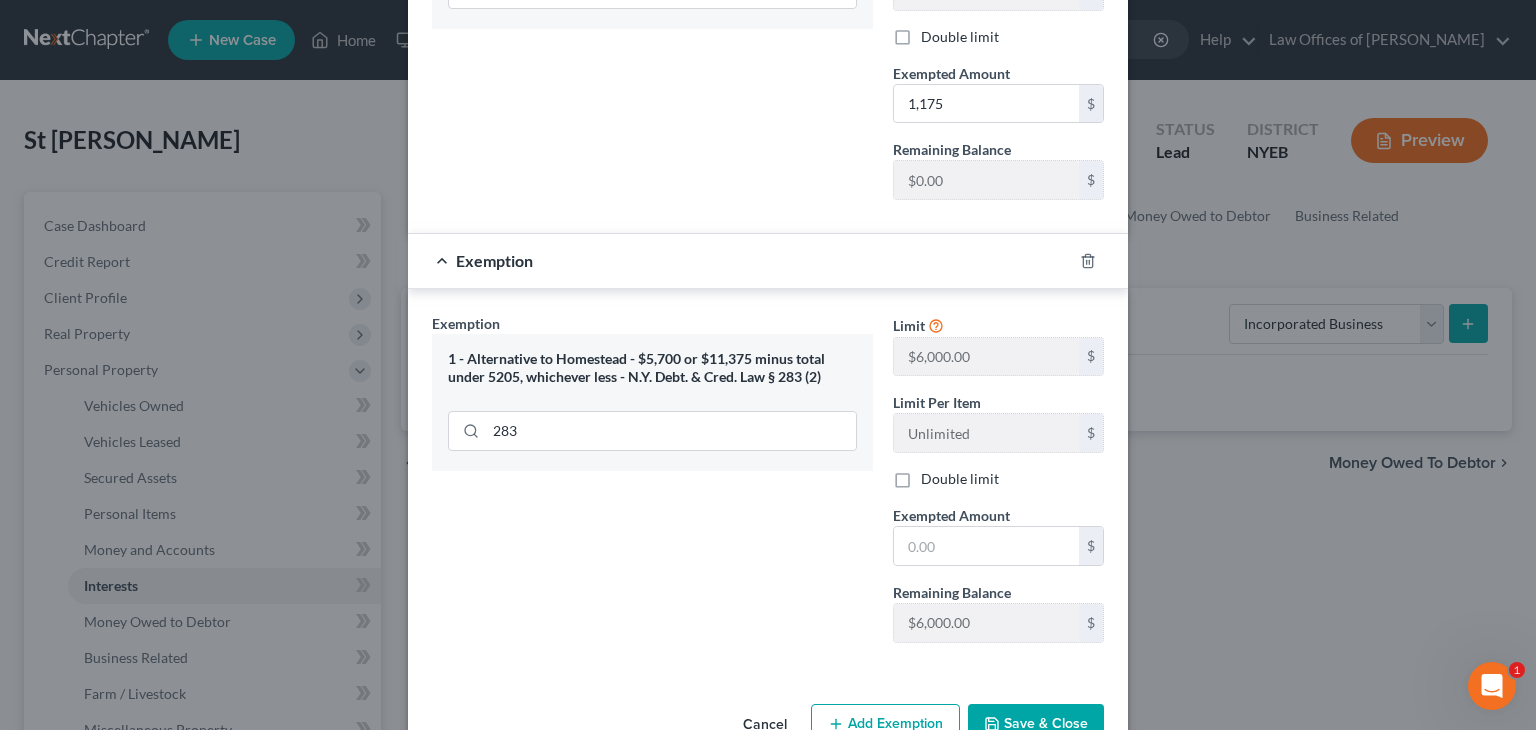 click on "Exemption Set must be selected for CA.
Exemption
*
1 - Alternative to Homestead - $5,700 or $11,375 minus total under 5205, whichever less - N.Y. Debt. & Cred. Law § 283 (2)         283" at bounding box center (652, 486) 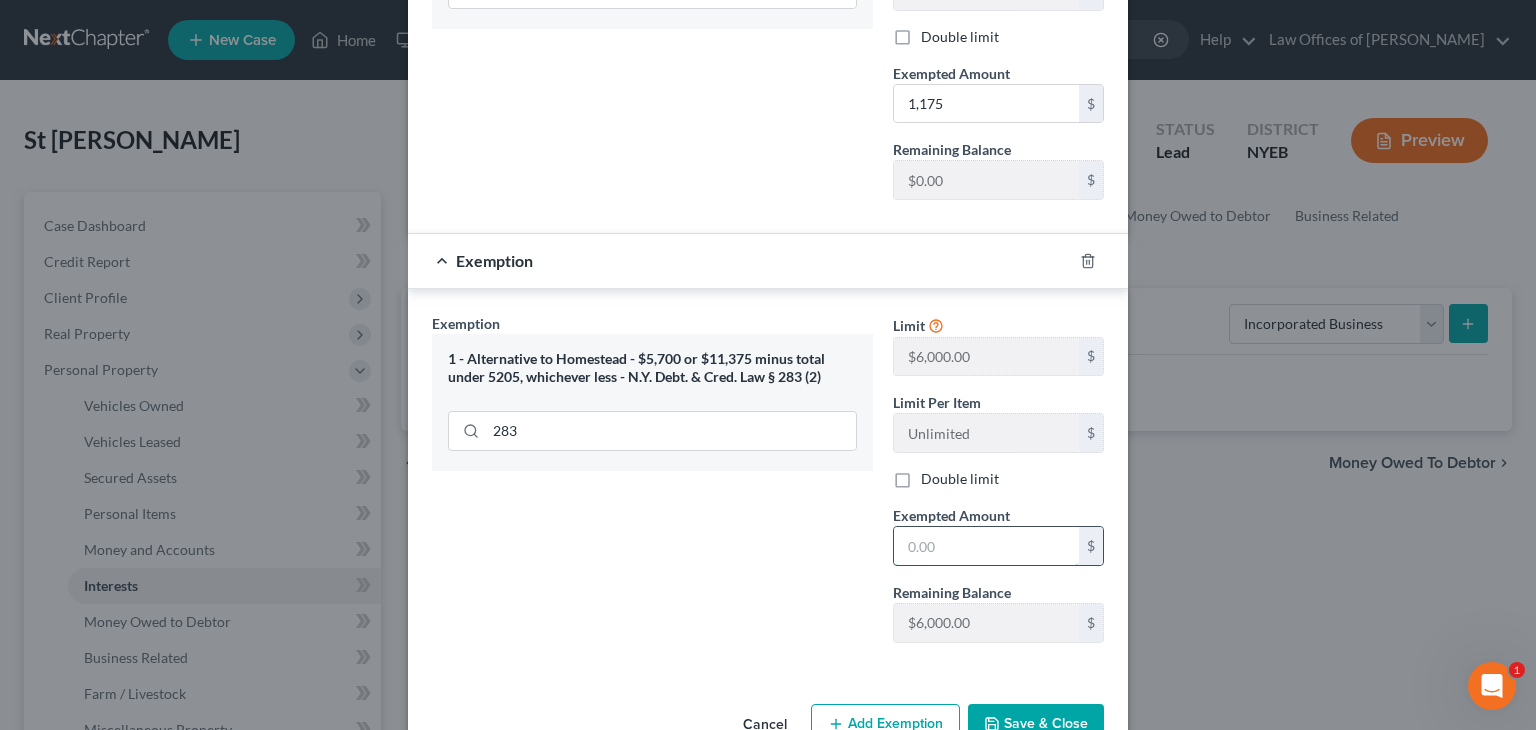 click at bounding box center [986, 546] 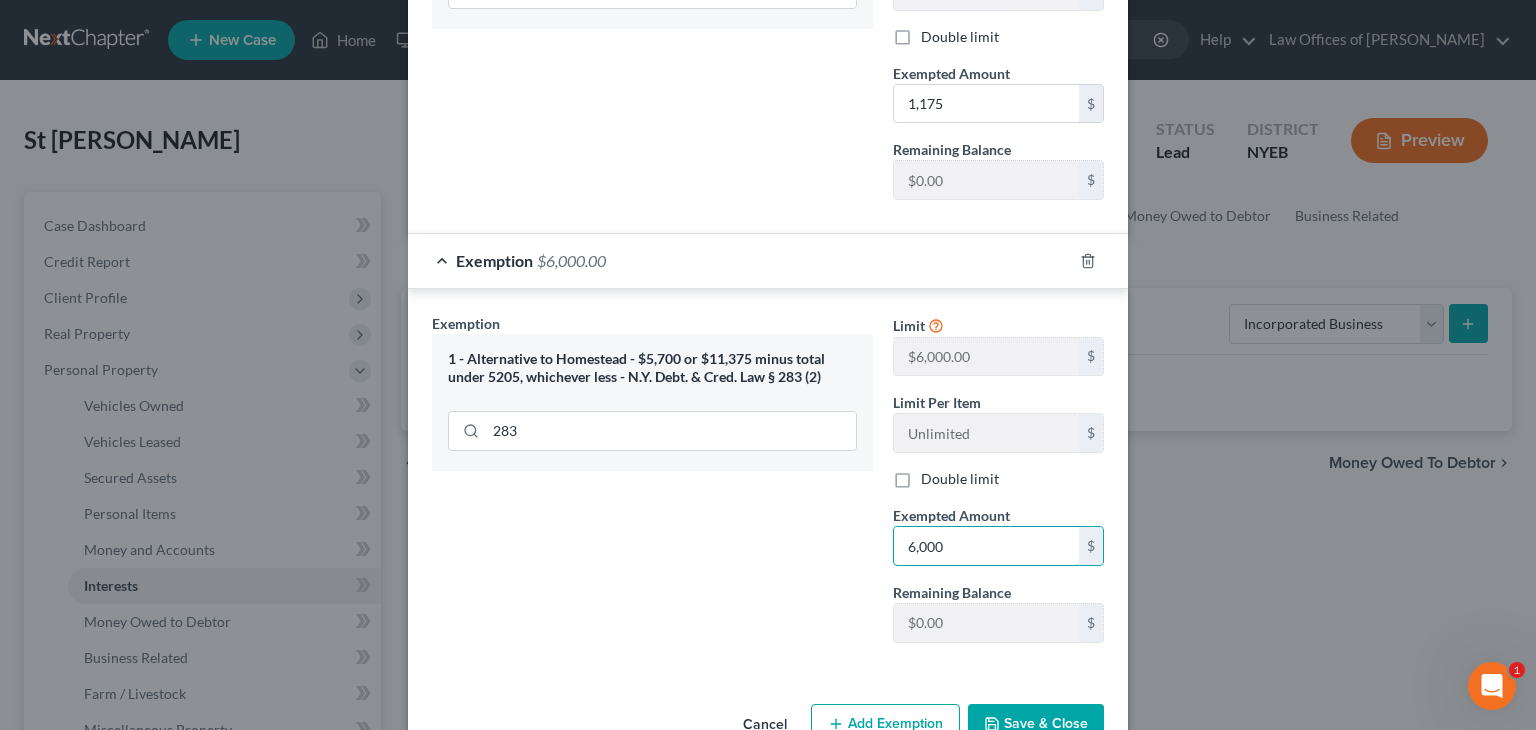 type on "6,000" 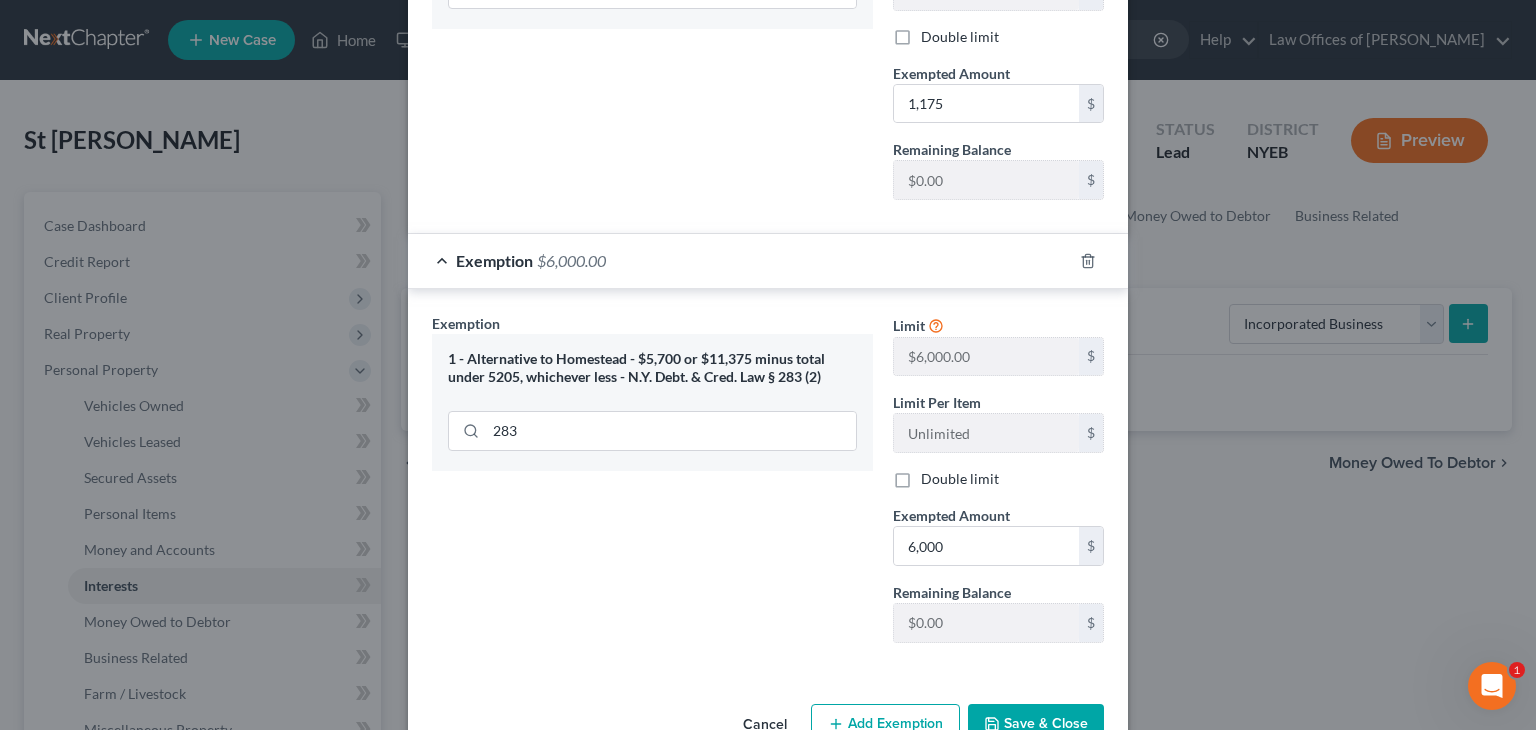 click on "Save & Close" at bounding box center (1036, 725) 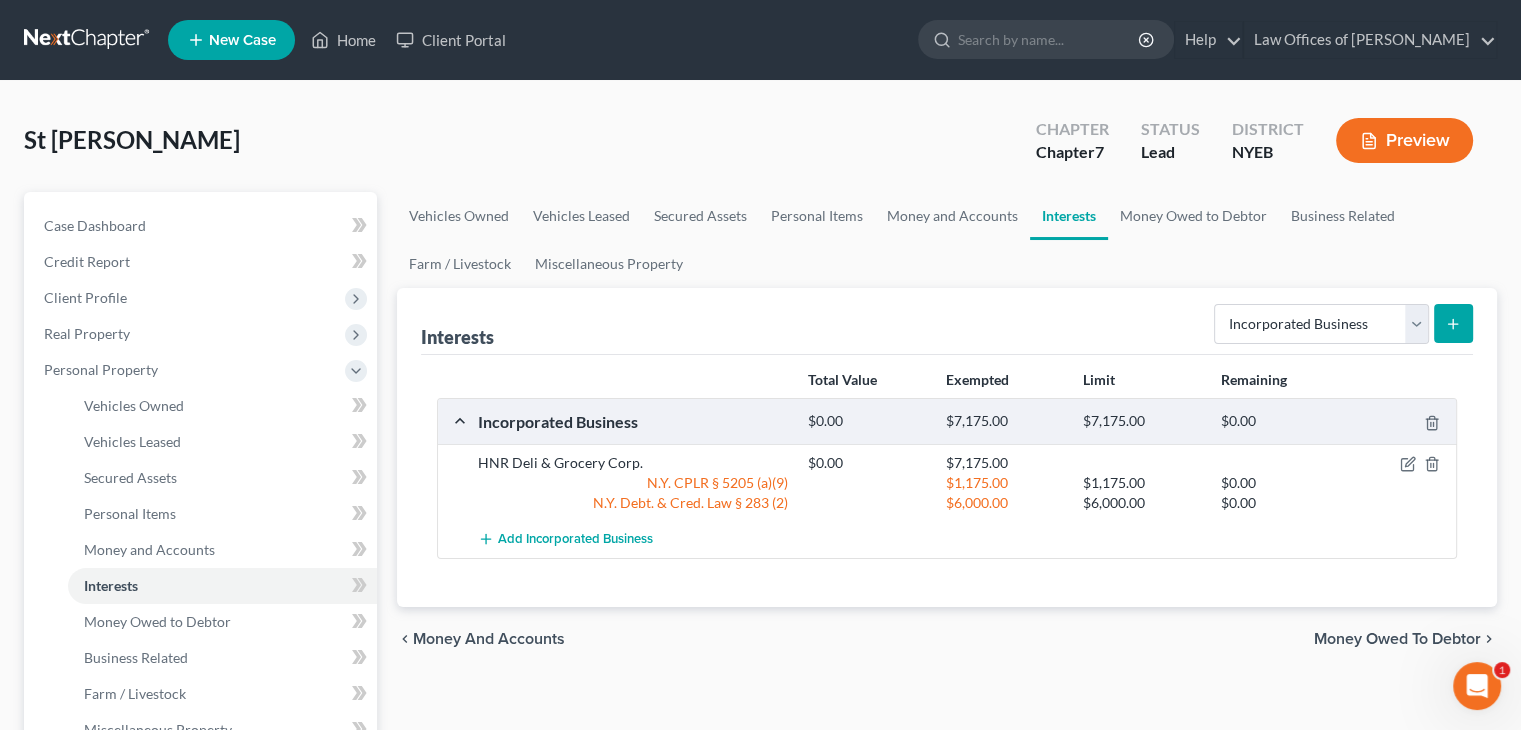 click on "Incorporated Business $0.00 $7,175.00 $7,175.00 $0.00" at bounding box center [943, 421] 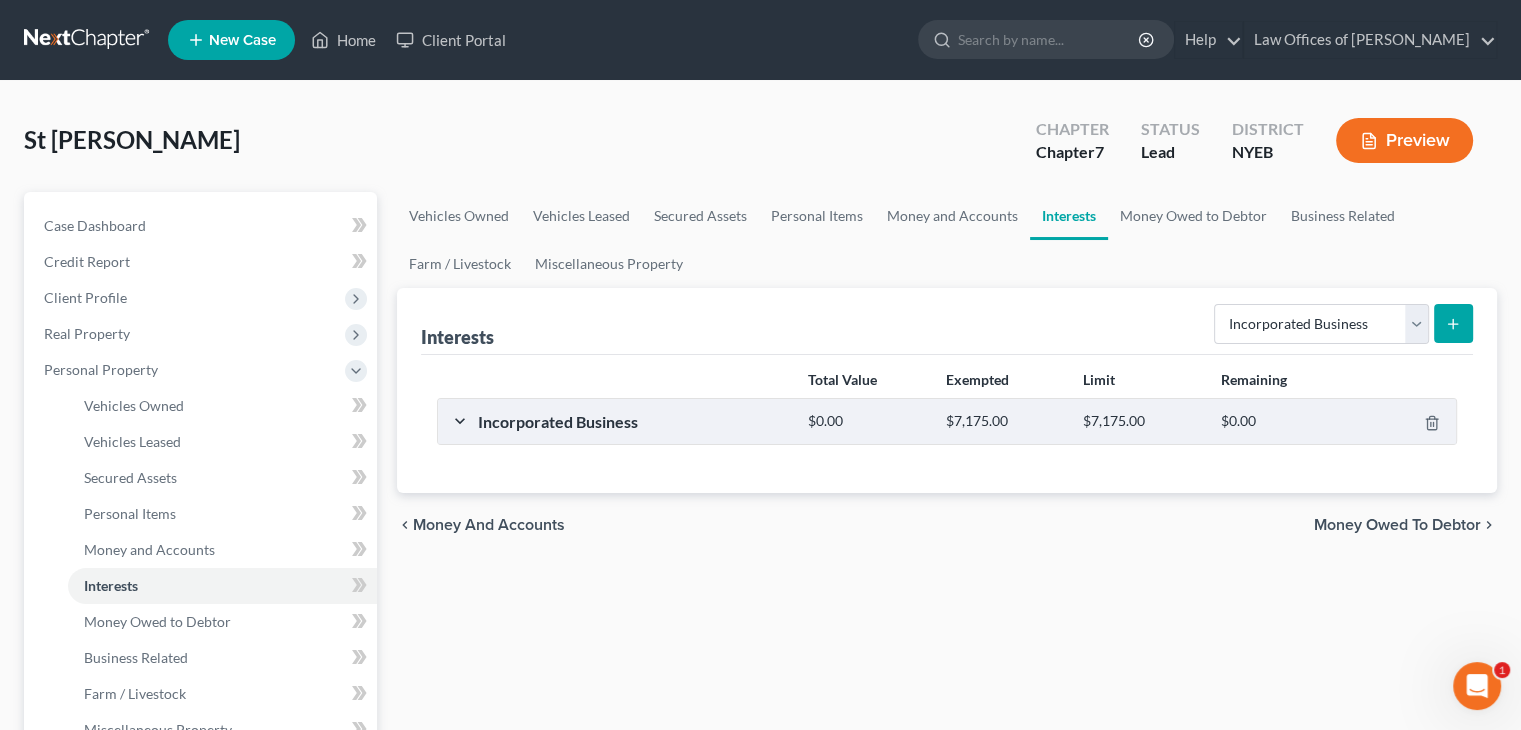 click on "$0.00" at bounding box center (866, 421) 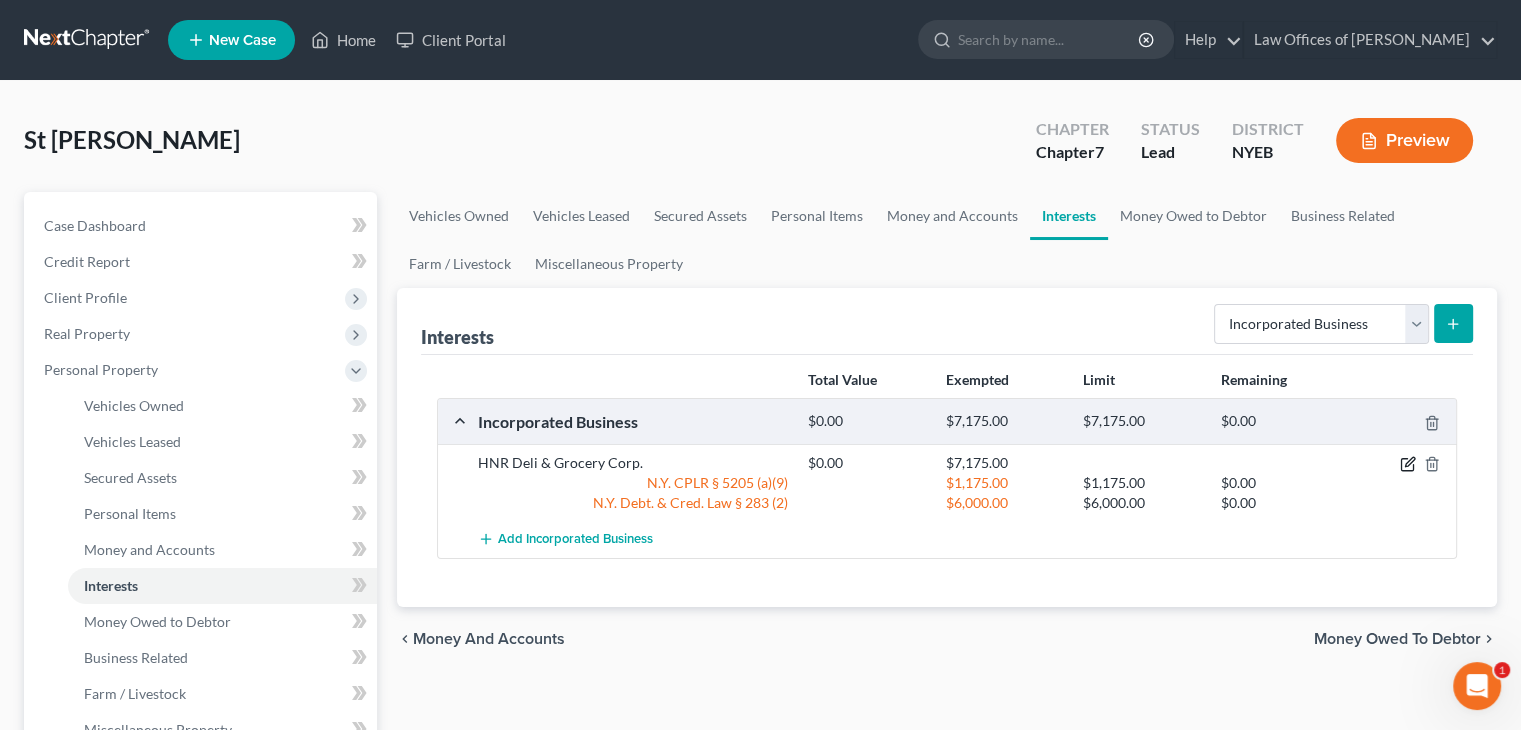 click 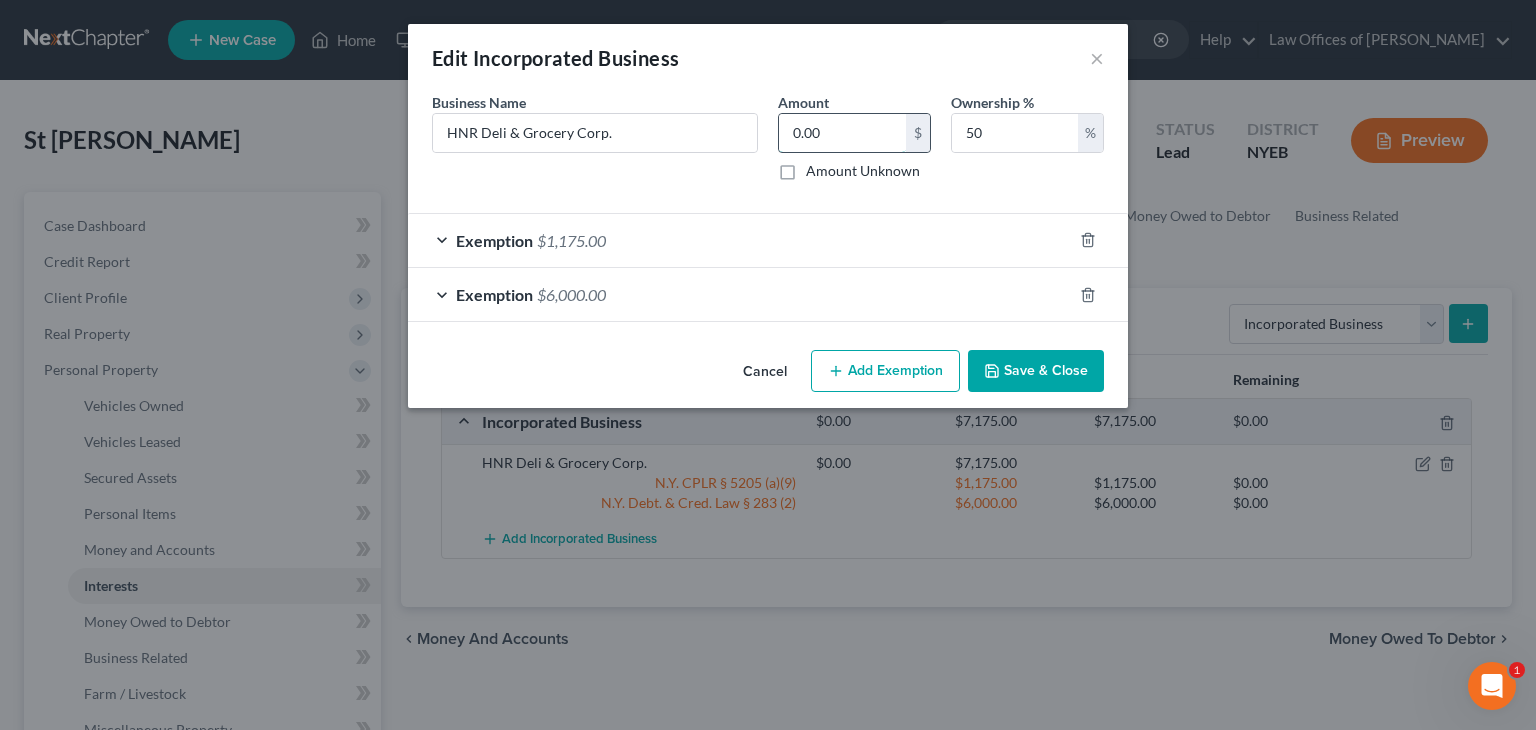 click on "0.00" at bounding box center [842, 133] 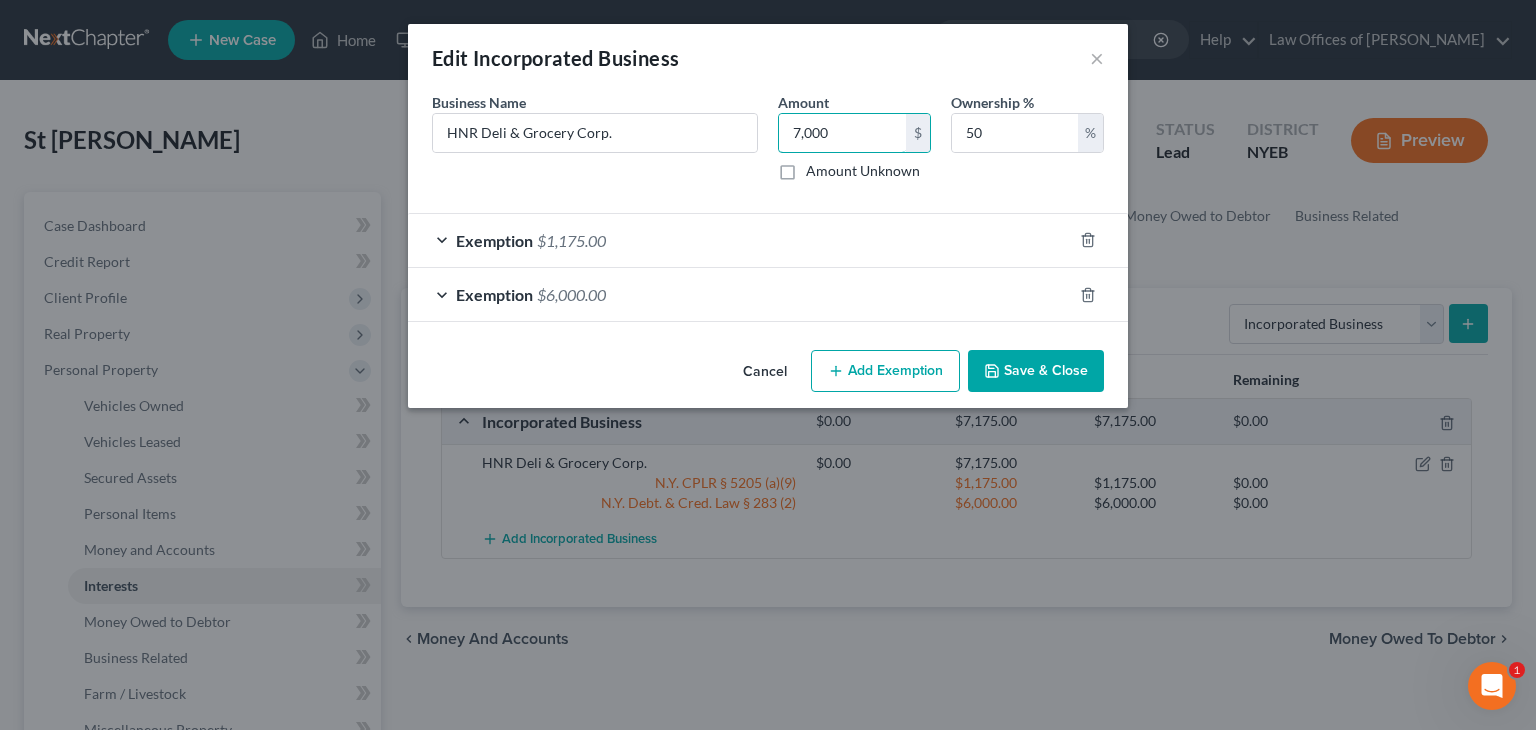 type on "7,000" 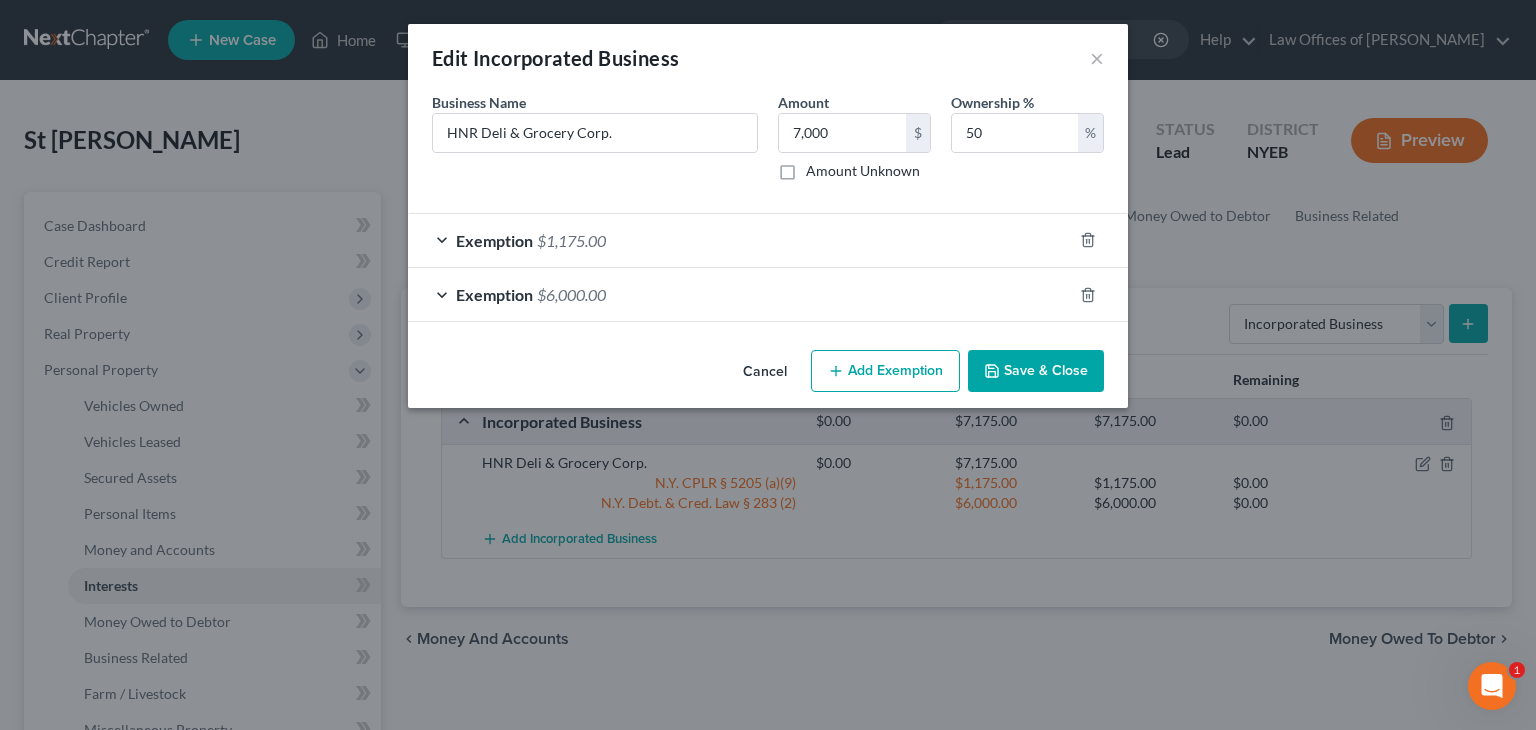 click on "Save & Close" at bounding box center [1036, 371] 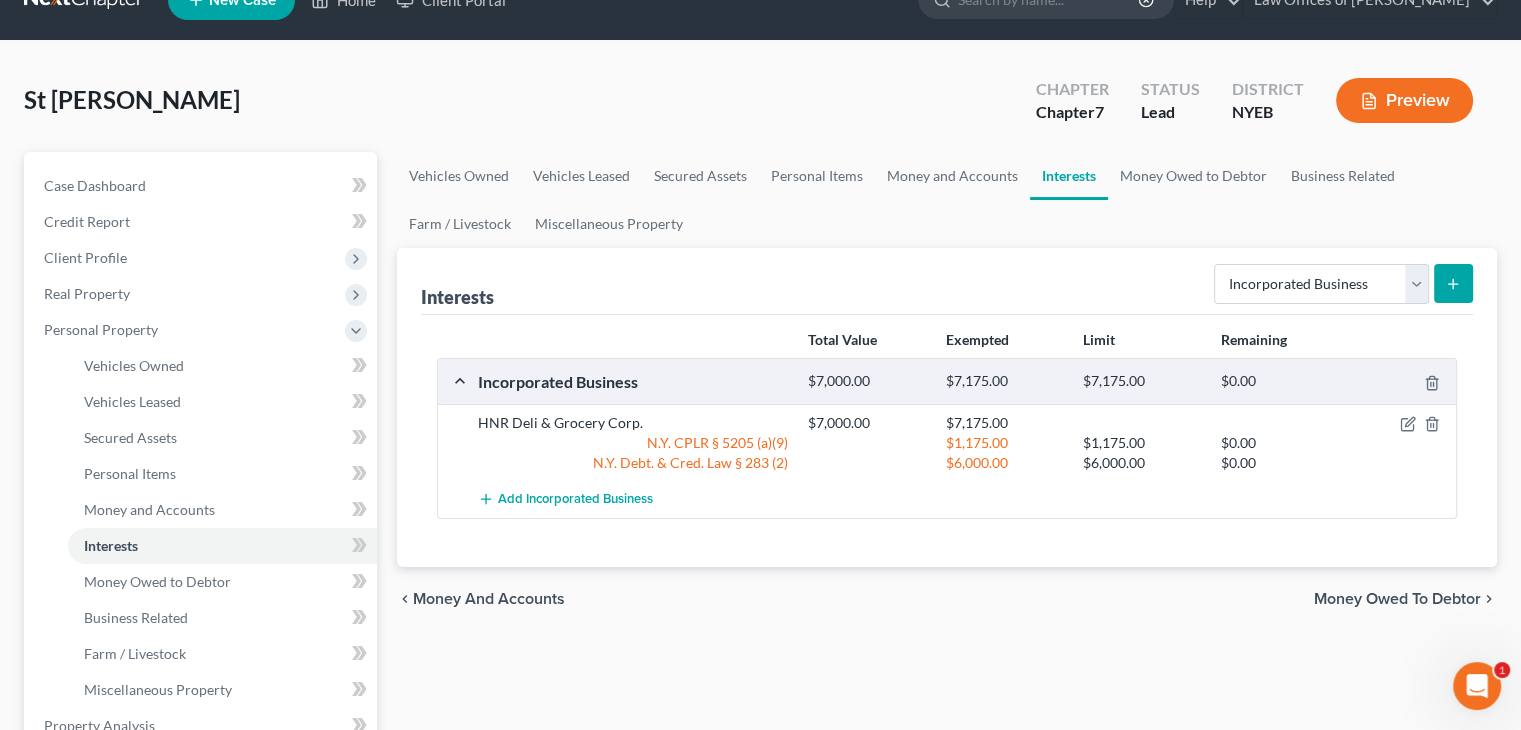 scroll, scrollTop: 50, scrollLeft: 0, axis: vertical 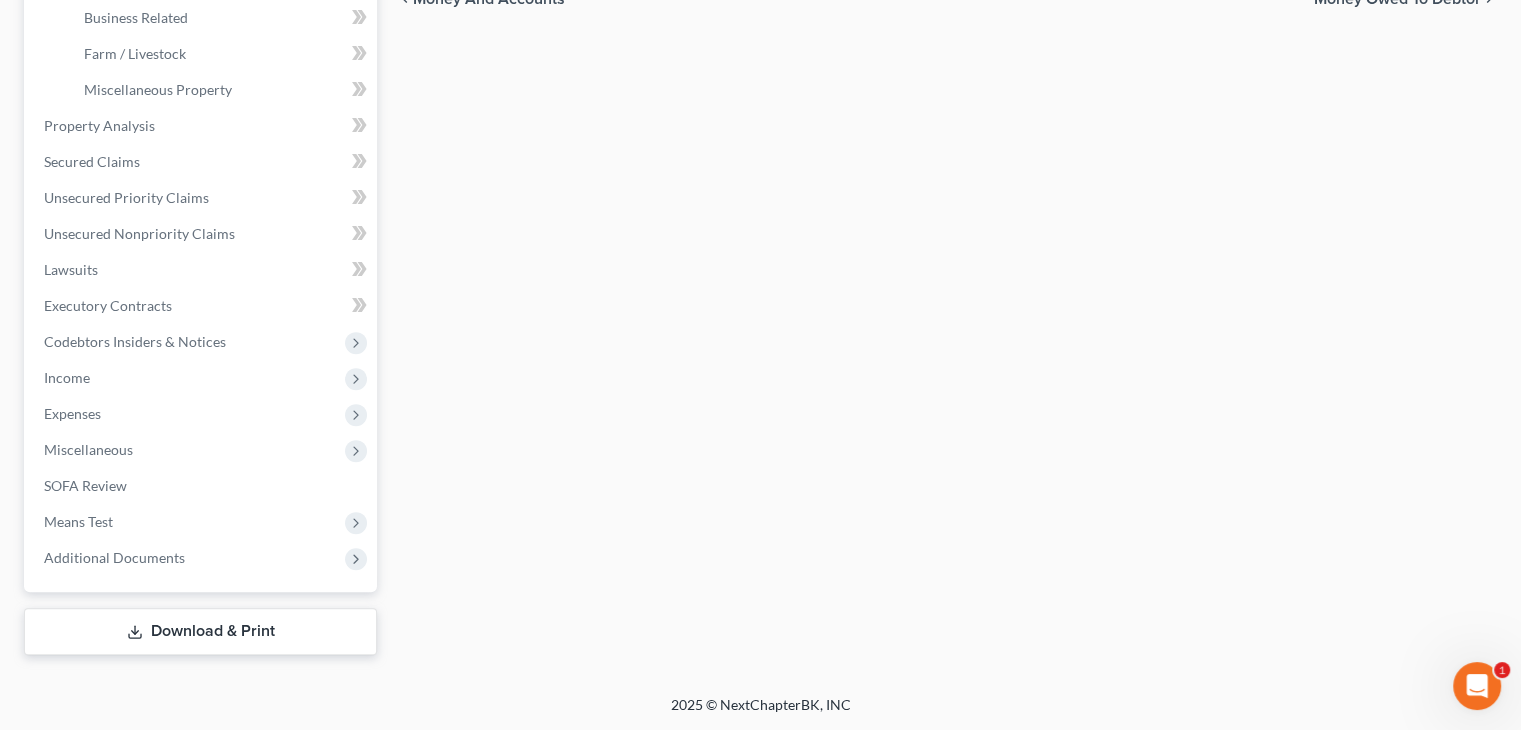 click on "Download & Print" at bounding box center [200, 631] 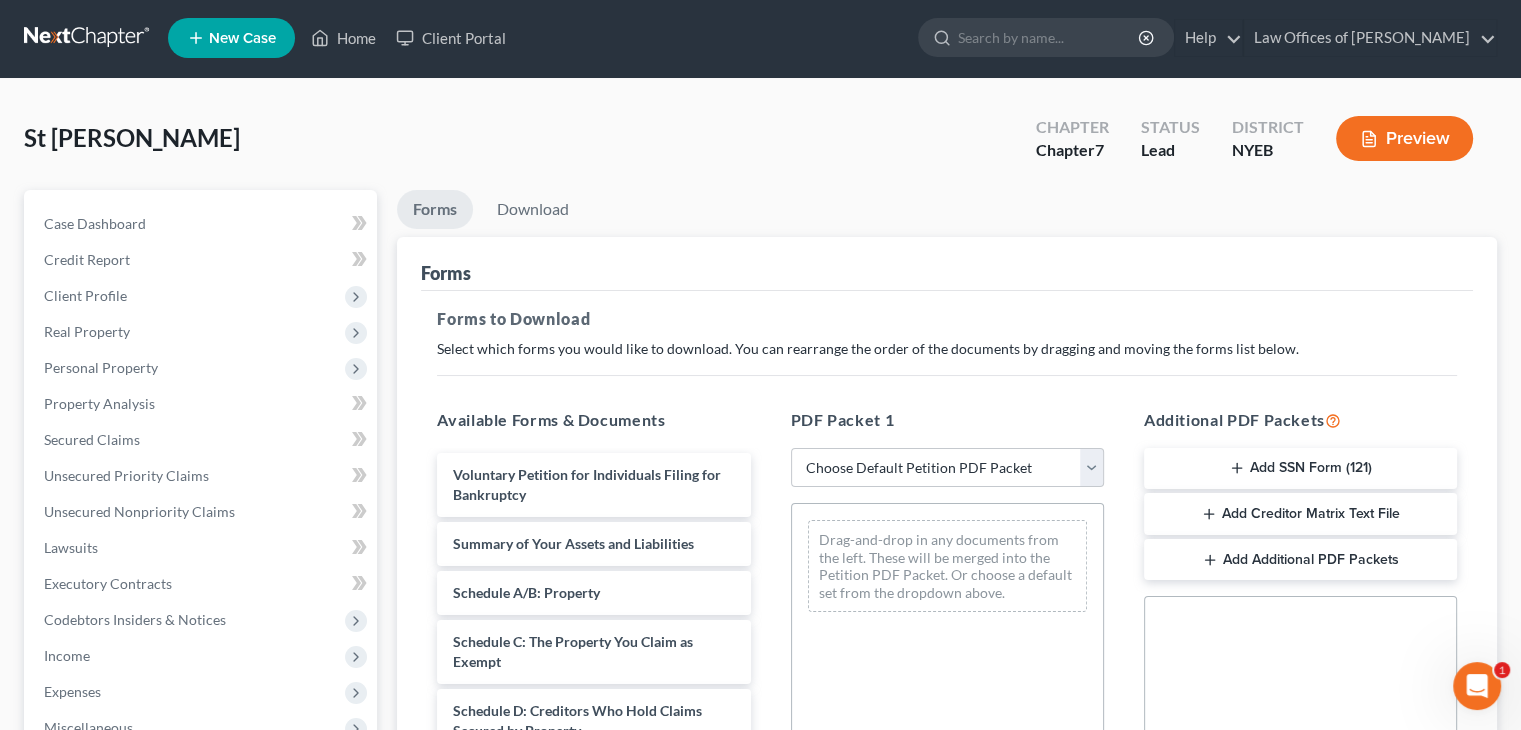 scroll, scrollTop: 0, scrollLeft: 0, axis: both 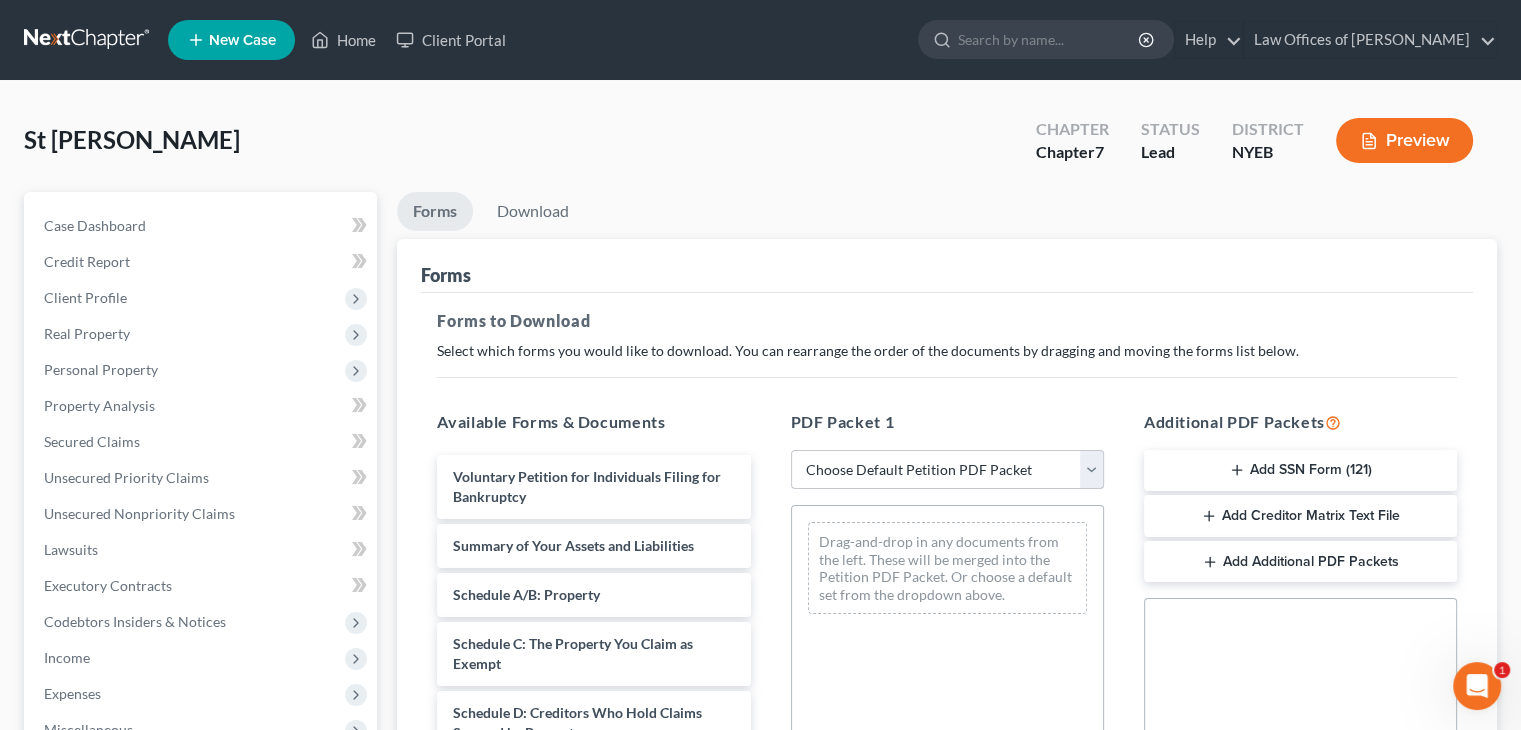 click on "Choose Default Petition PDF Packet Complete Bankruptcy Petition (all forms and schedules) Emergency Filing Forms (Petition and Creditor List Only) Amended Forms Signature Pages Only" at bounding box center [947, 470] 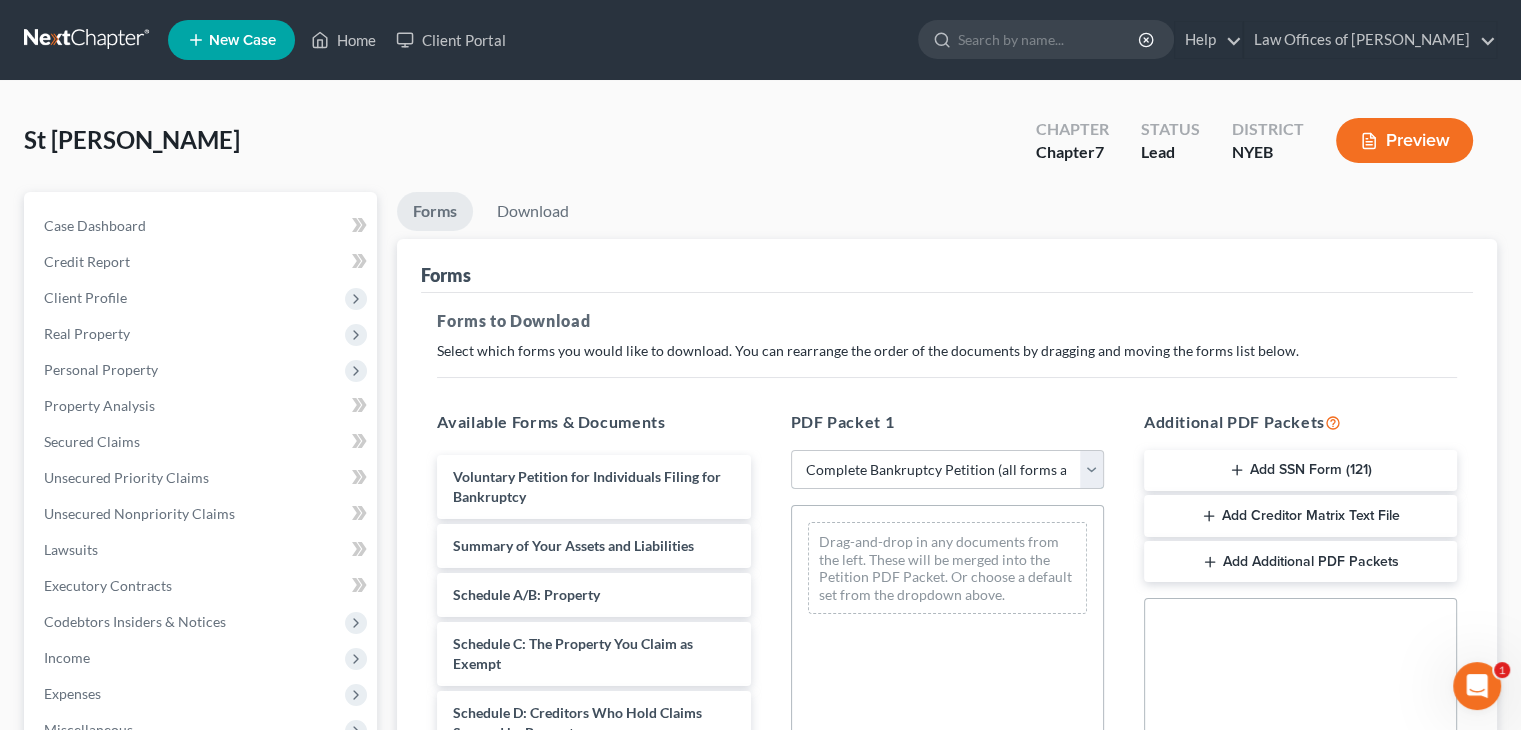 click on "Choose Default Petition PDF Packet Complete Bankruptcy Petition (all forms and schedules) Emergency Filing Forms (Petition and Creditor List Only) Amended Forms Signature Pages Only" at bounding box center (947, 470) 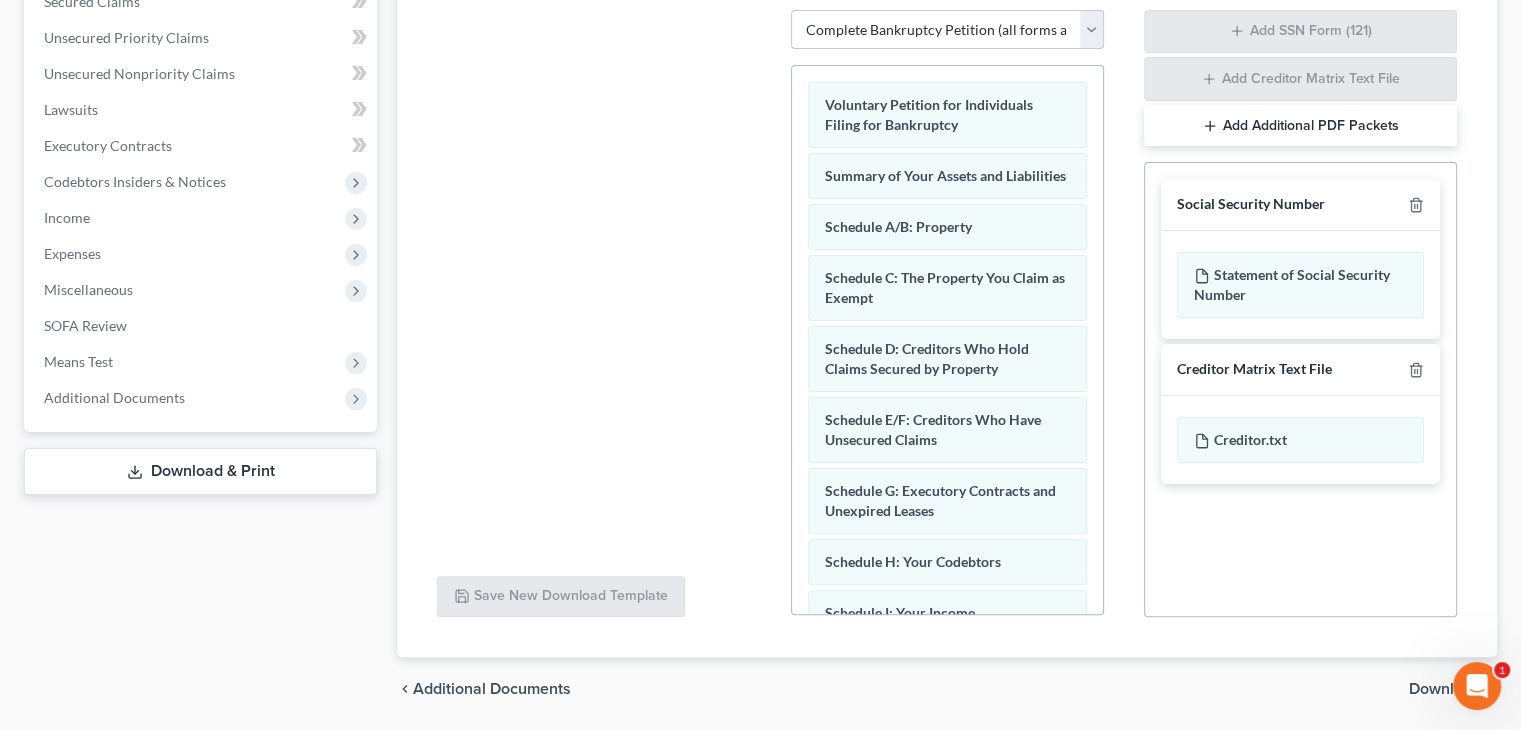 scroll, scrollTop: 505, scrollLeft: 0, axis: vertical 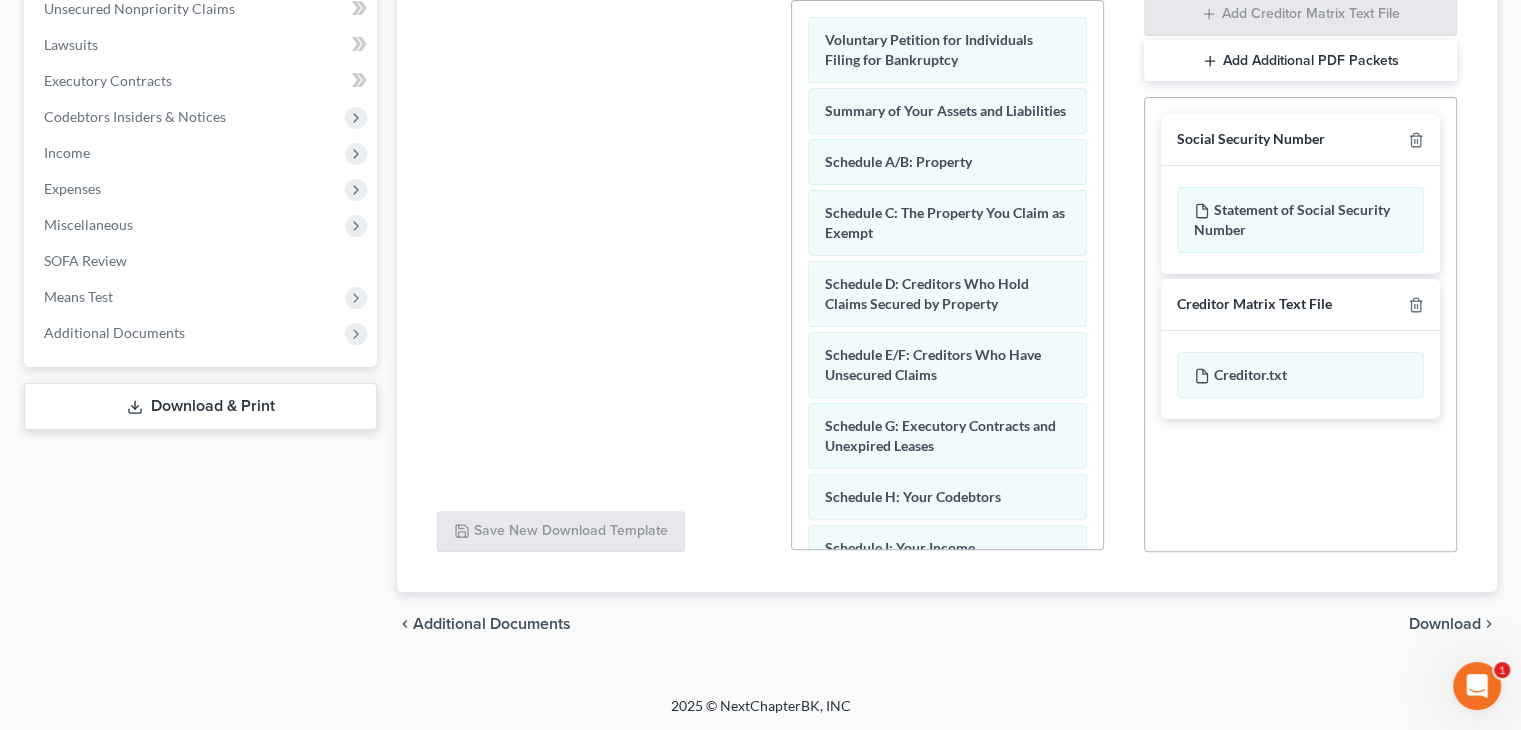 click on "Download" at bounding box center (1445, 624) 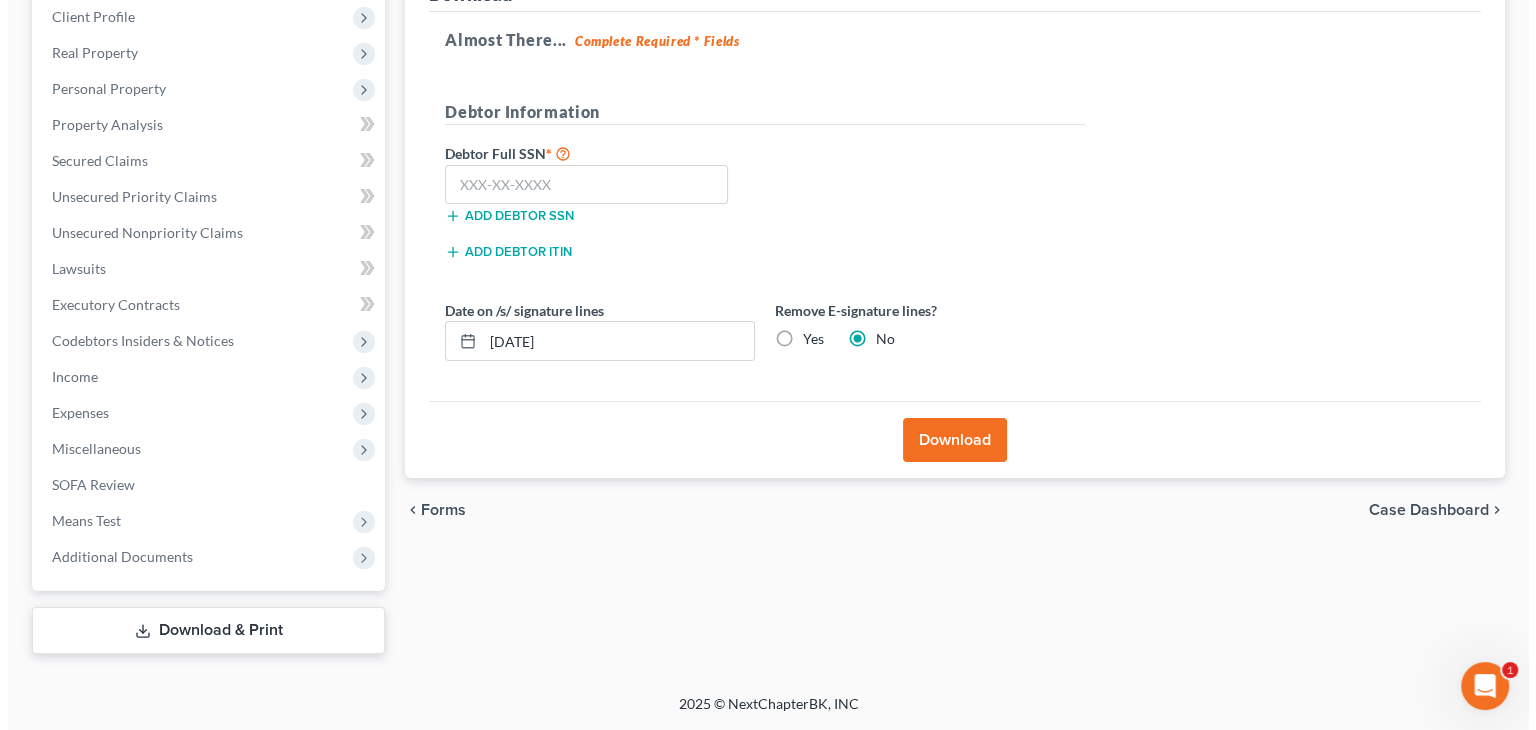 scroll, scrollTop: 280, scrollLeft: 0, axis: vertical 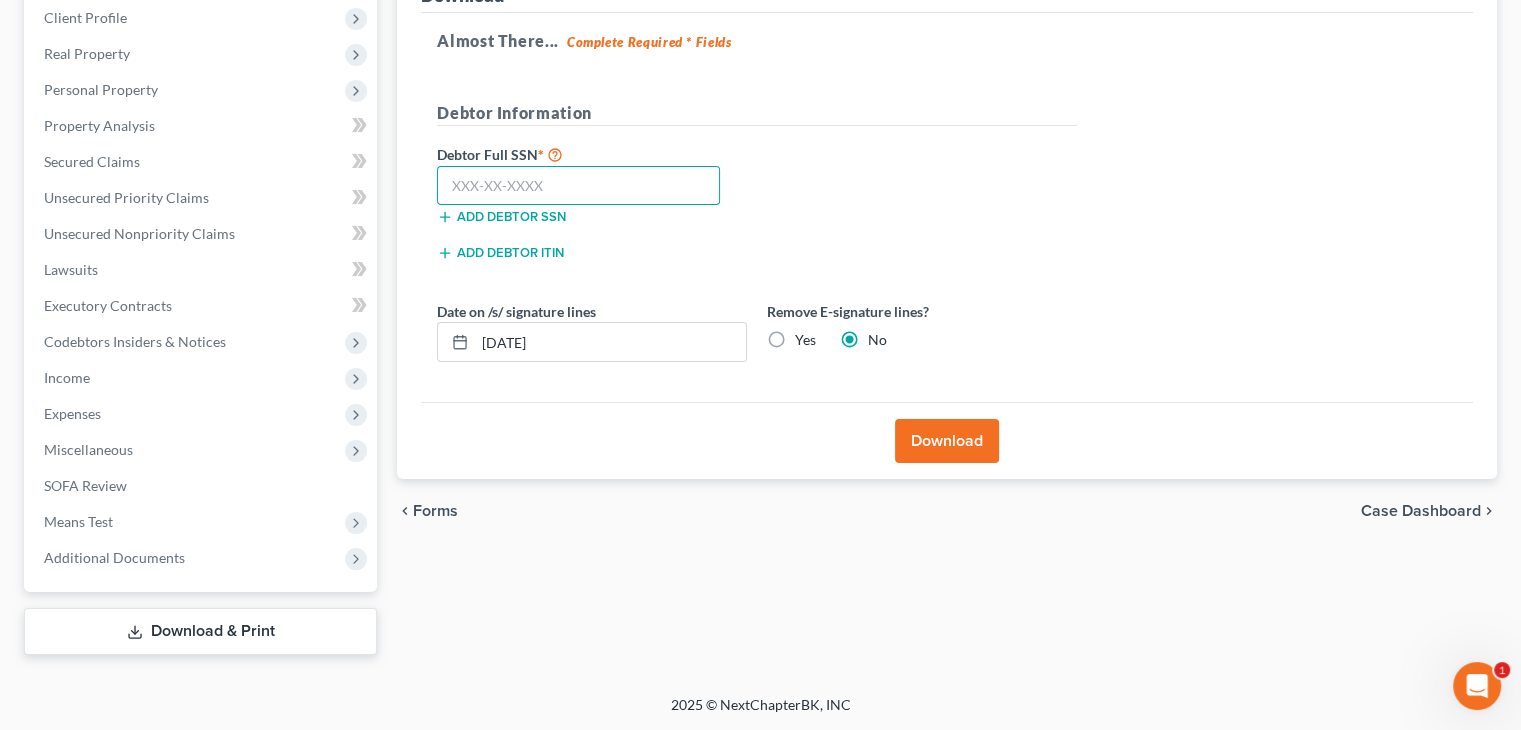 click at bounding box center [578, 186] 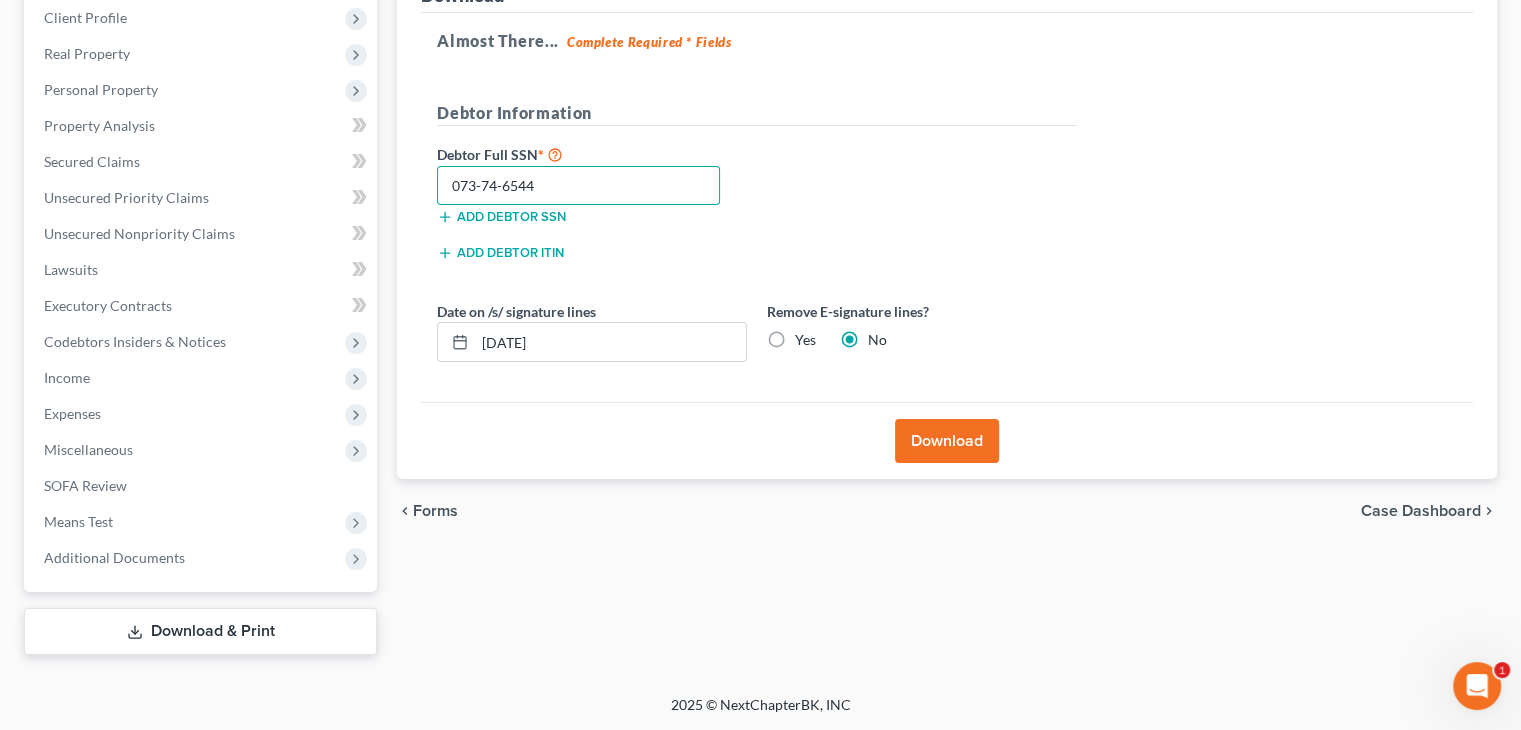 type on "073-74-6544" 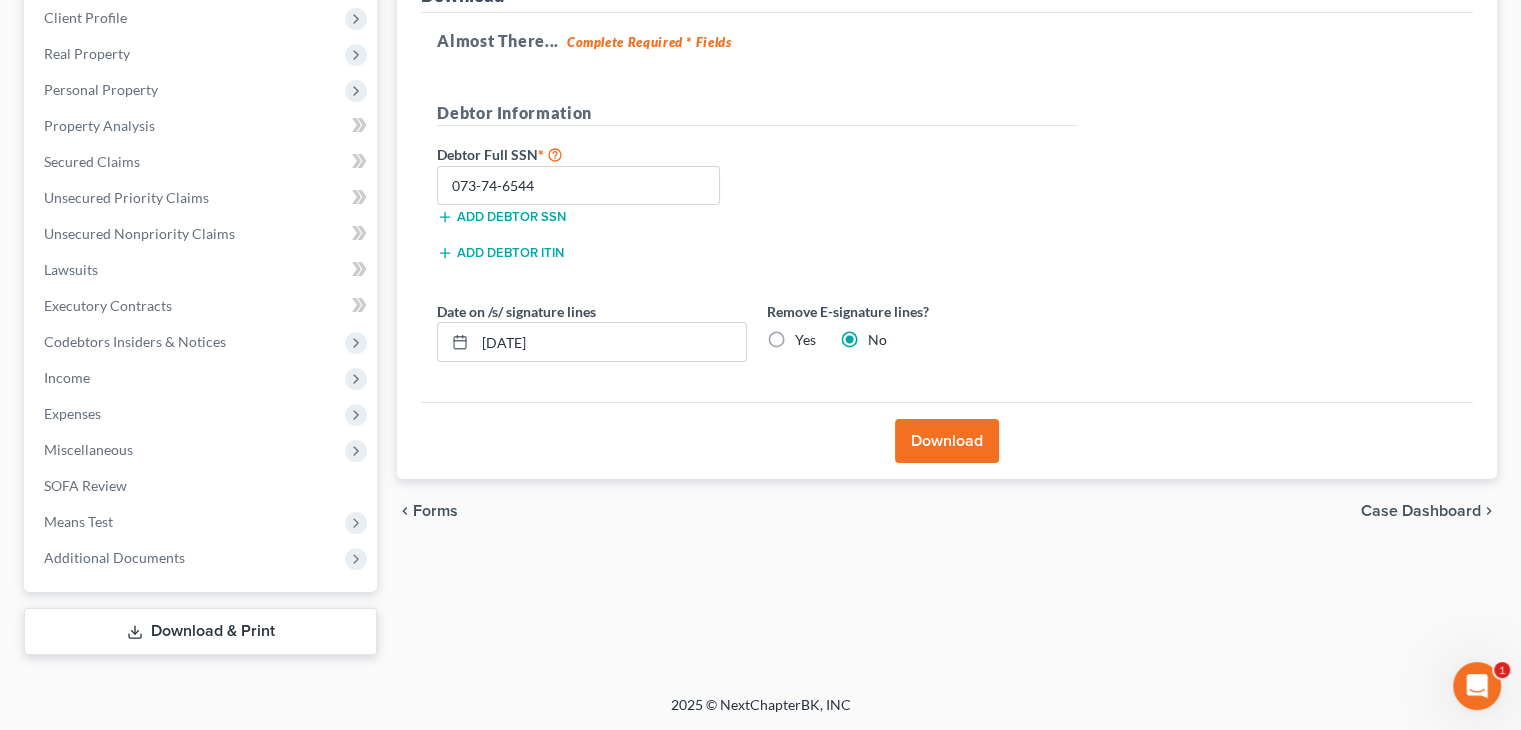 click on "Yes" at bounding box center (805, 340) 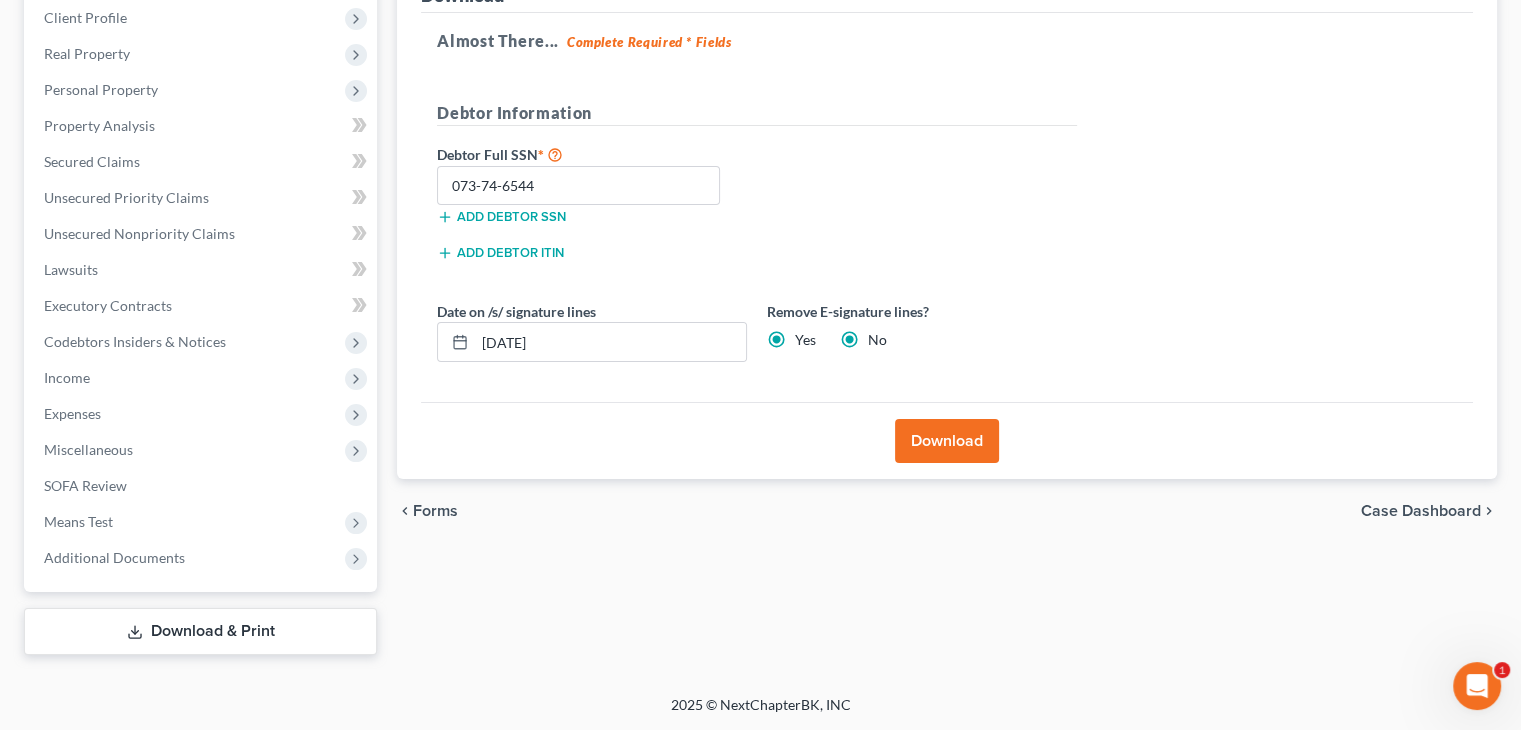 radio on "false" 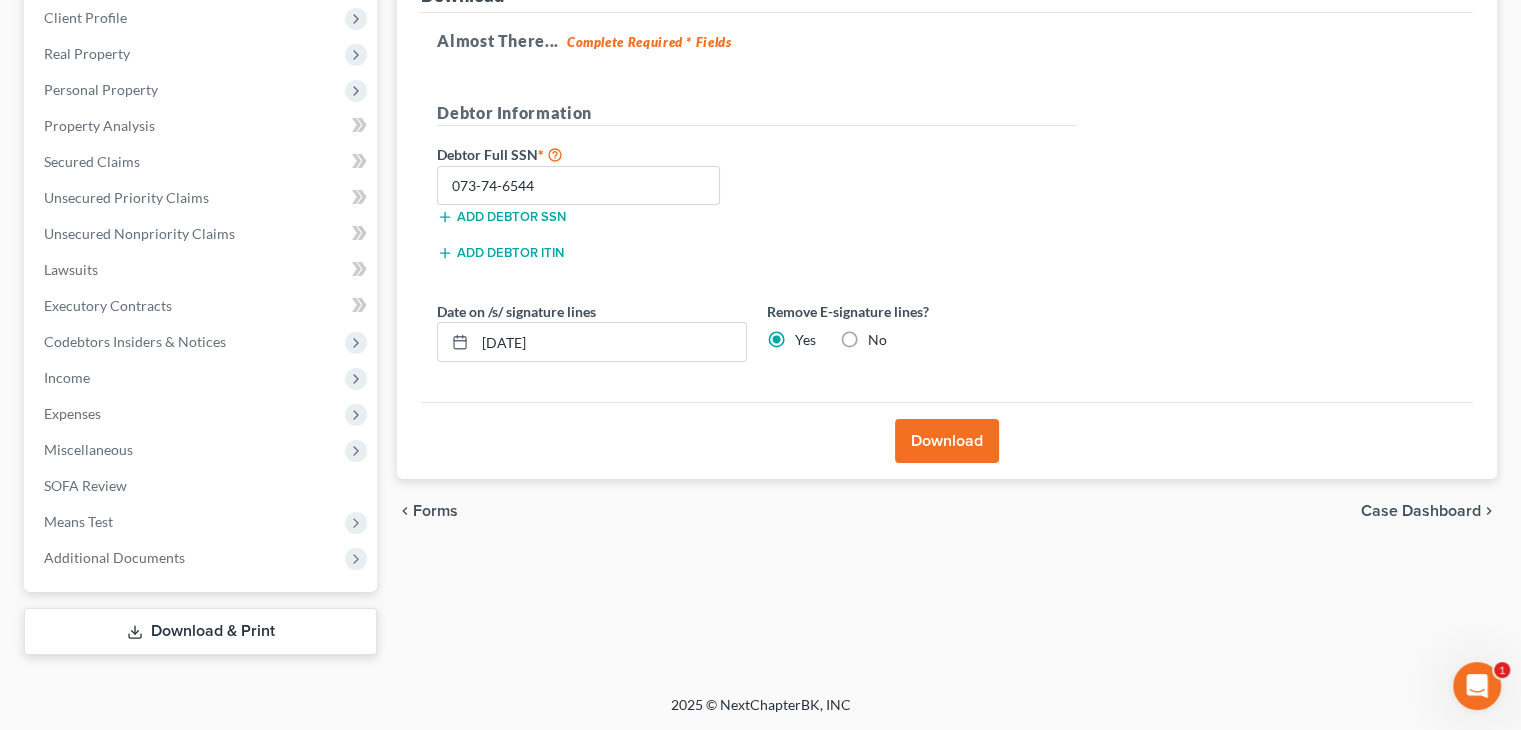 click on "Download" at bounding box center [947, 441] 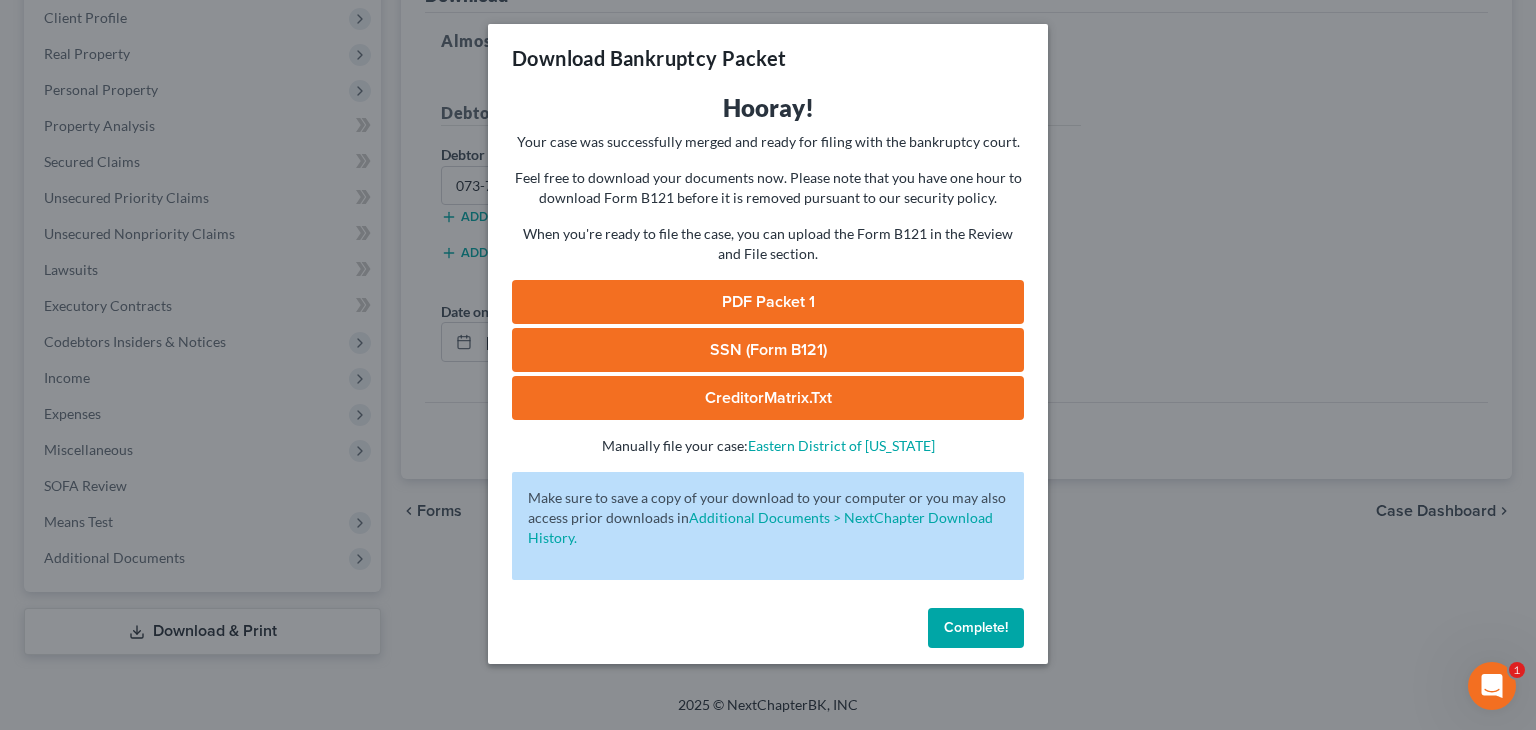 click on "PDF Packet 1" at bounding box center (768, 302) 